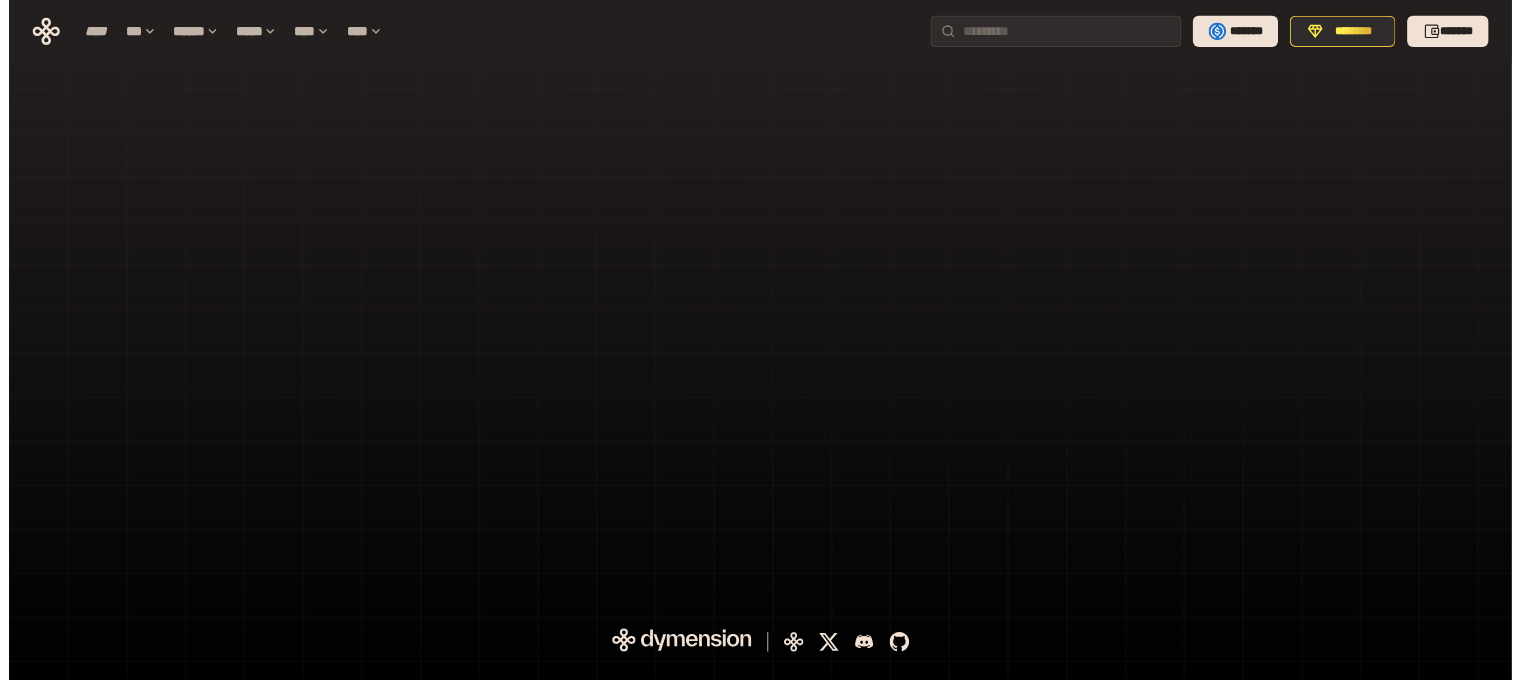 scroll, scrollTop: 0, scrollLeft: 0, axis: both 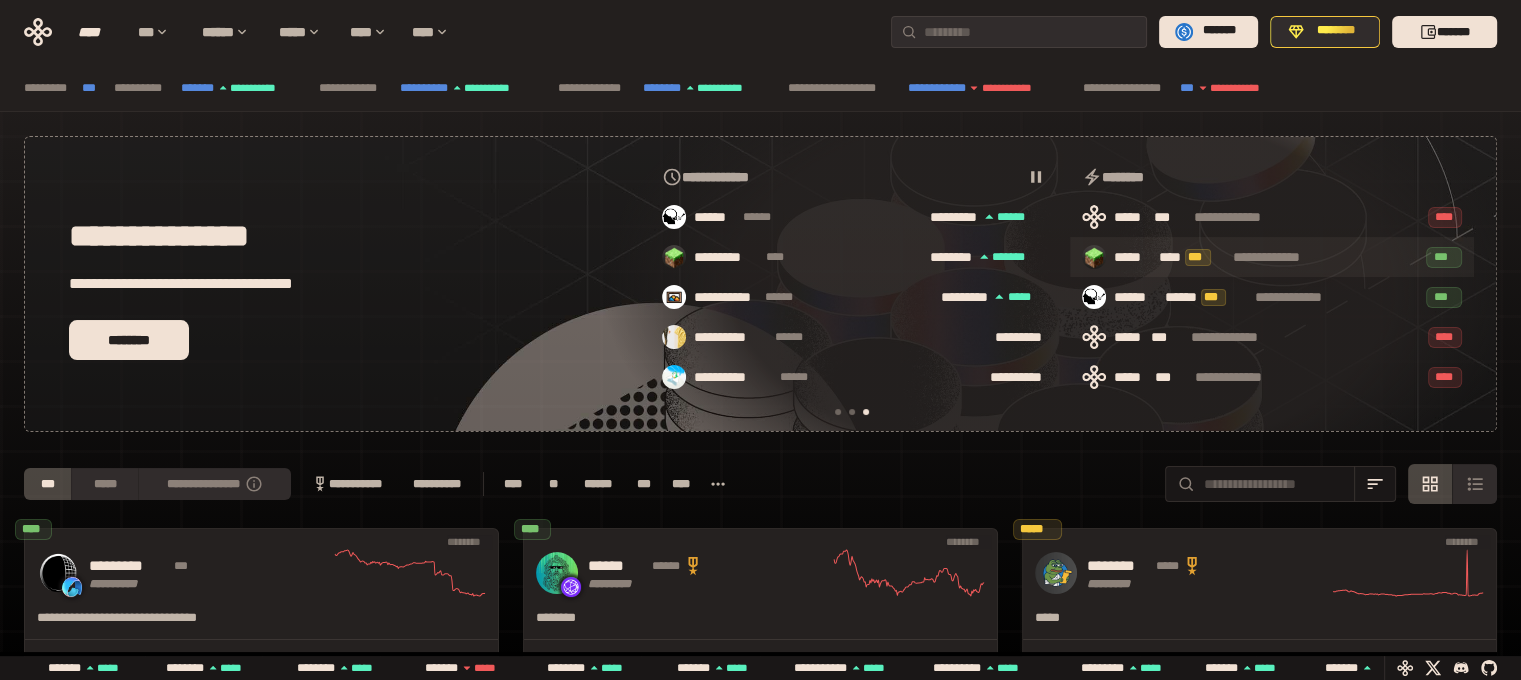 drag, startPoint x: 1154, startPoint y: 258, endPoint x: 1144, endPoint y: 263, distance: 11.18034 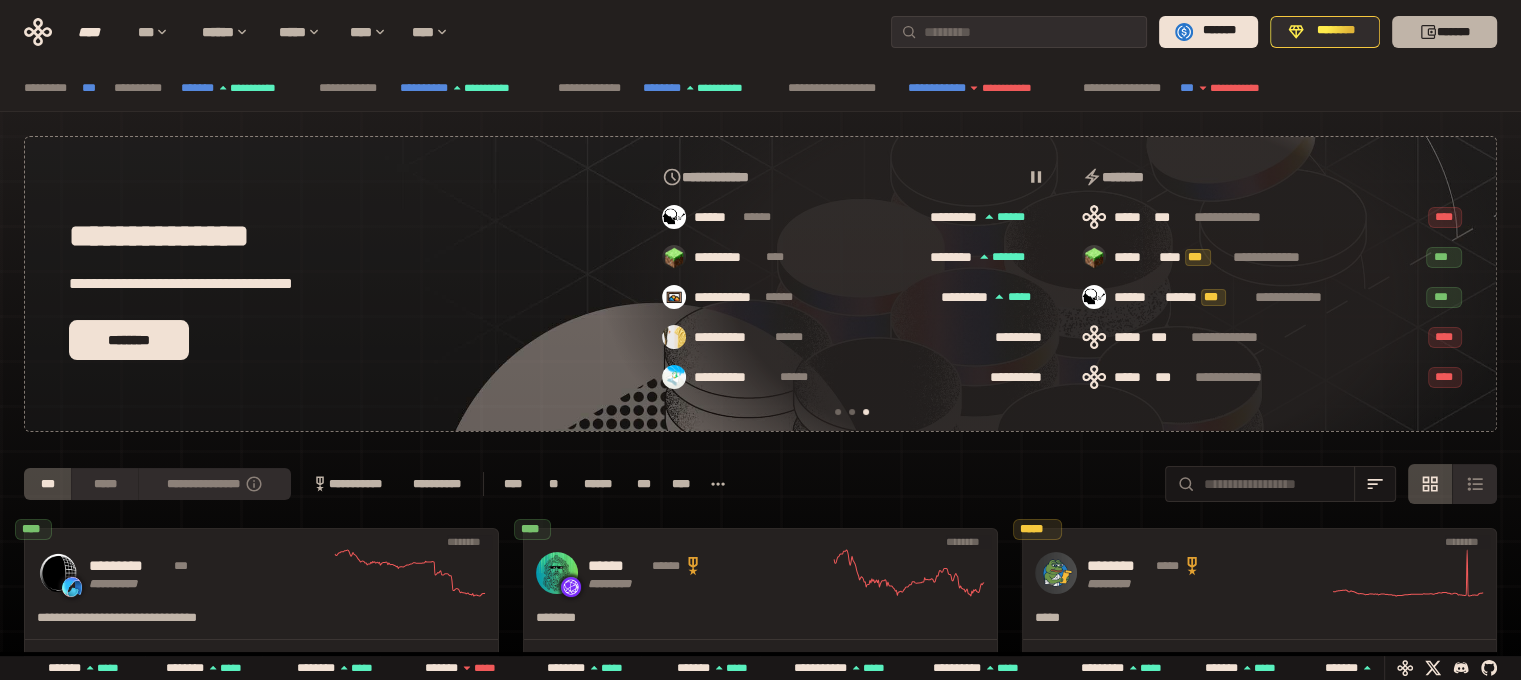 click on "*******" at bounding box center (1444, 32) 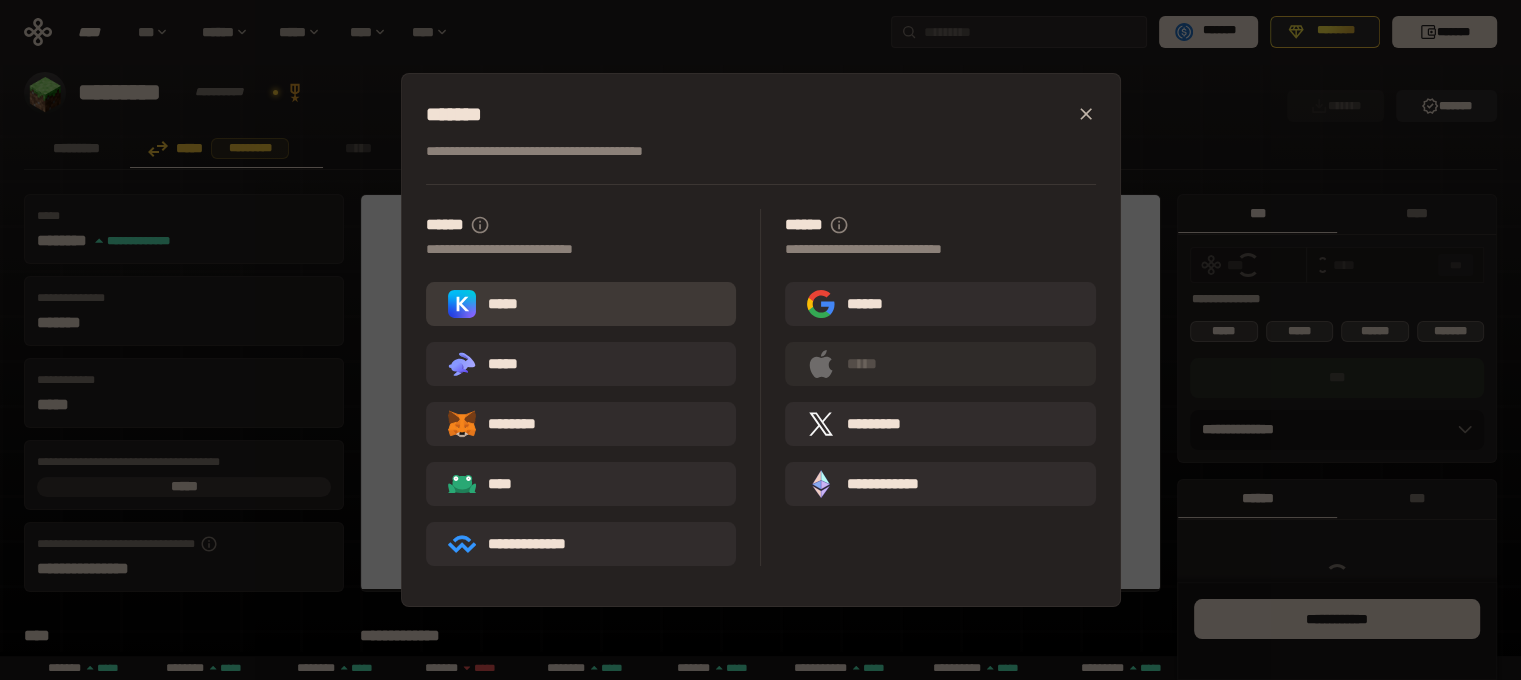 click on "*****" at bounding box center (581, 304) 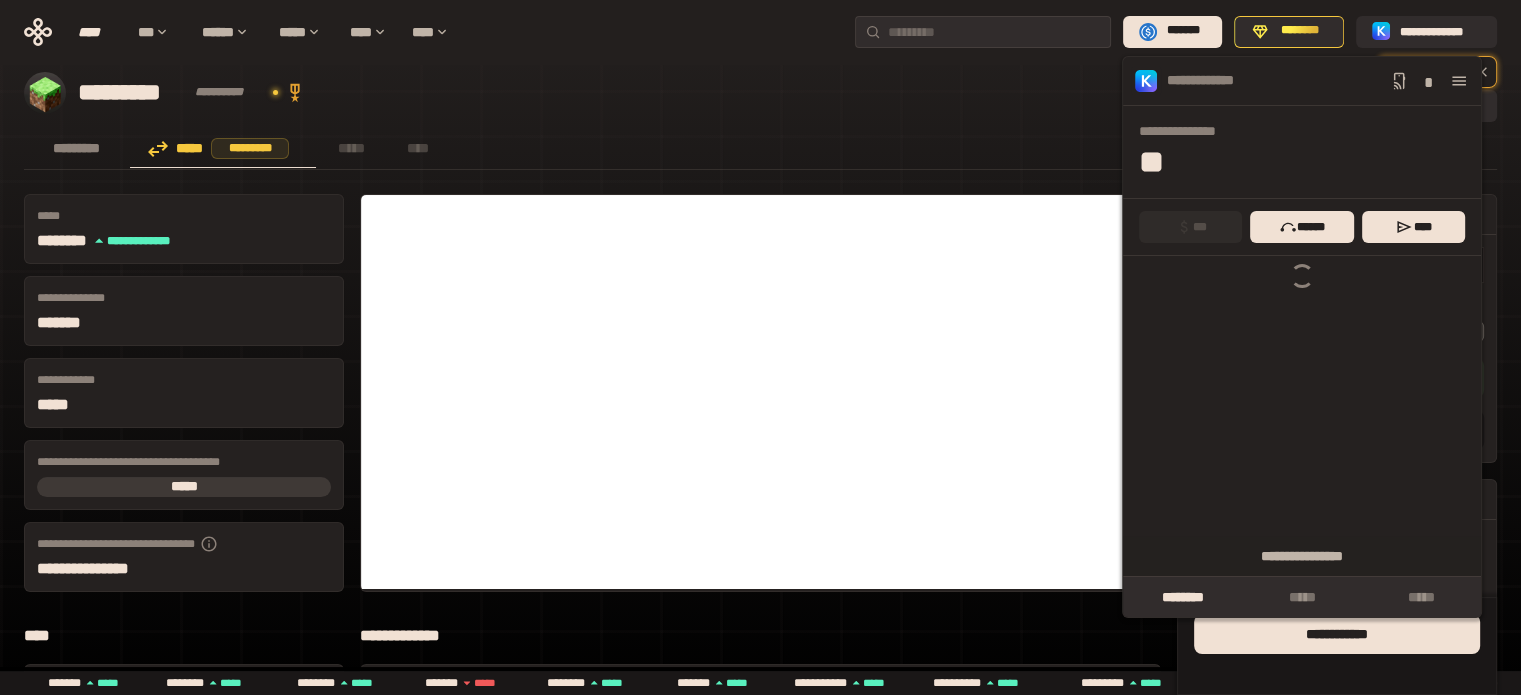 scroll, scrollTop: 772, scrollLeft: 0, axis: vertical 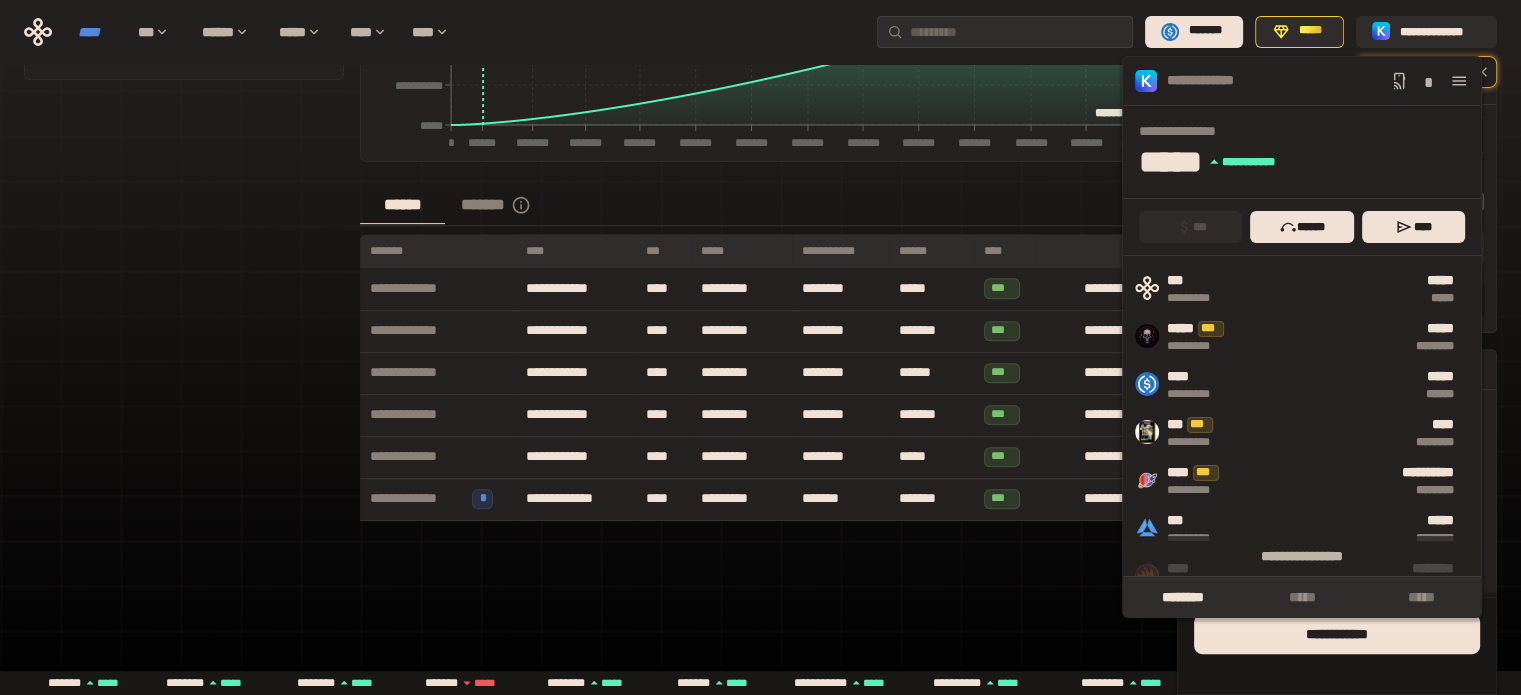 click on "****" at bounding box center [98, 32] 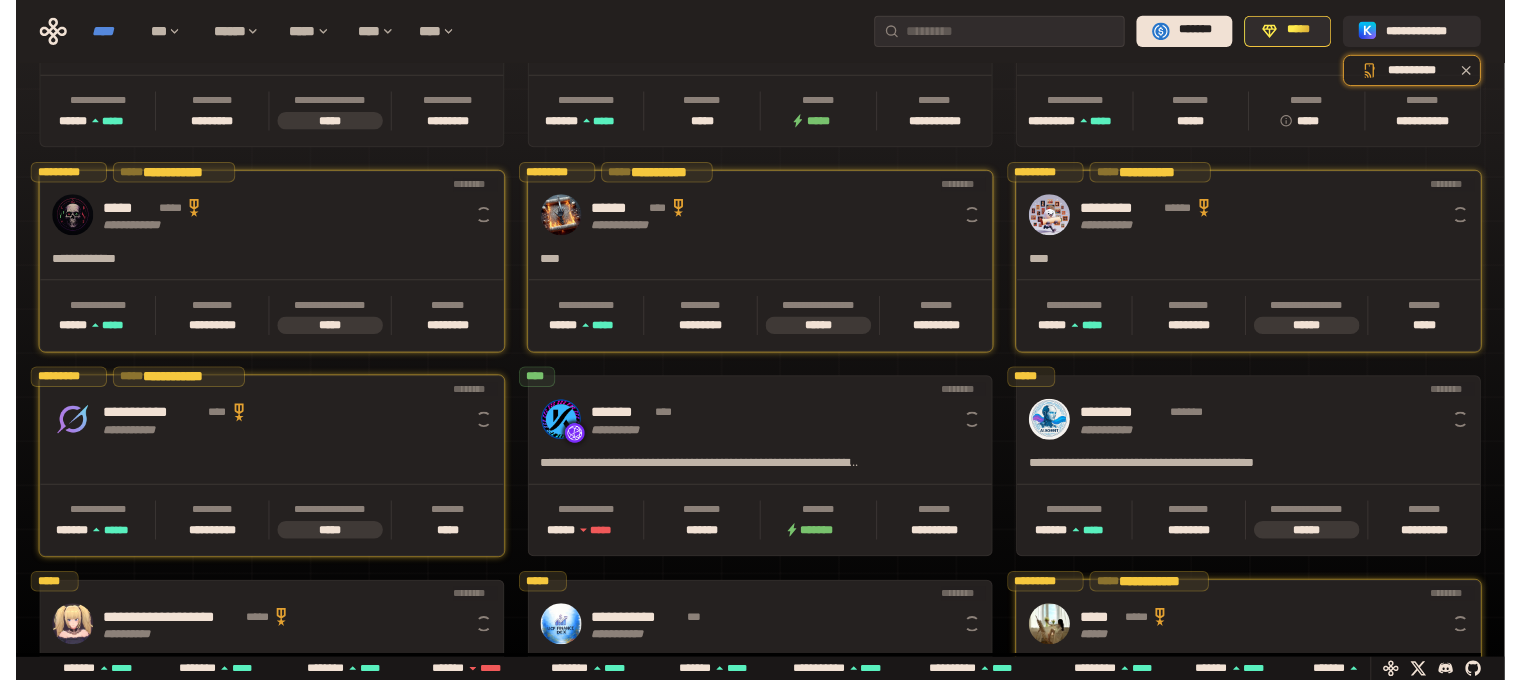 scroll, scrollTop: 701, scrollLeft: 0, axis: vertical 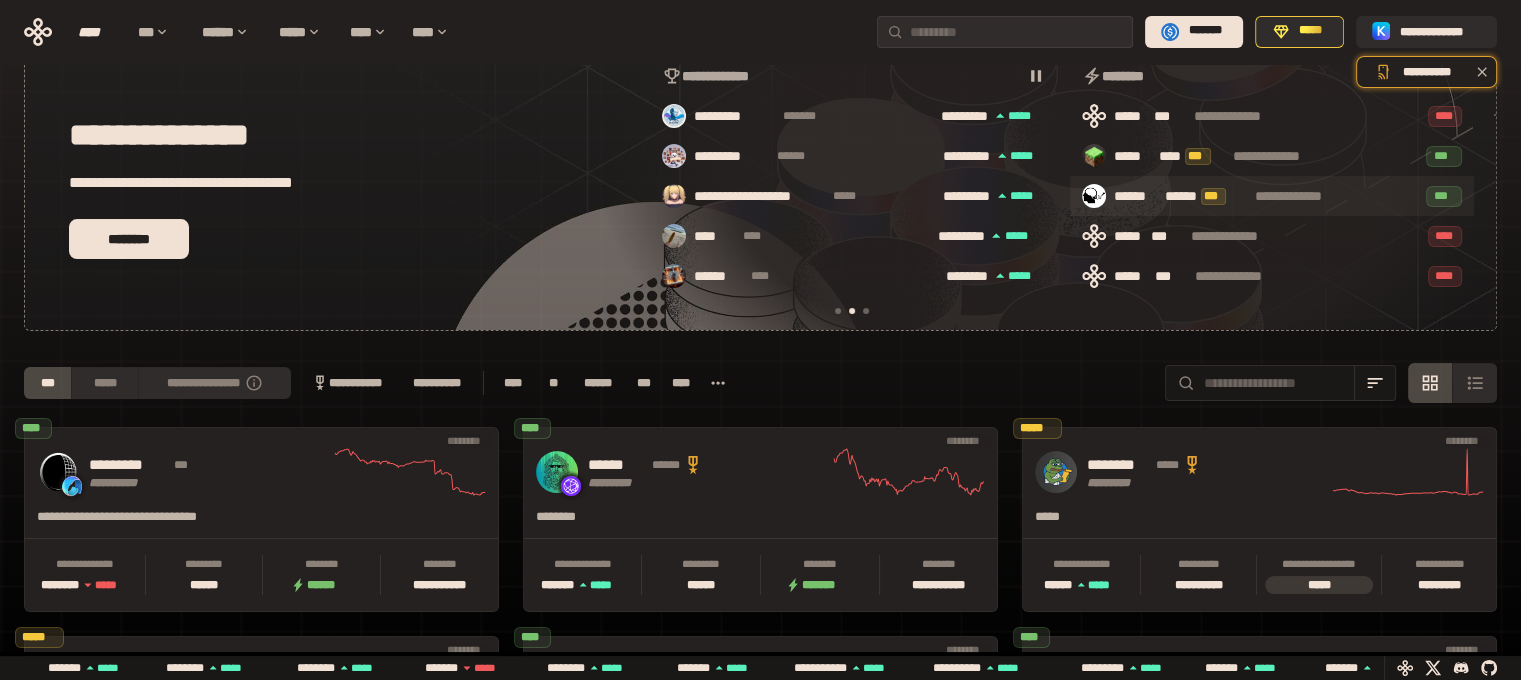 click on "******   ***" at bounding box center [1206, 197] 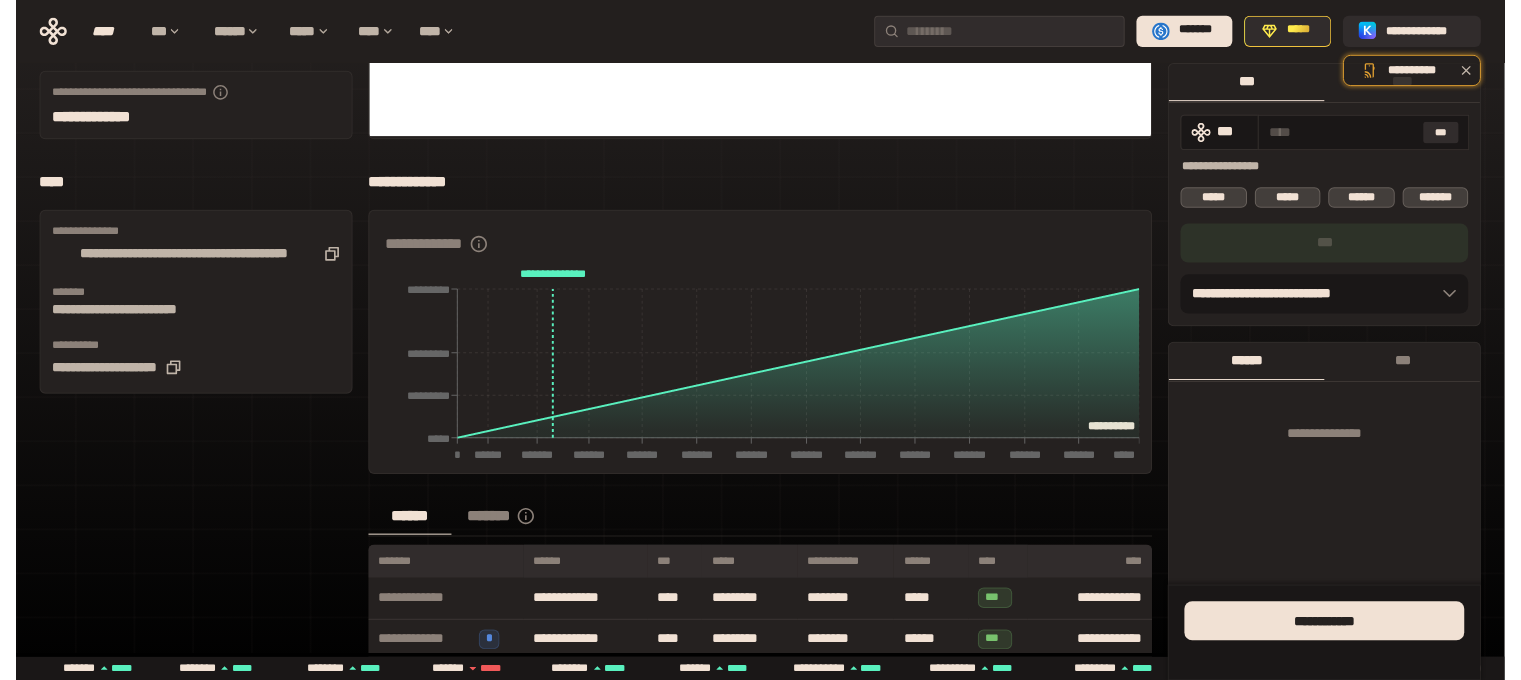 scroll, scrollTop: 1, scrollLeft: 0, axis: vertical 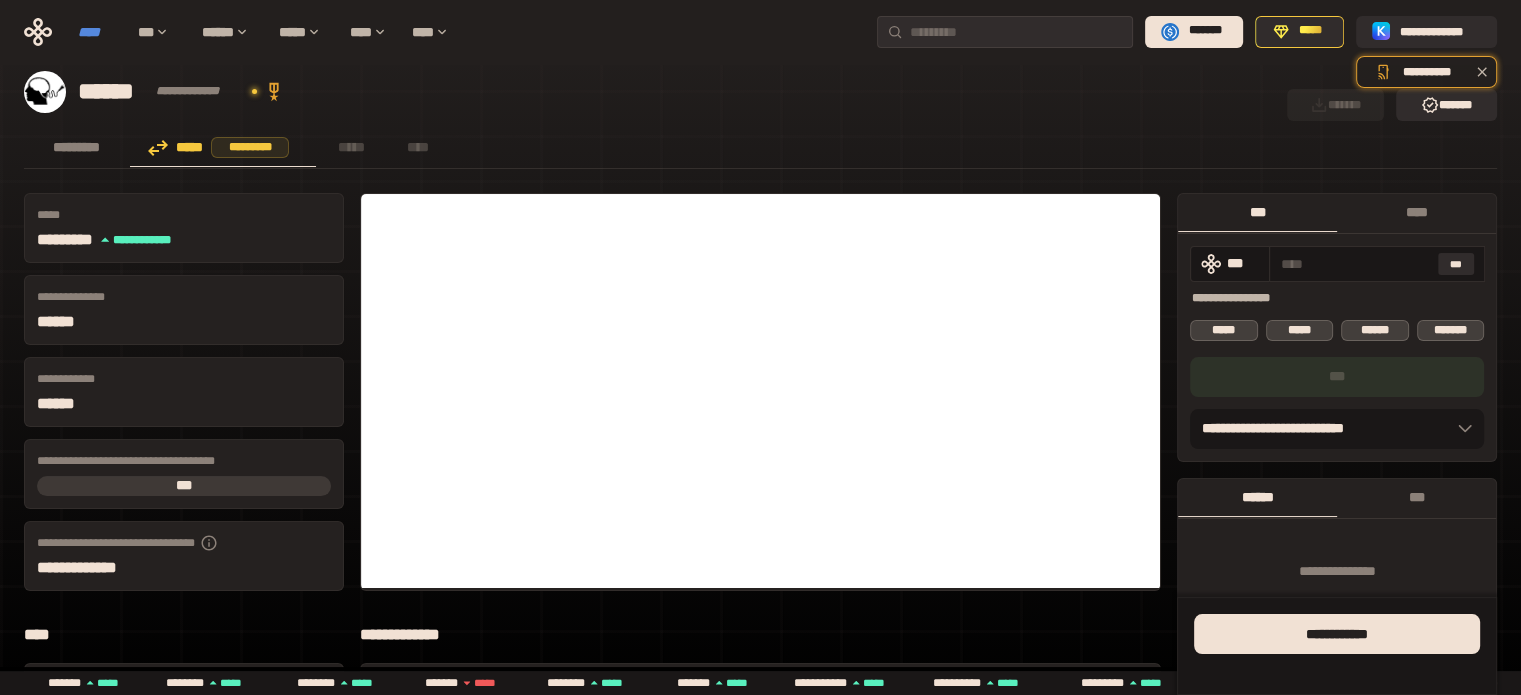 click on "****" at bounding box center [98, 32] 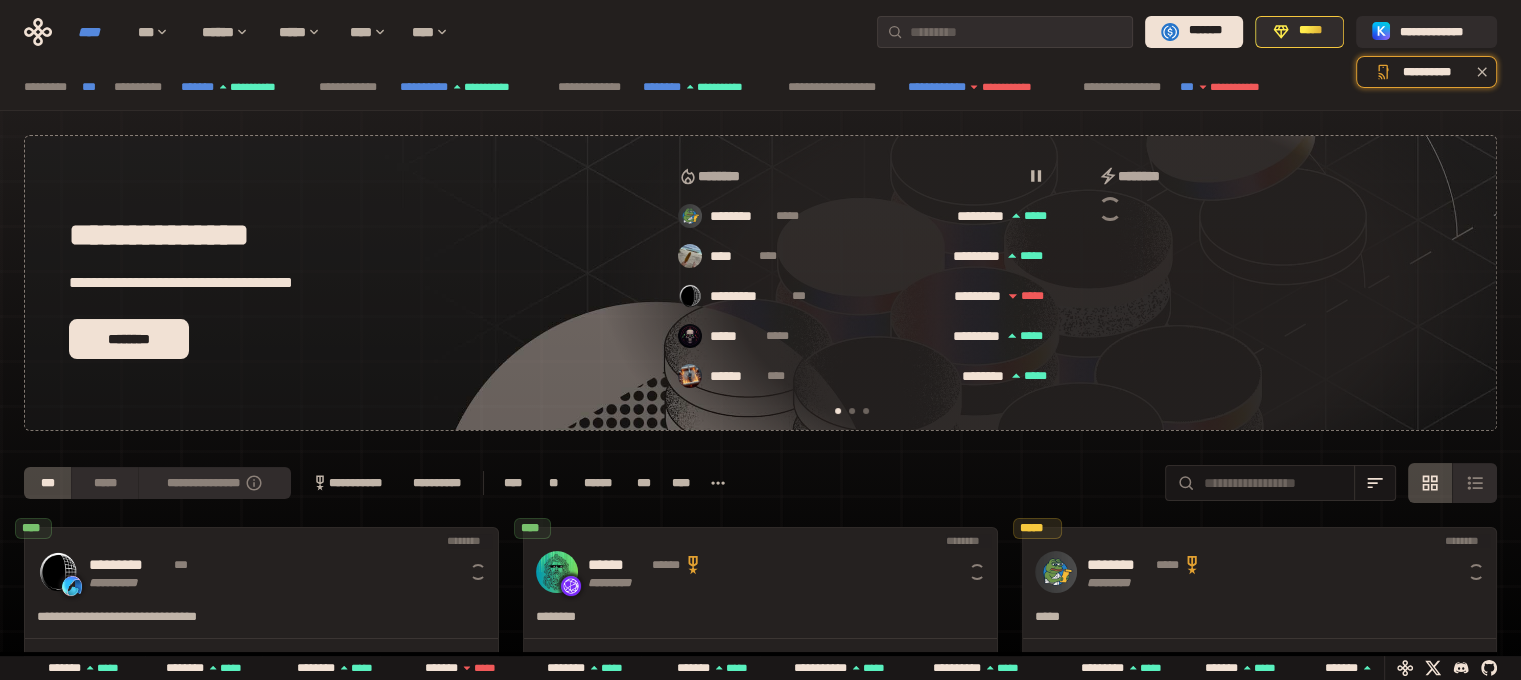 scroll, scrollTop: 0, scrollLeft: 16, axis: horizontal 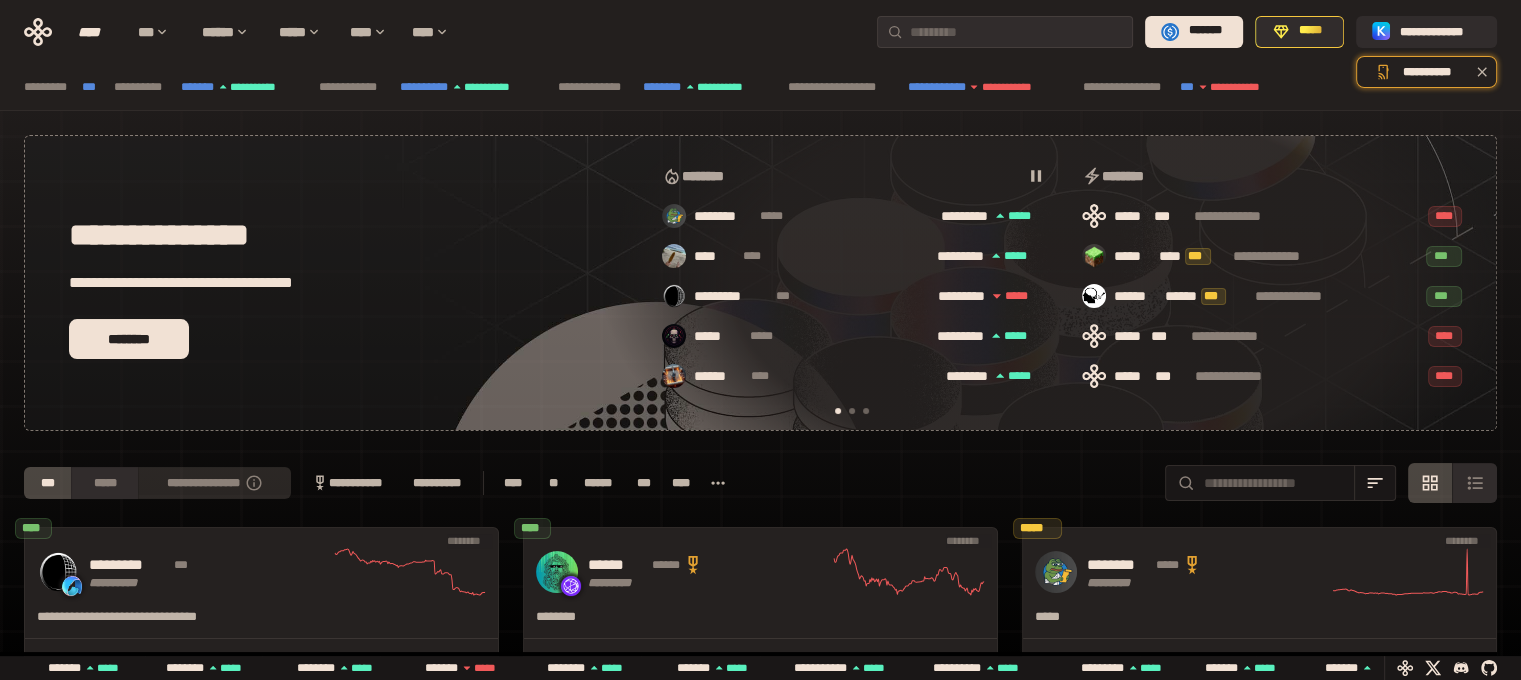 click on "**********" at bounding box center [214, 483] 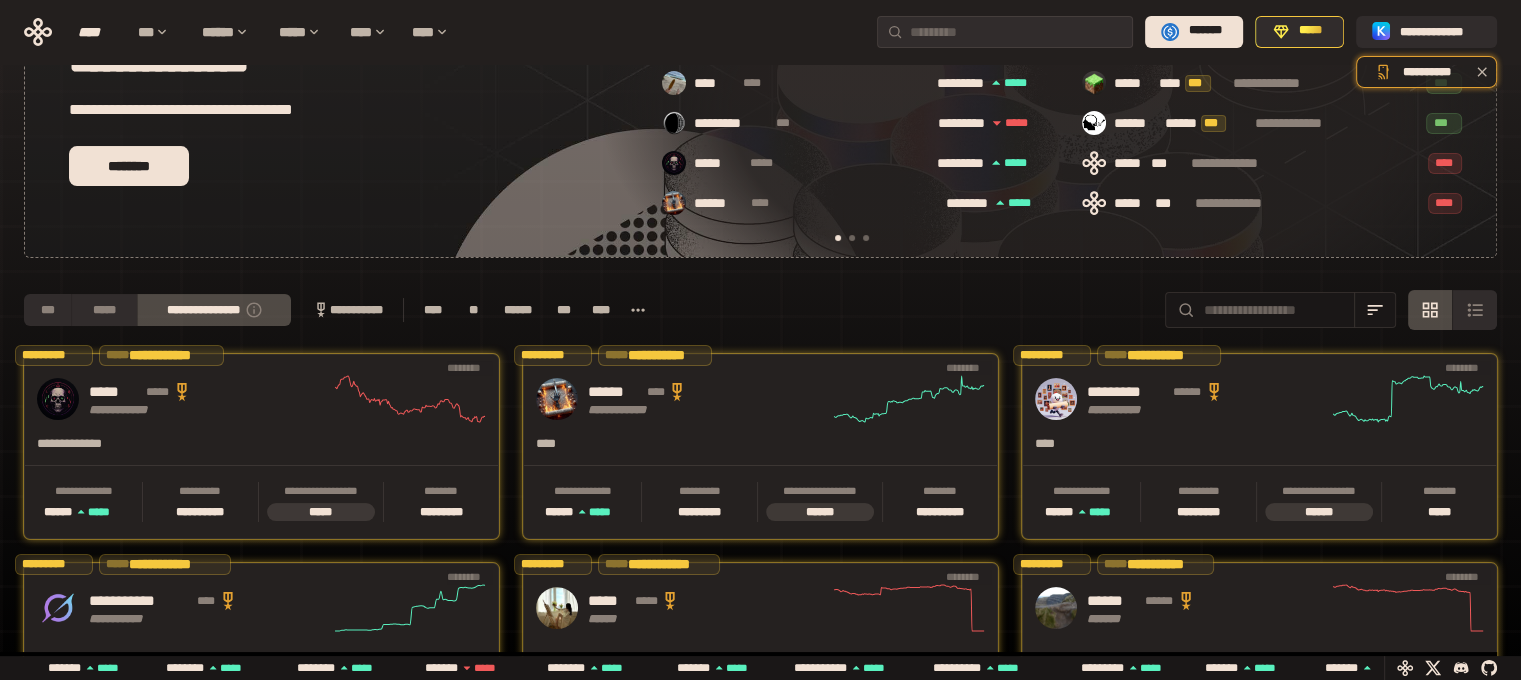 scroll, scrollTop: 301, scrollLeft: 0, axis: vertical 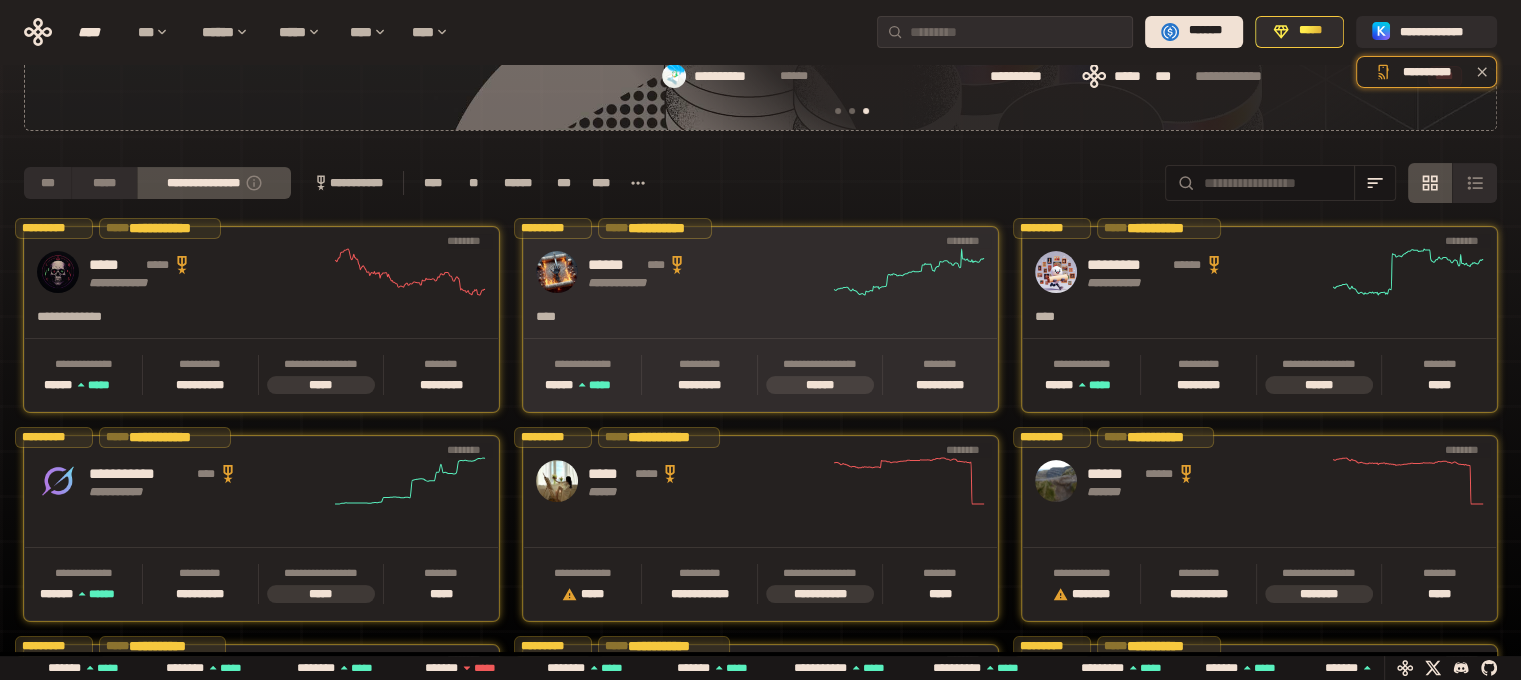 drag, startPoint x: 845, startPoint y: 303, endPoint x: 798, endPoint y: 291, distance: 48.507732 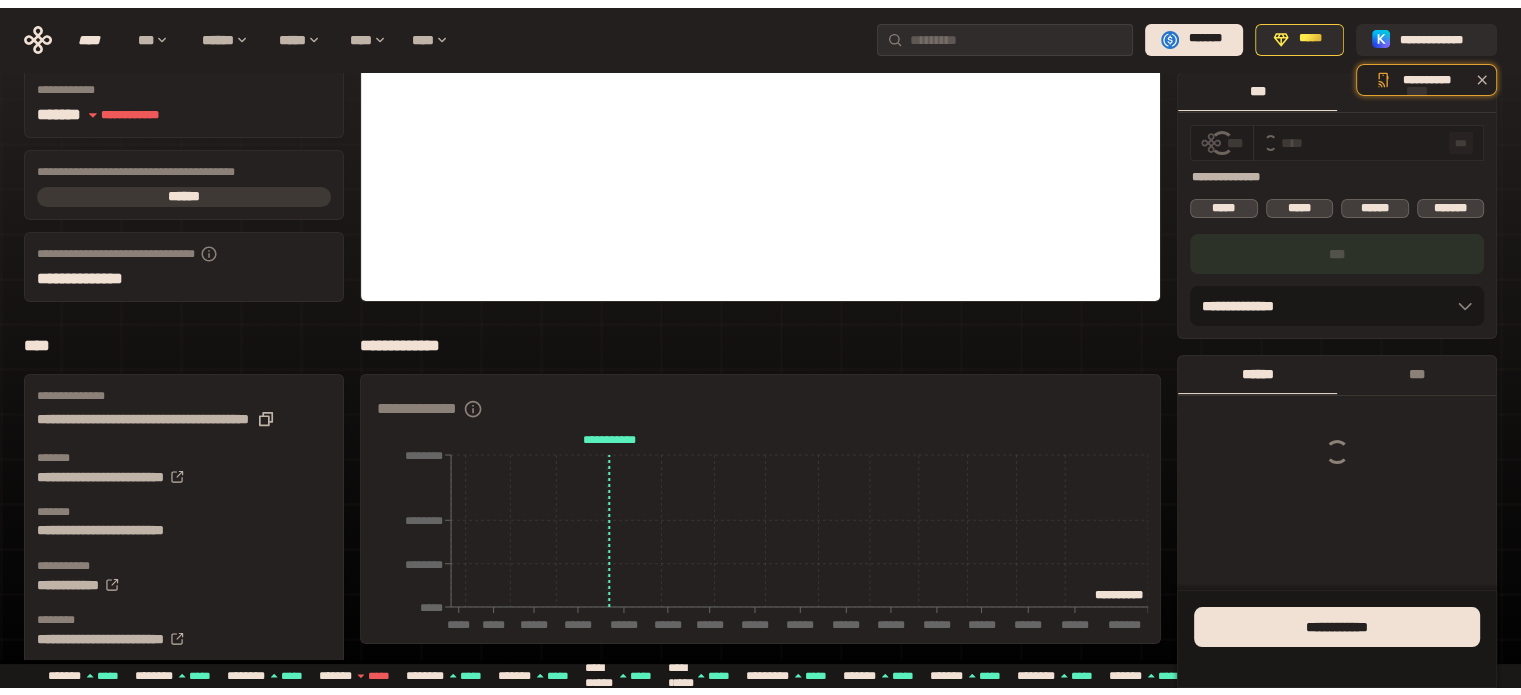 scroll, scrollTop: 0, scrollLeft: 0, axis: both 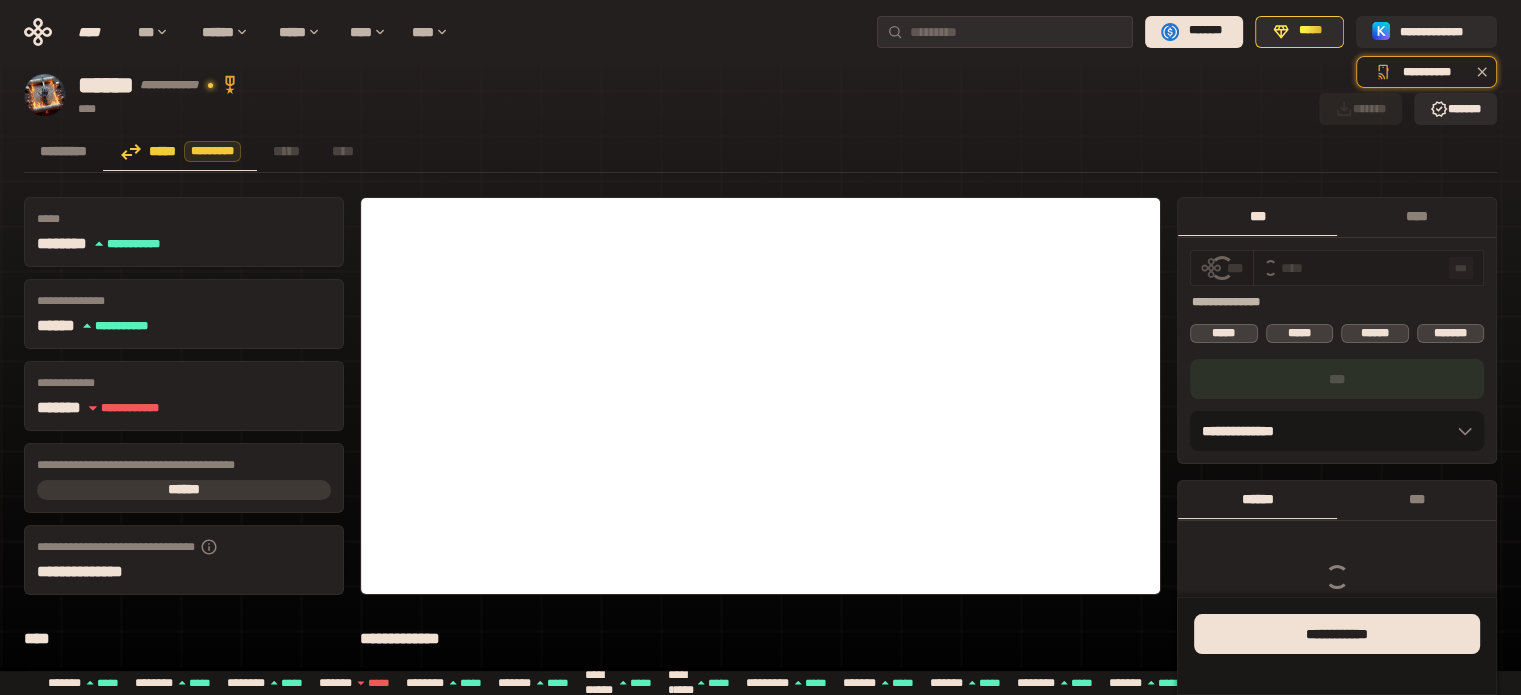 click on "***" at bounding box center (1461, 268) 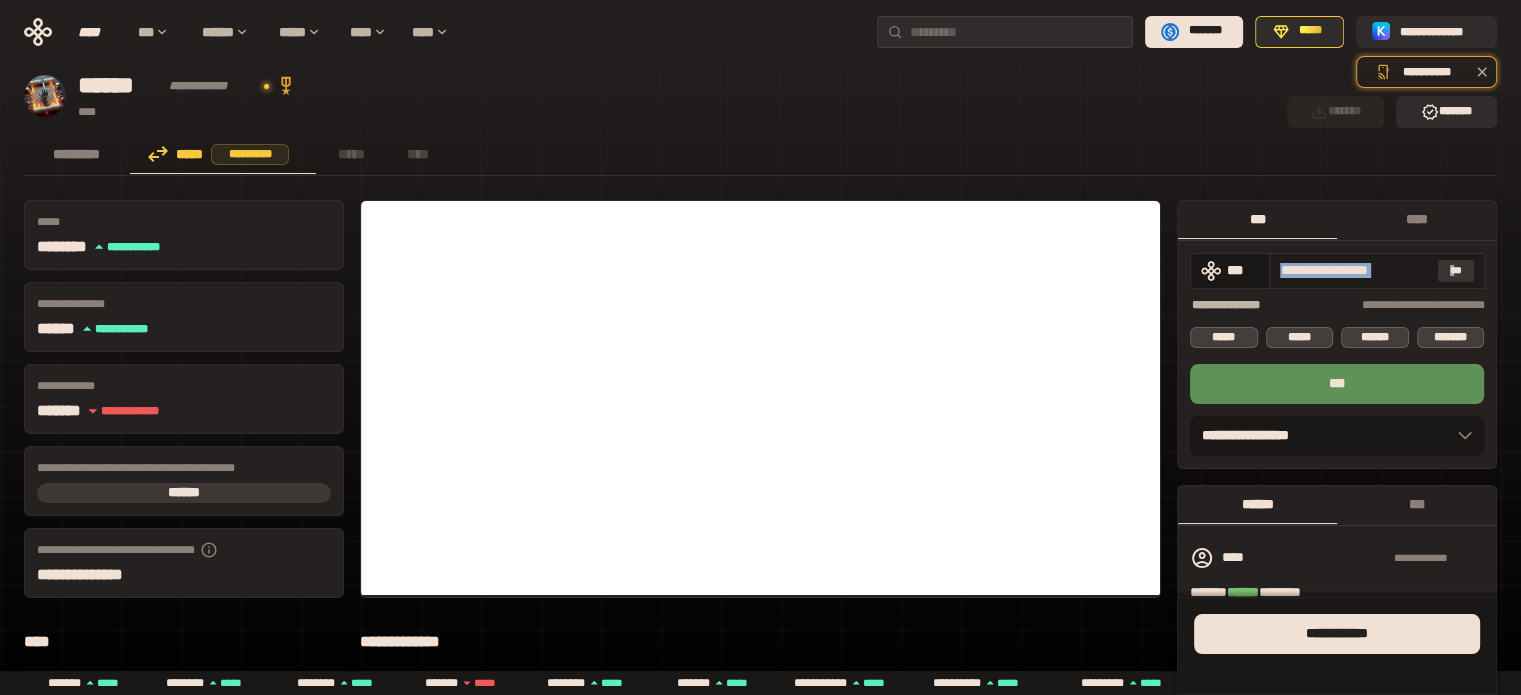 drag, startPoint x: 1277, startPoint y: 268, endPoint x: 1453, endPoint y: 267, distance: 176.00284 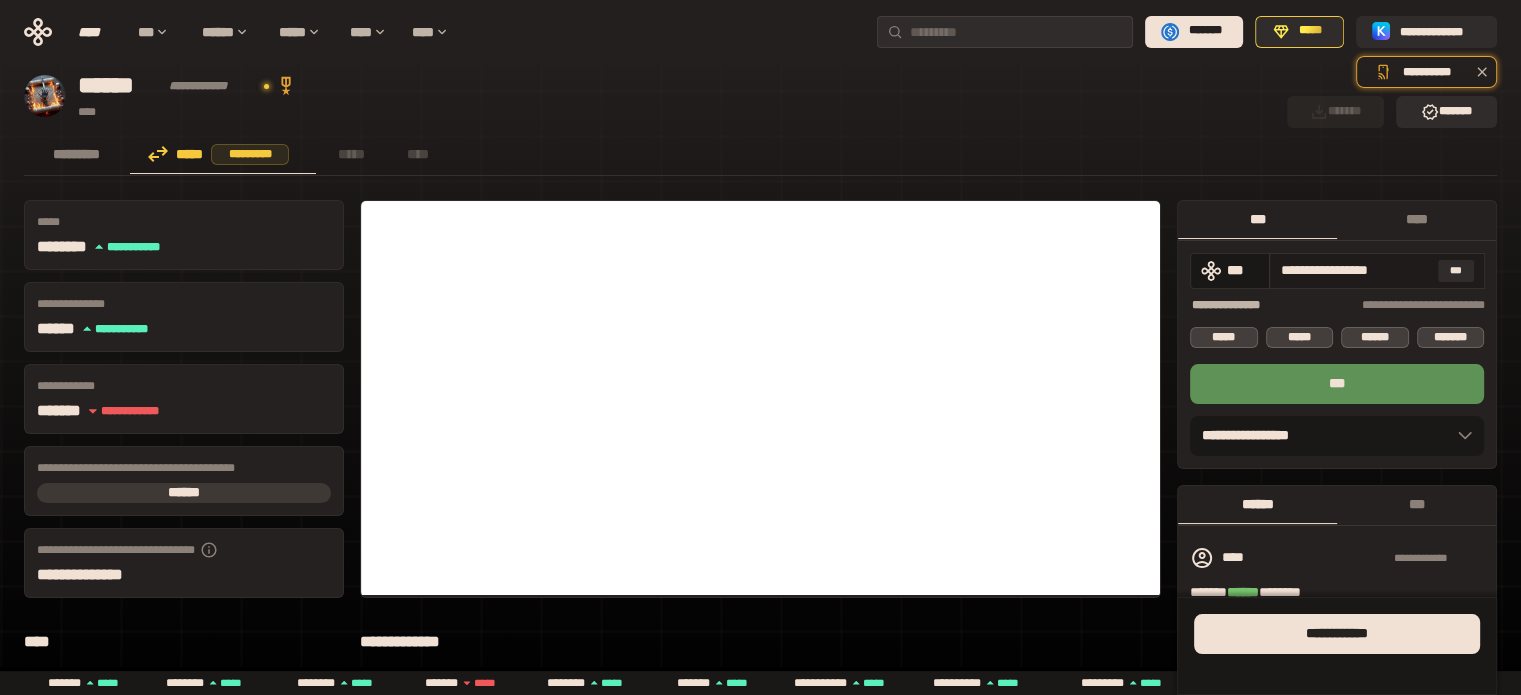 click on "**********" at bounding box center [1355, 270] 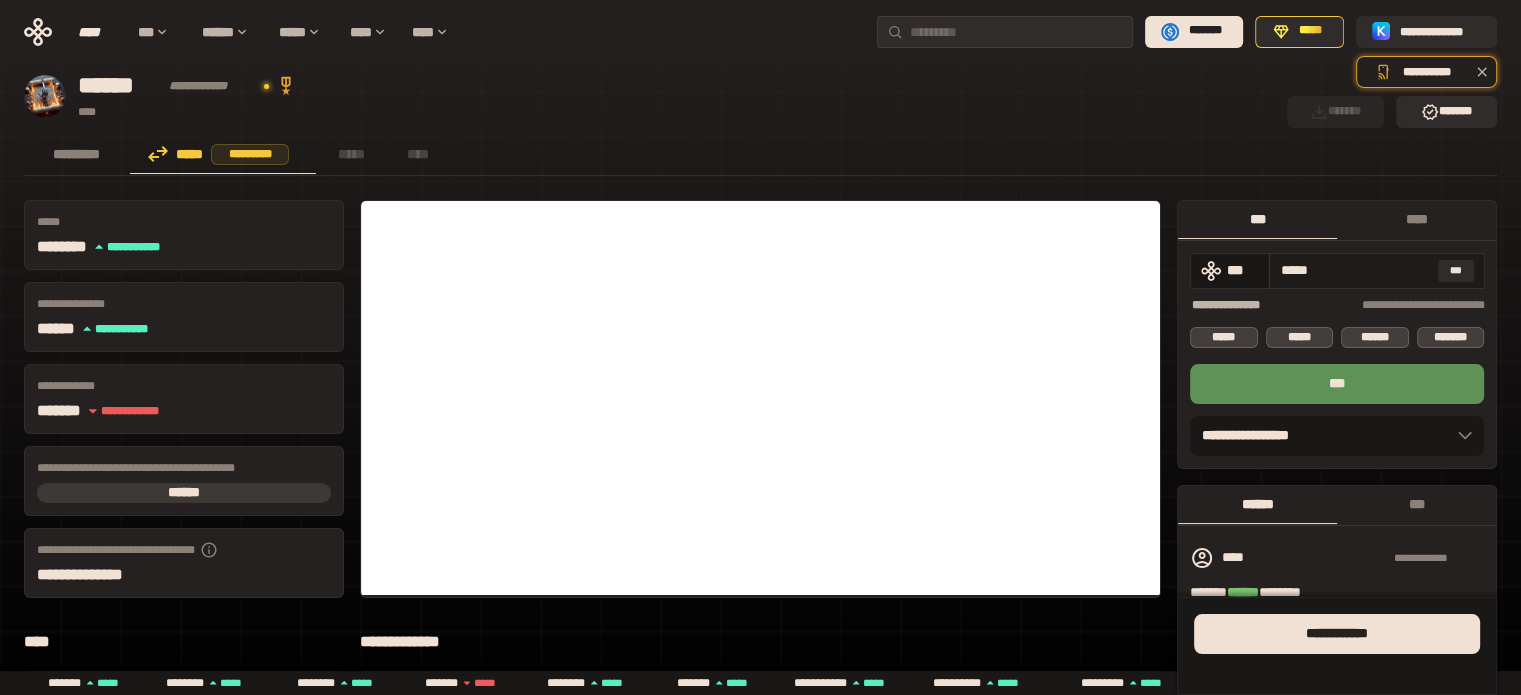 drag, startPoint x: 1310, startPoint y: 272, endPoint x: 1324, endPoint y: 269, distance: 14.3178215 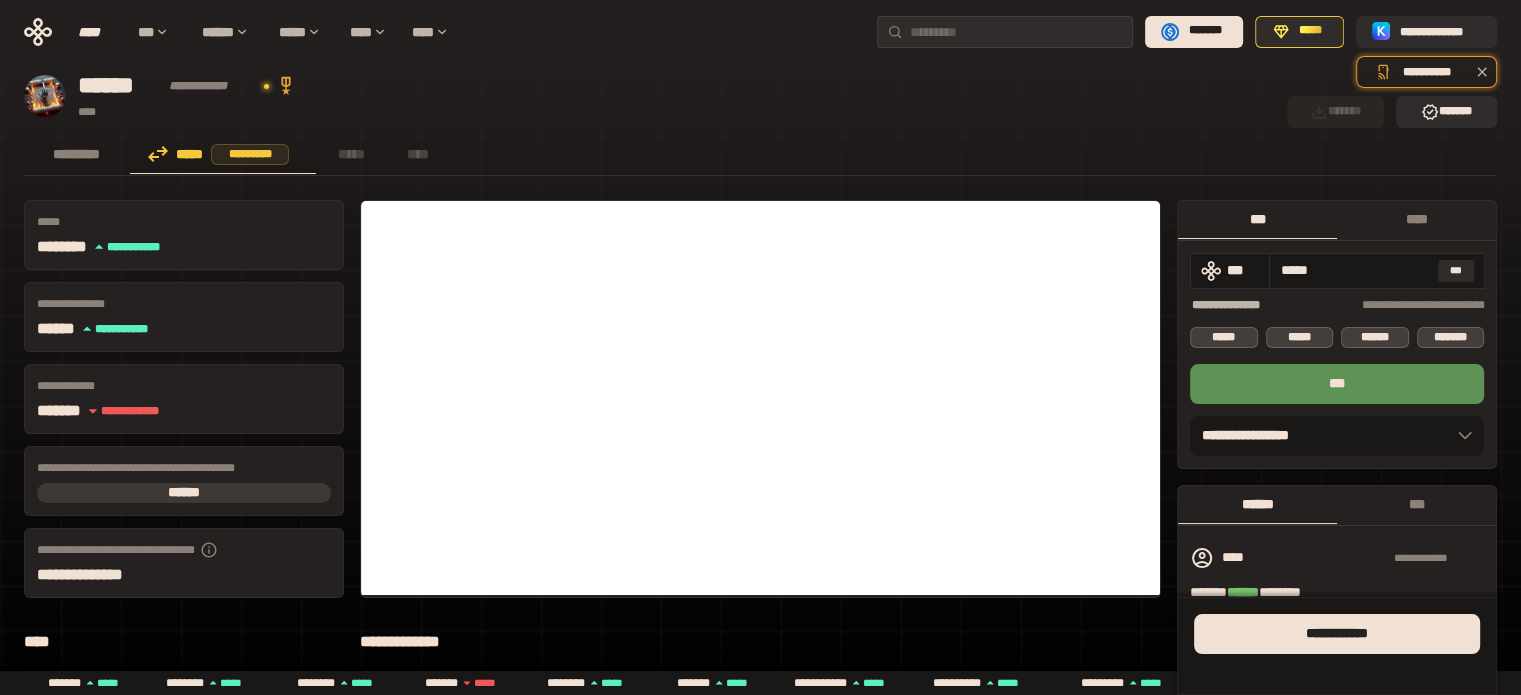 type on "*****" 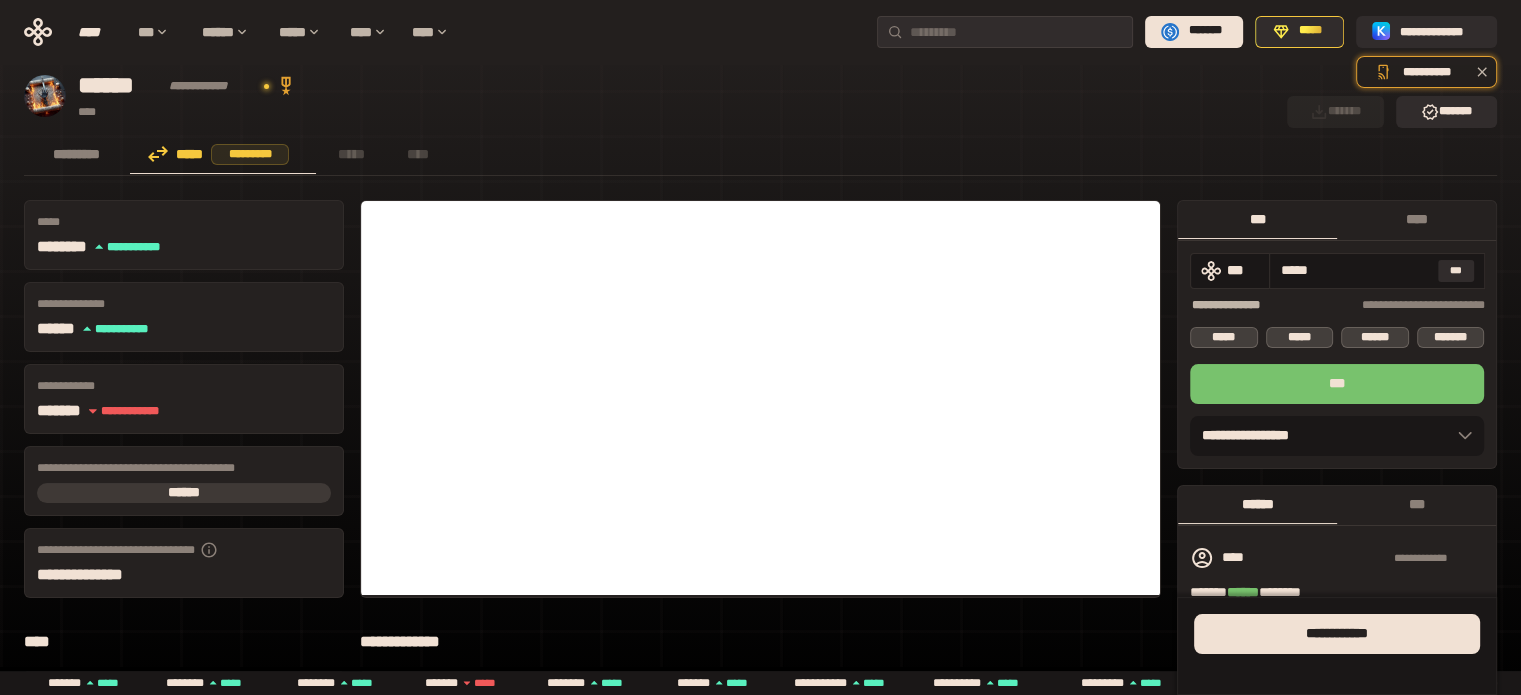 click on "***" at bounding box center [1337, 384] 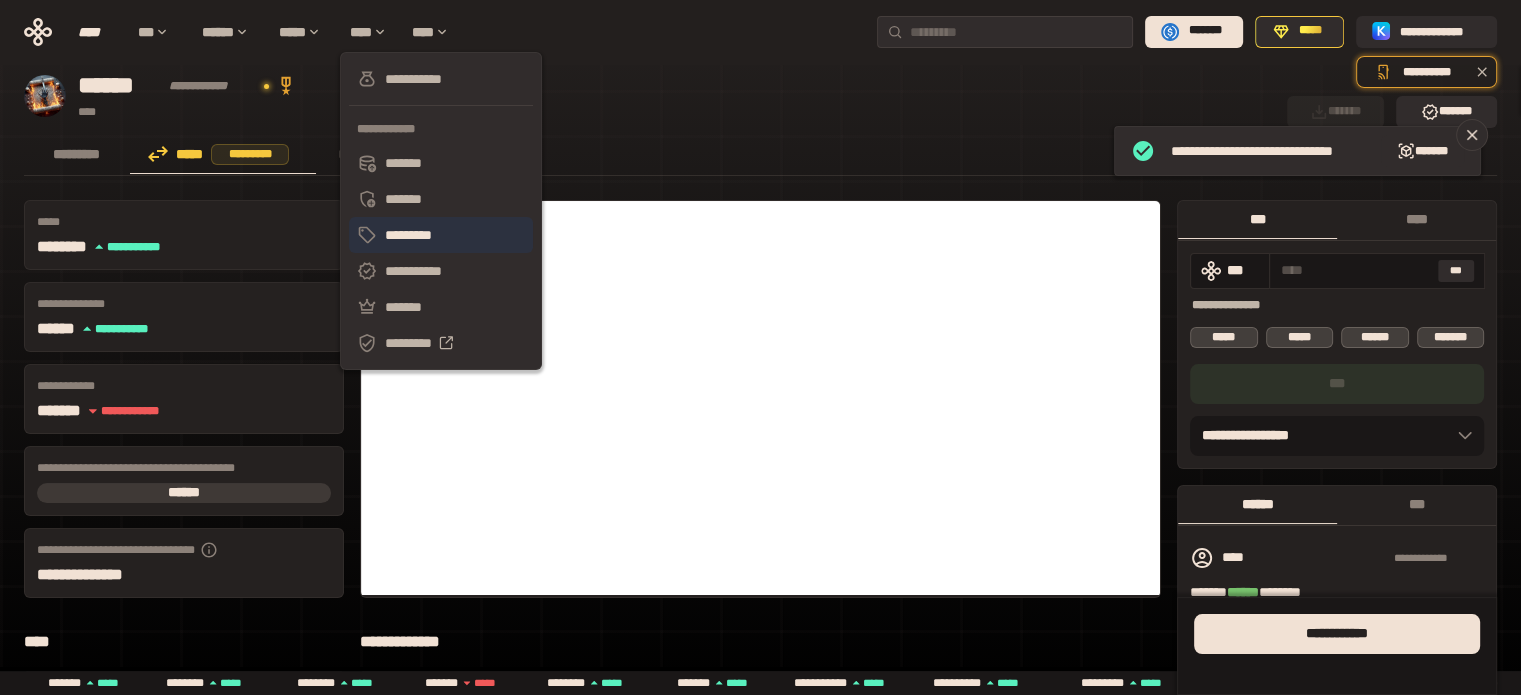 click on "*********" at bounding box center (441, 235) 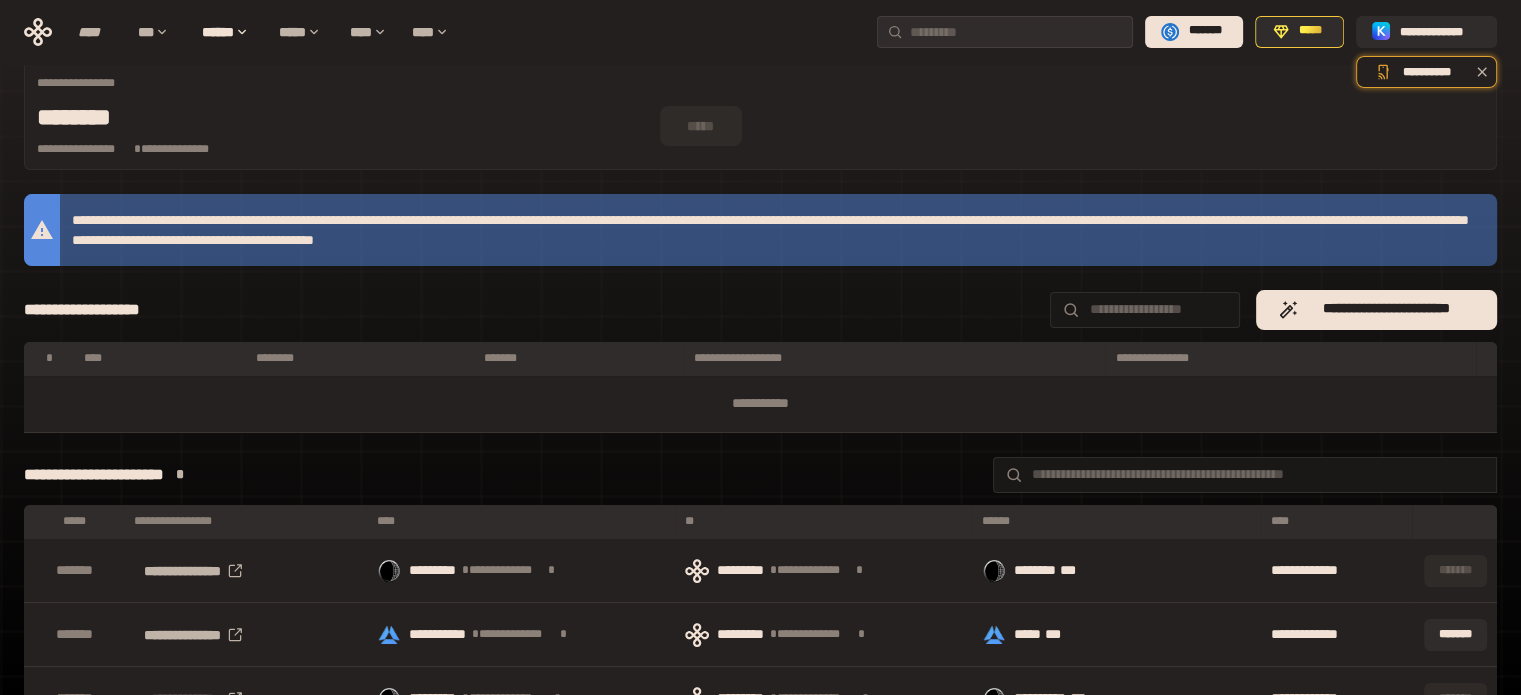 scroll, scrollTop: 299, scrollLeft: 0, axis: vertical 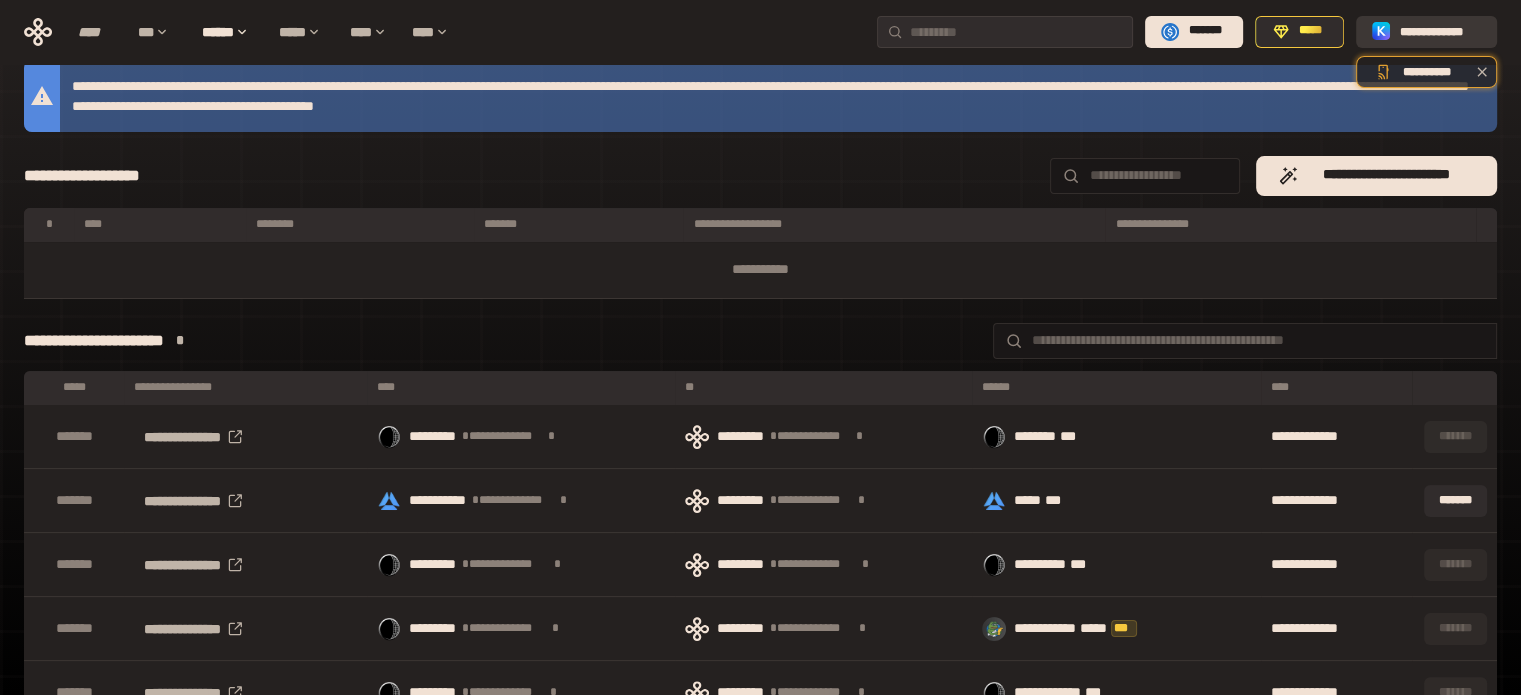 click on "**********" at bounding box center (1426, 32) 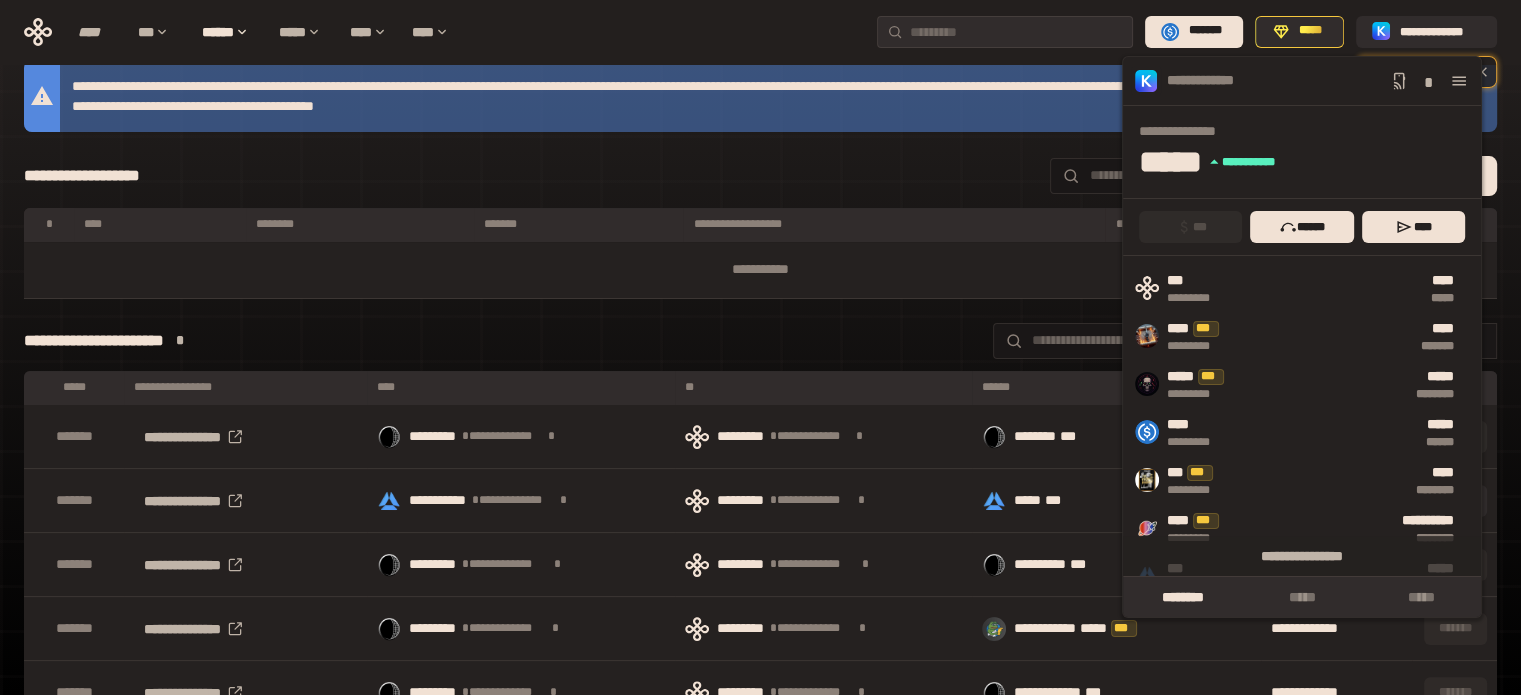 click 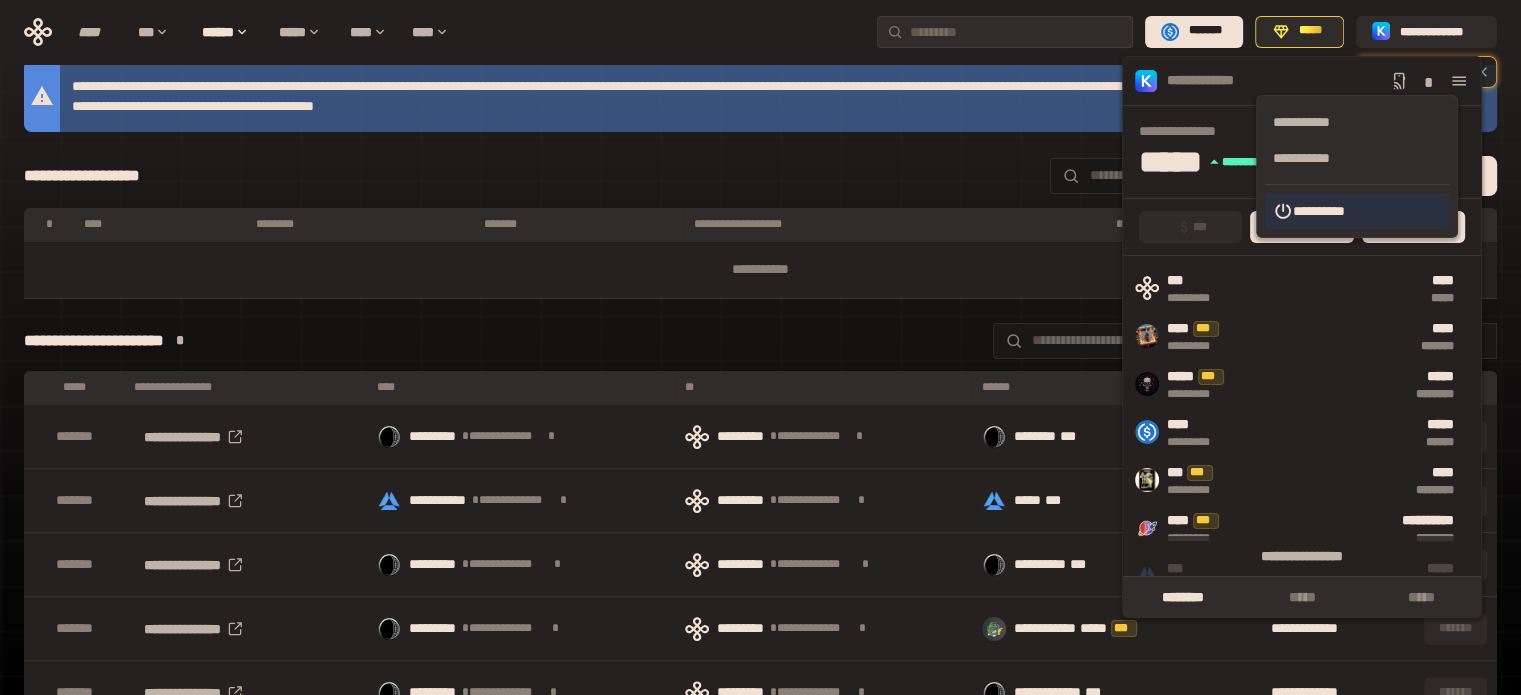 click on "**********" at bounding box center (1357, 211) 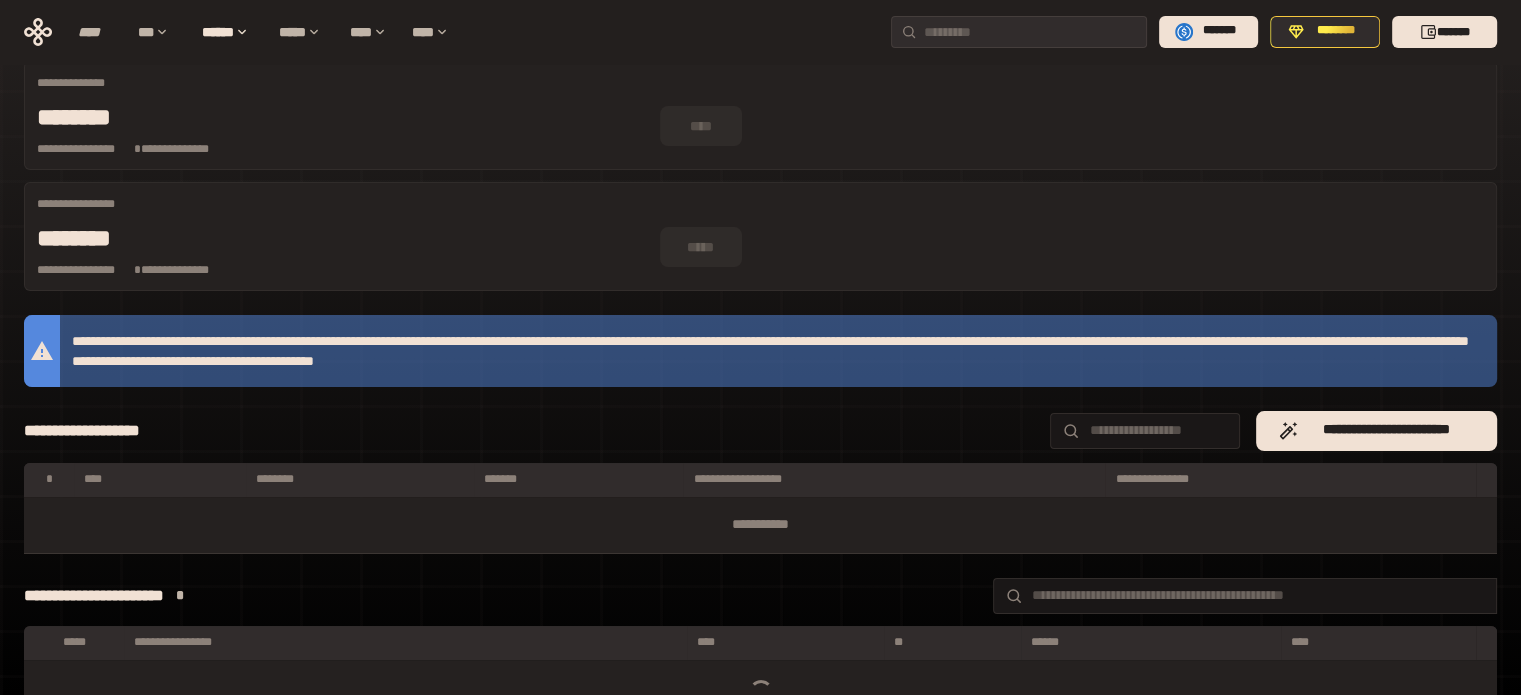 scroll, scrollTop: 299, scrollLeft: 0, axis: vertical 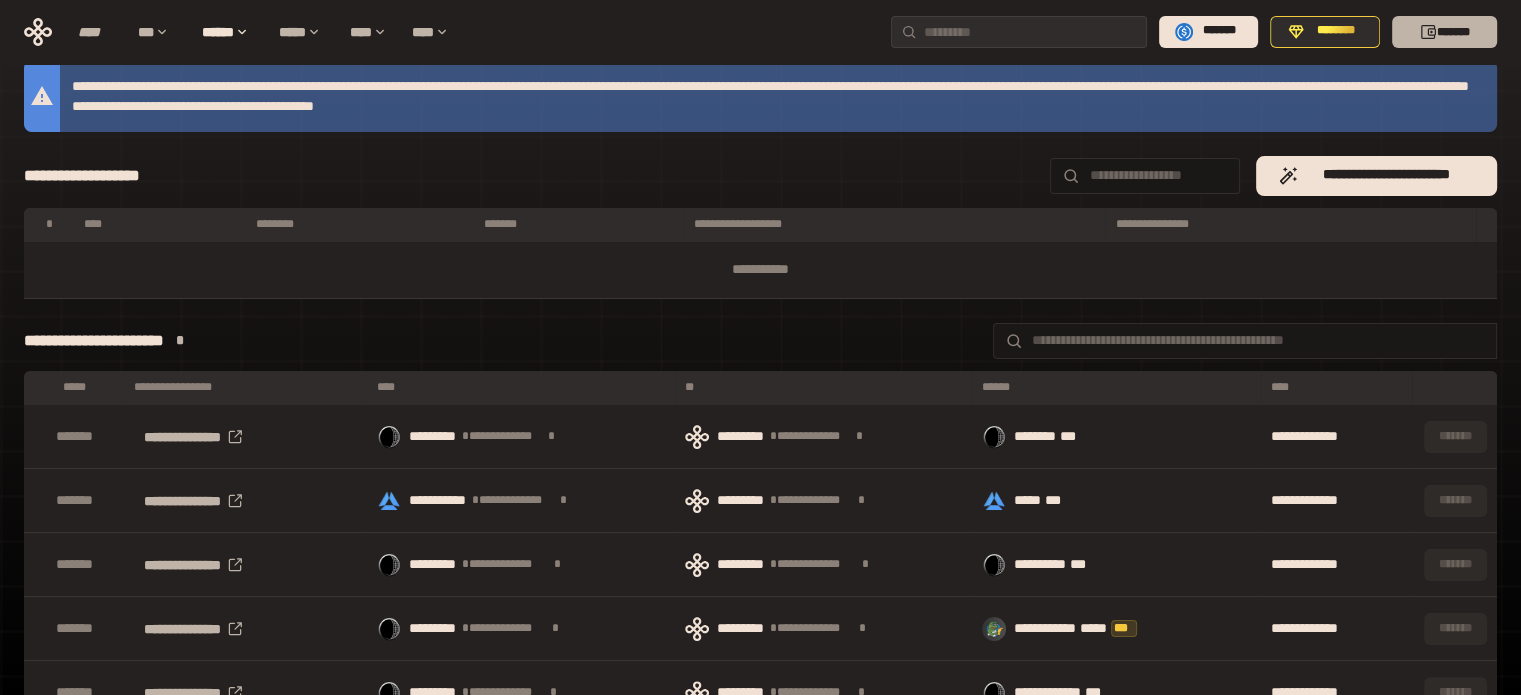 click on "*******" at bounding box center [1444, 32] 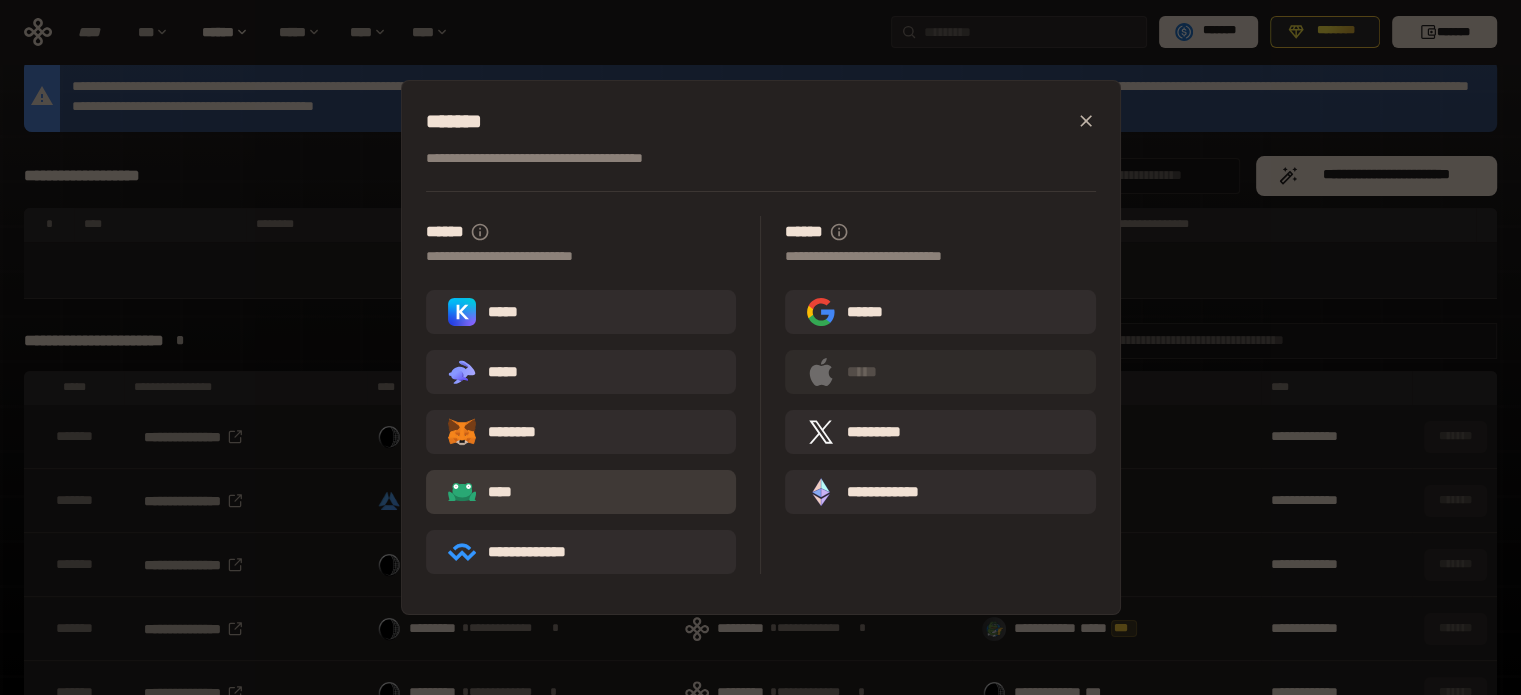 click on "****" at bounding box center [581, 492] 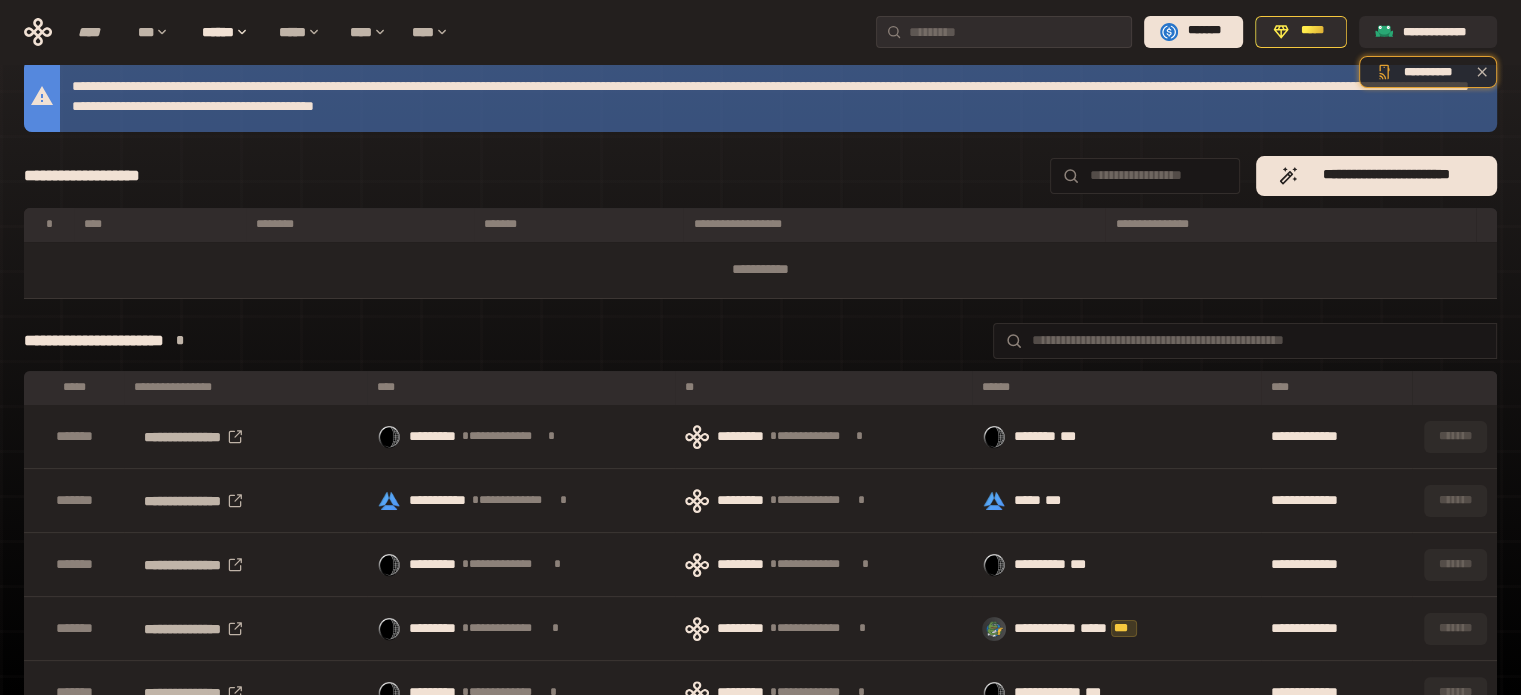 scroll, scrollTop: 0, scrollLeft: 0, axis: both 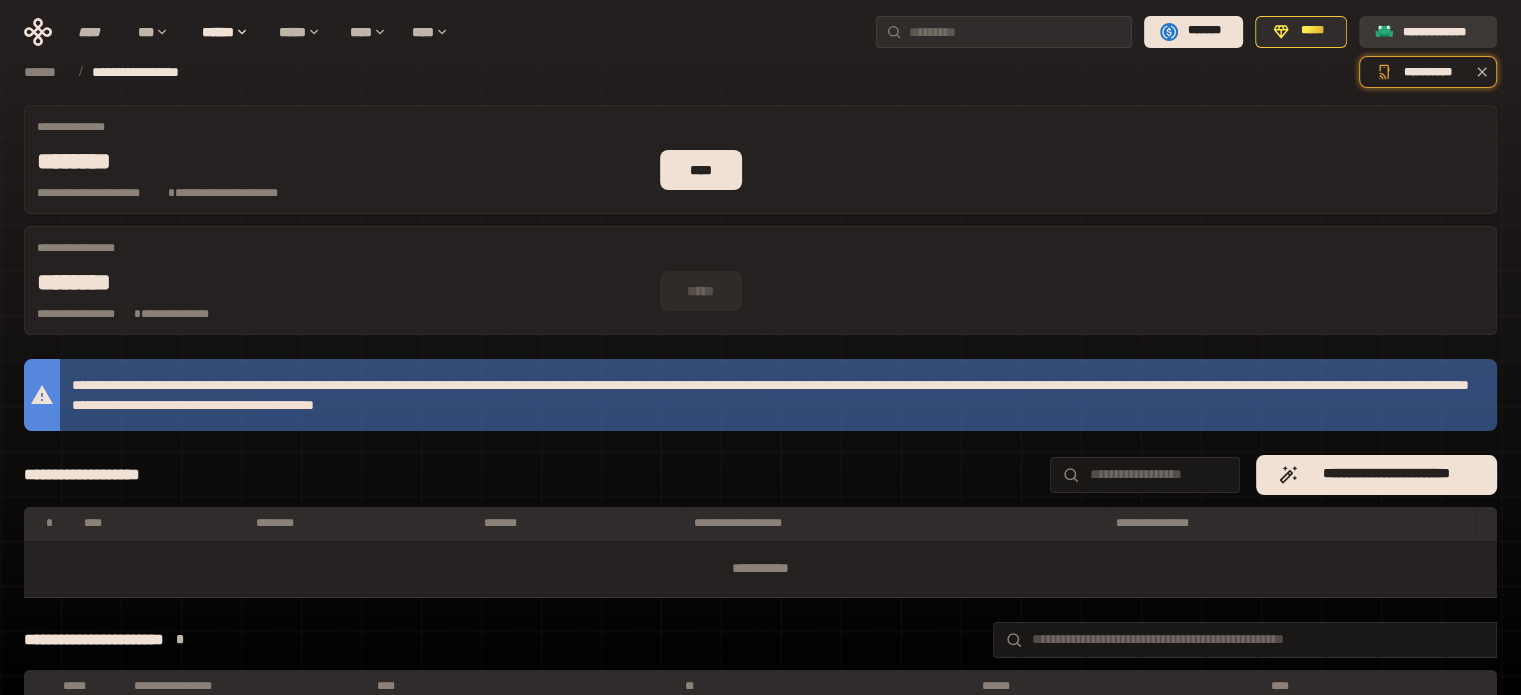 click on "**********" at bounding box center [1442, 31] 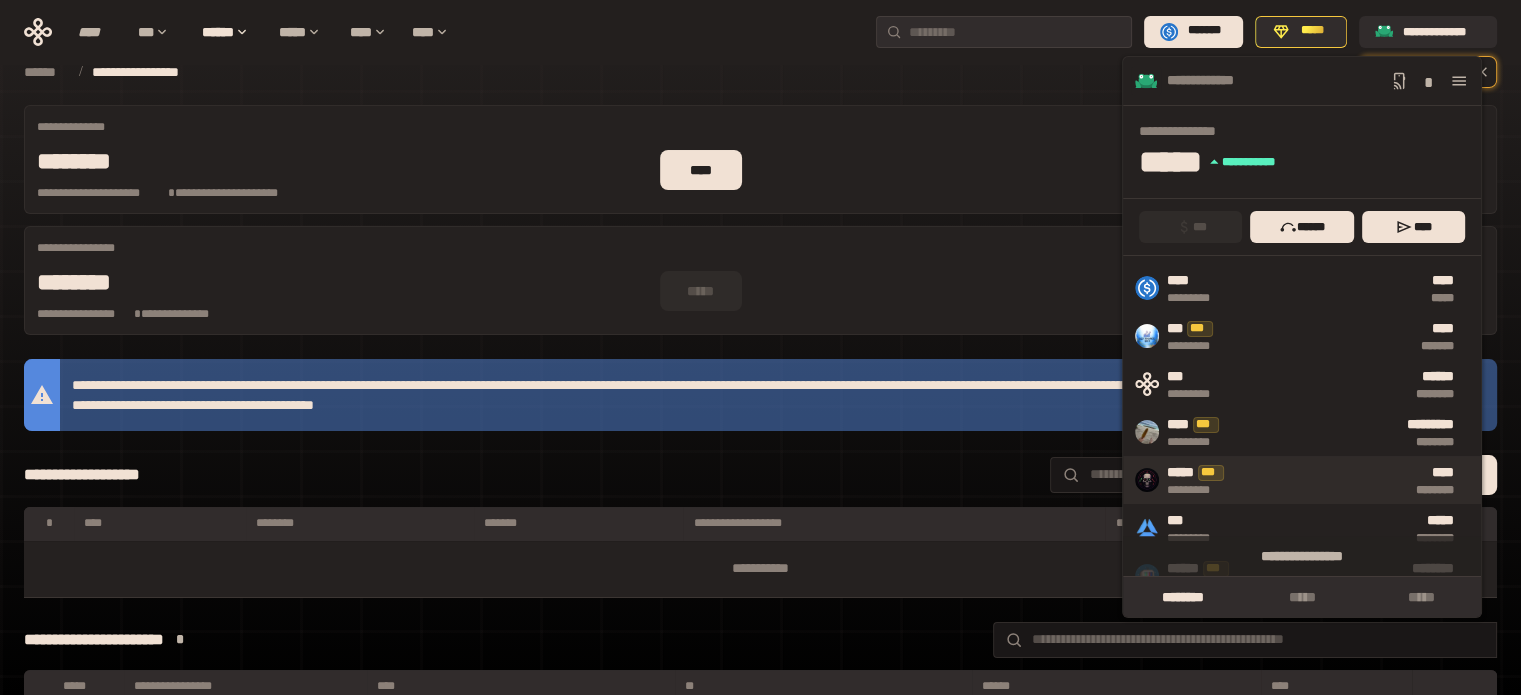 scroll, scrollTop: 100, scrollLeft: 0, axis: vertical 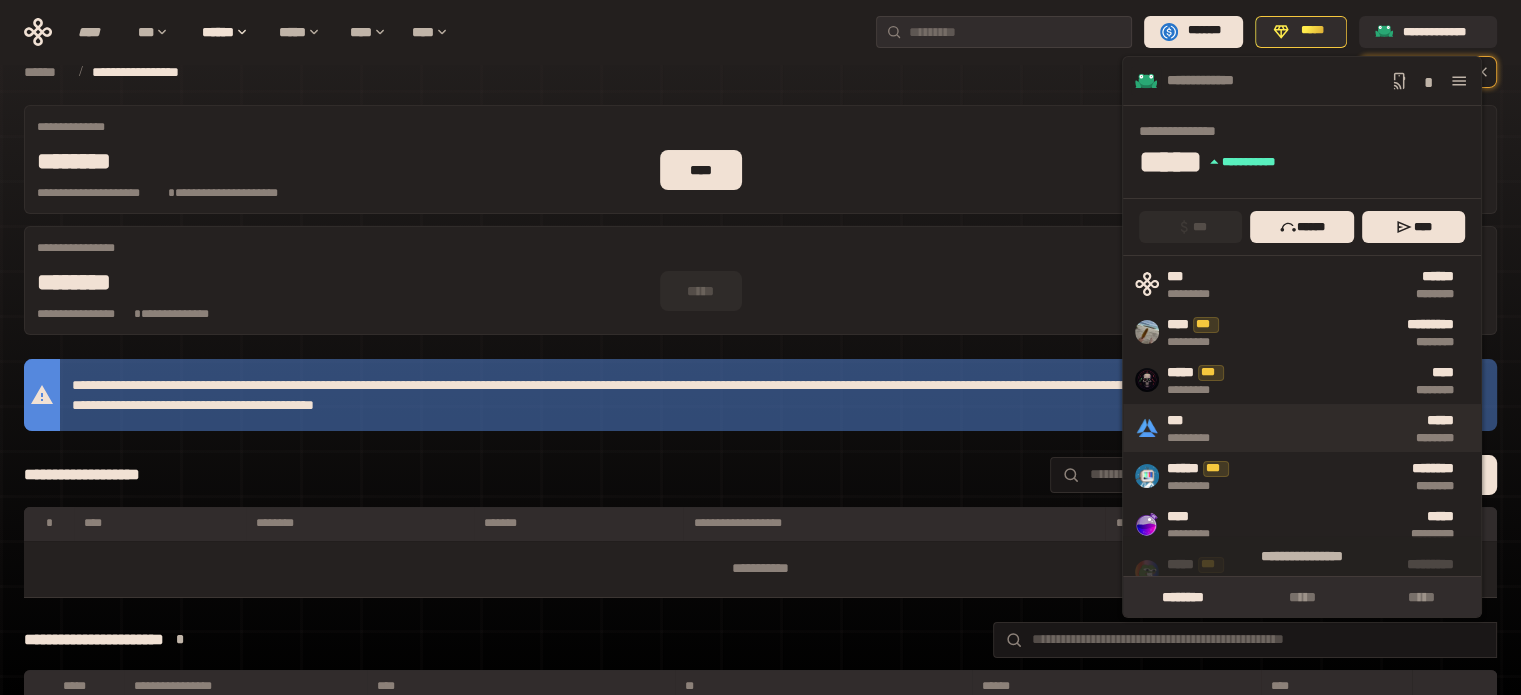 click on "********" at bounding box center (1346, 438) 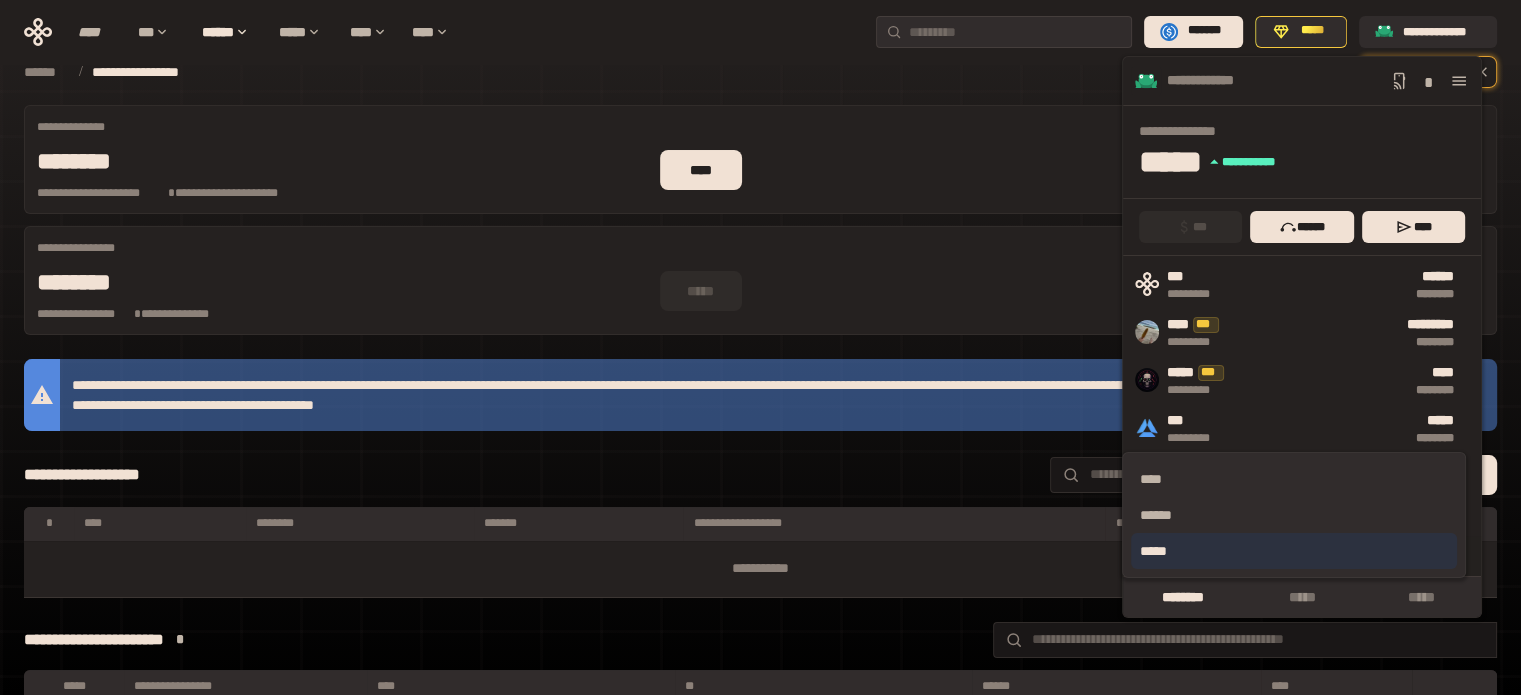 click on "*****" at bounding box center [1293, 551] 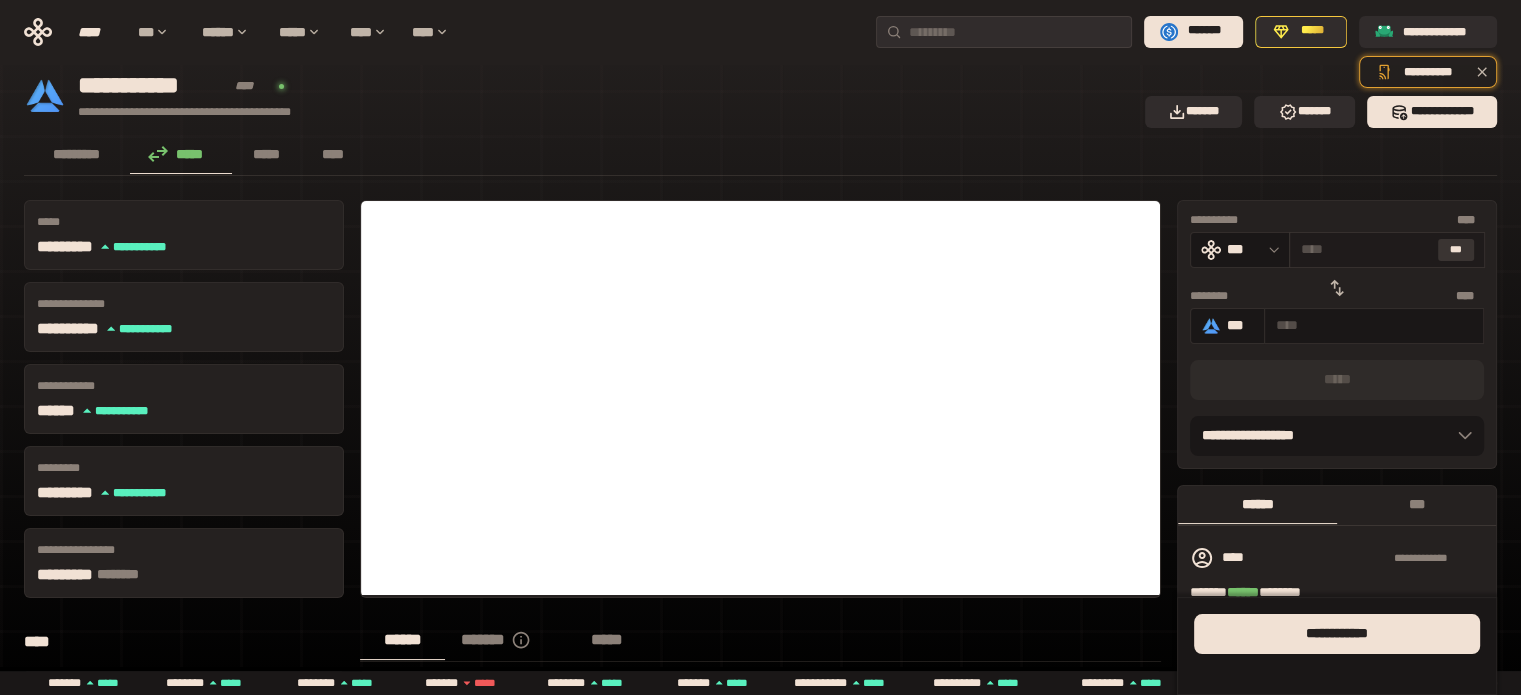 click on "***" at bounding box center [1456, 250] 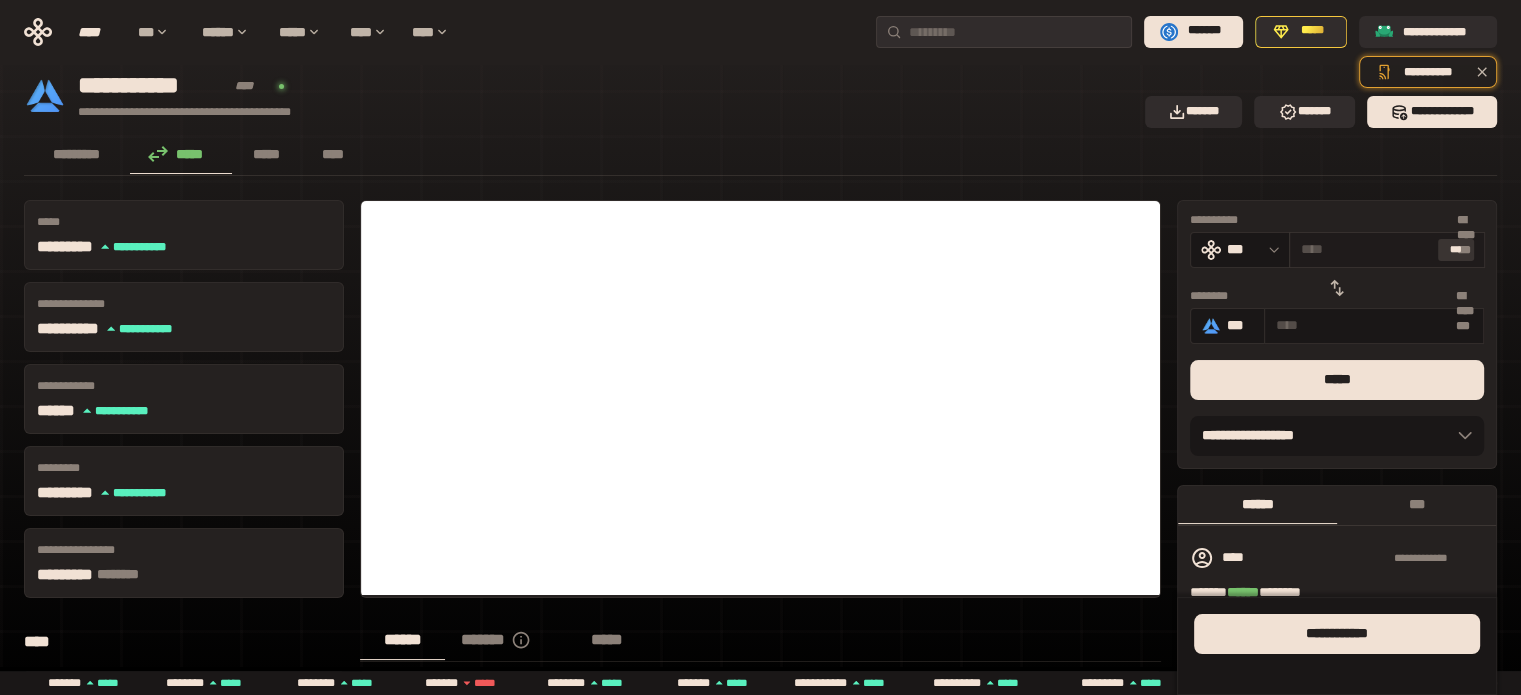 type on "**********" 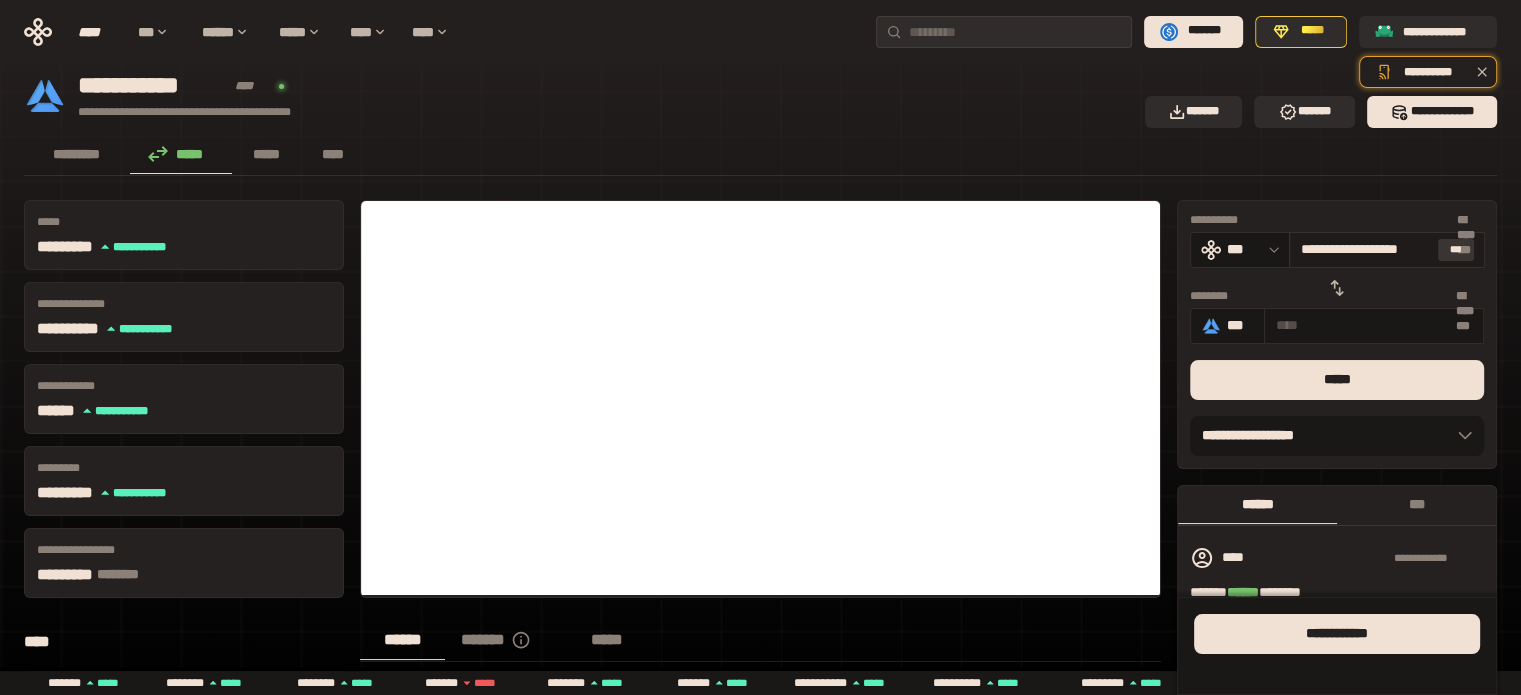 type on "**********" 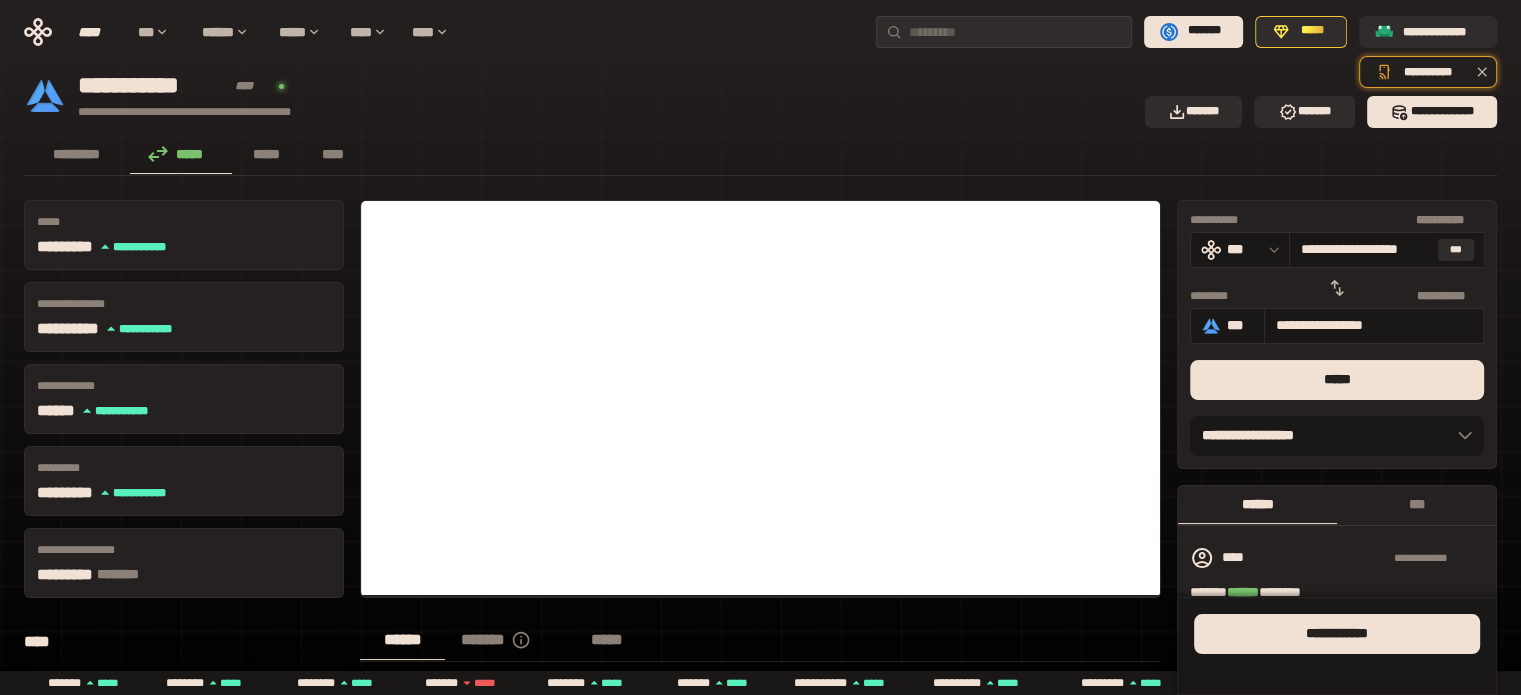 scroll, scrollTop: 0, scrollLeft: 19, axis: horizontal 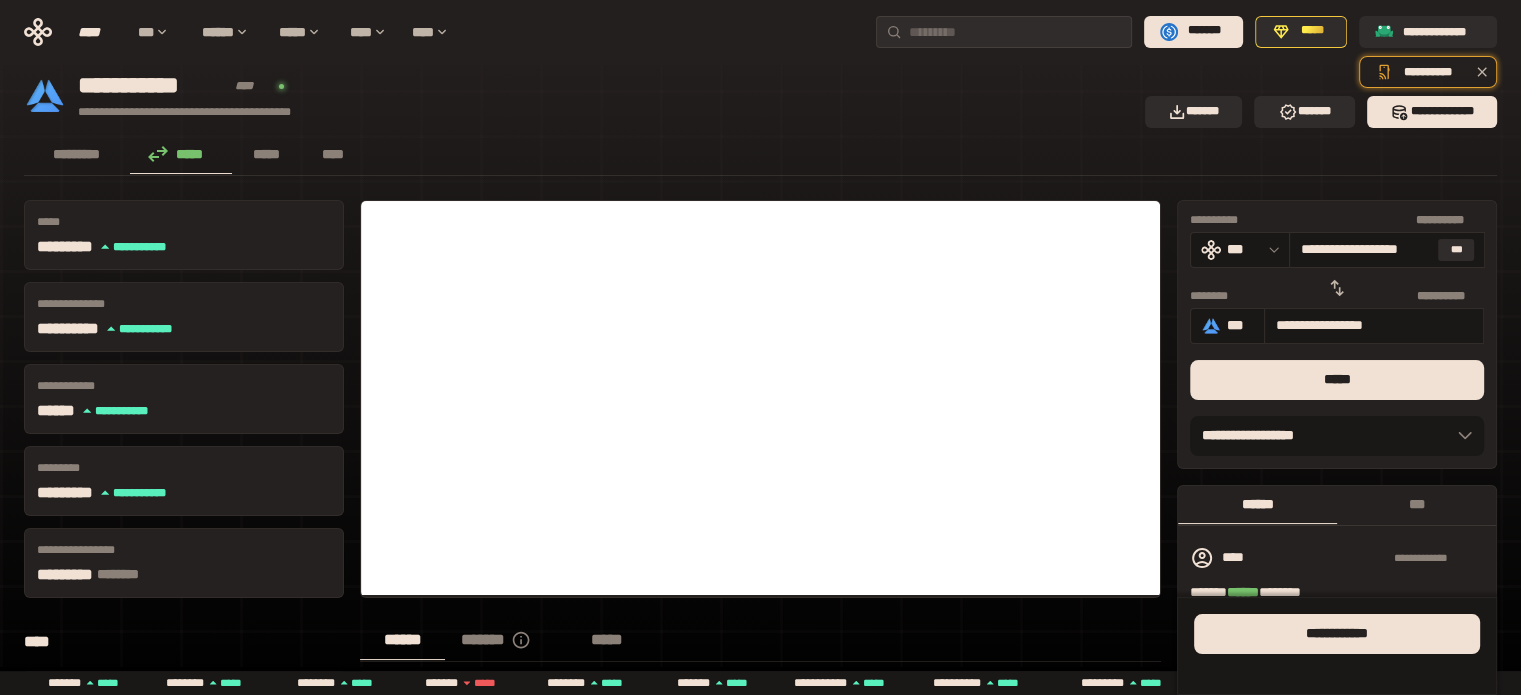 drag, startPoint x: 1313, startPoint y: 251, endPoint x: 1512, endPoint y: 239, distance: 199.36148 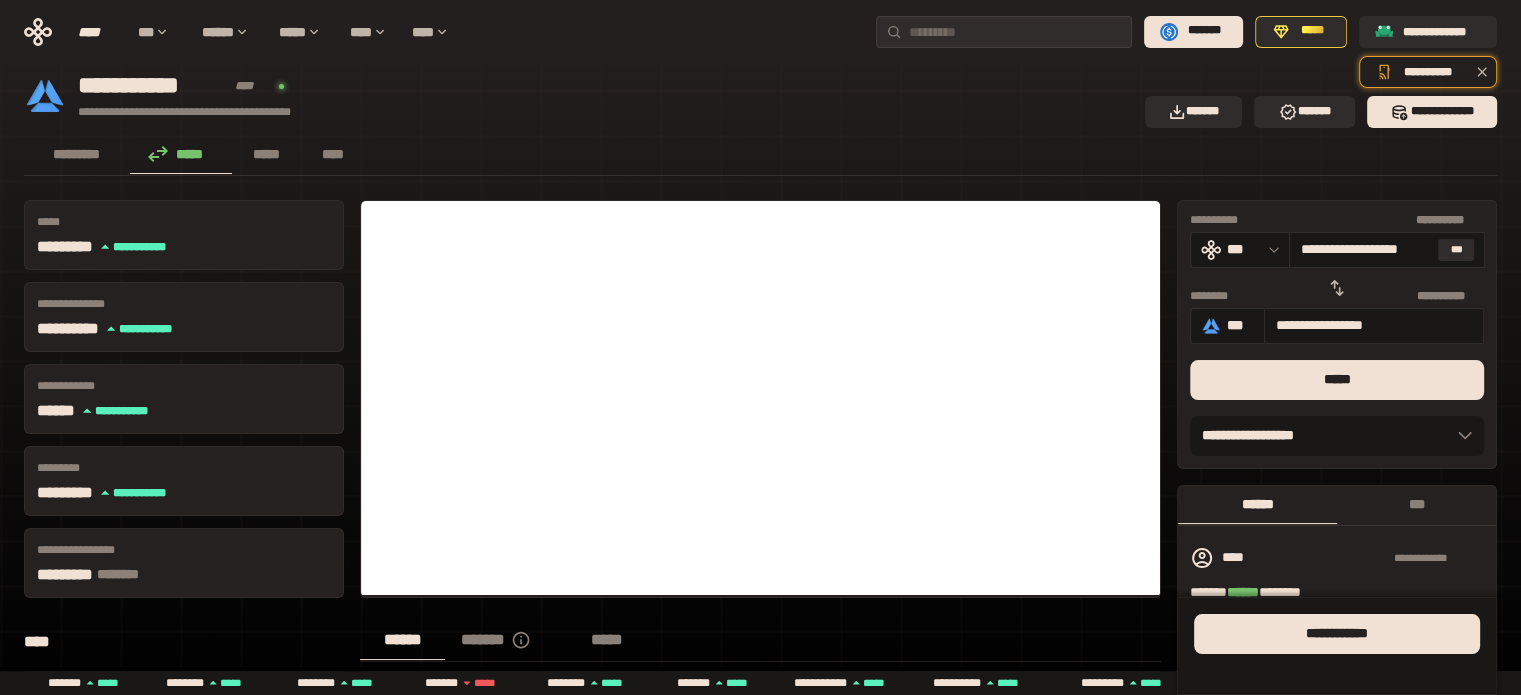 type on "***" 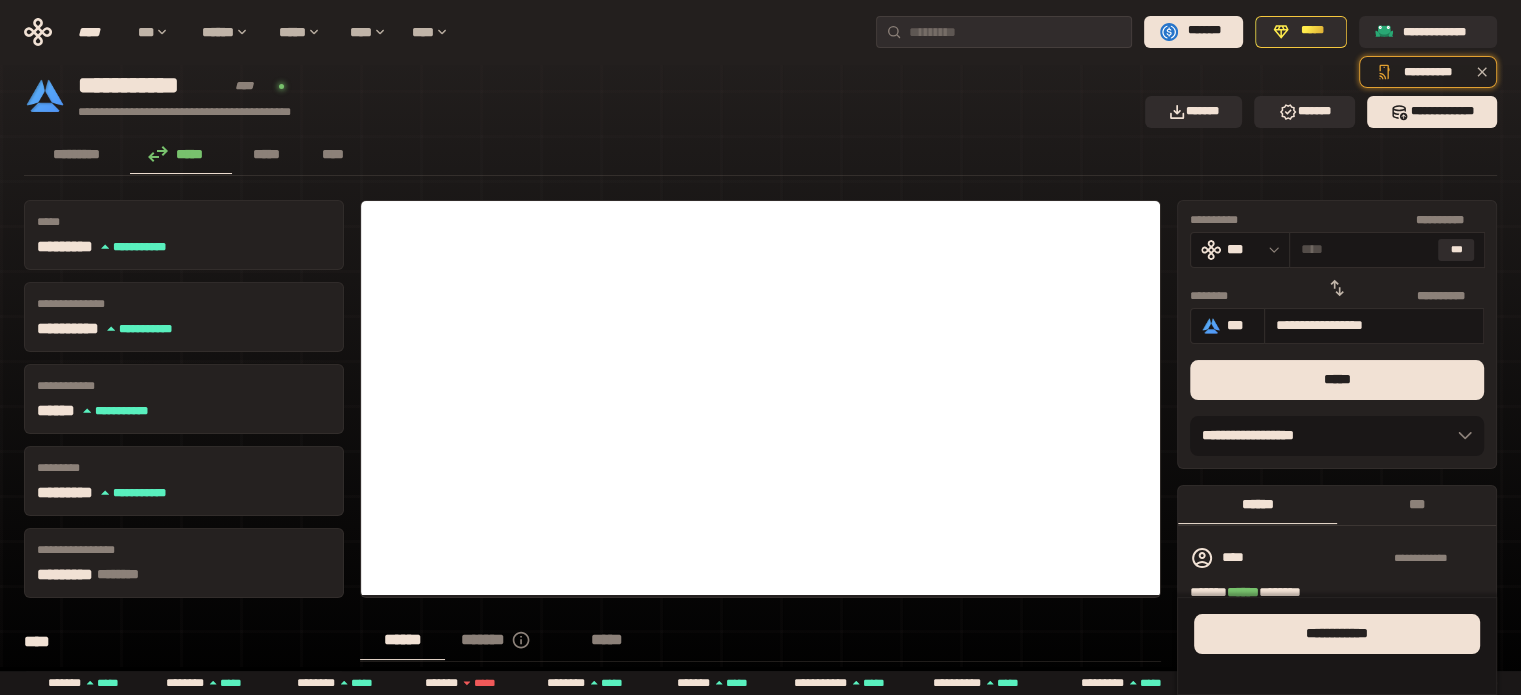 scroll, scrollTop: 0, scrollLeft: 0, axis: both 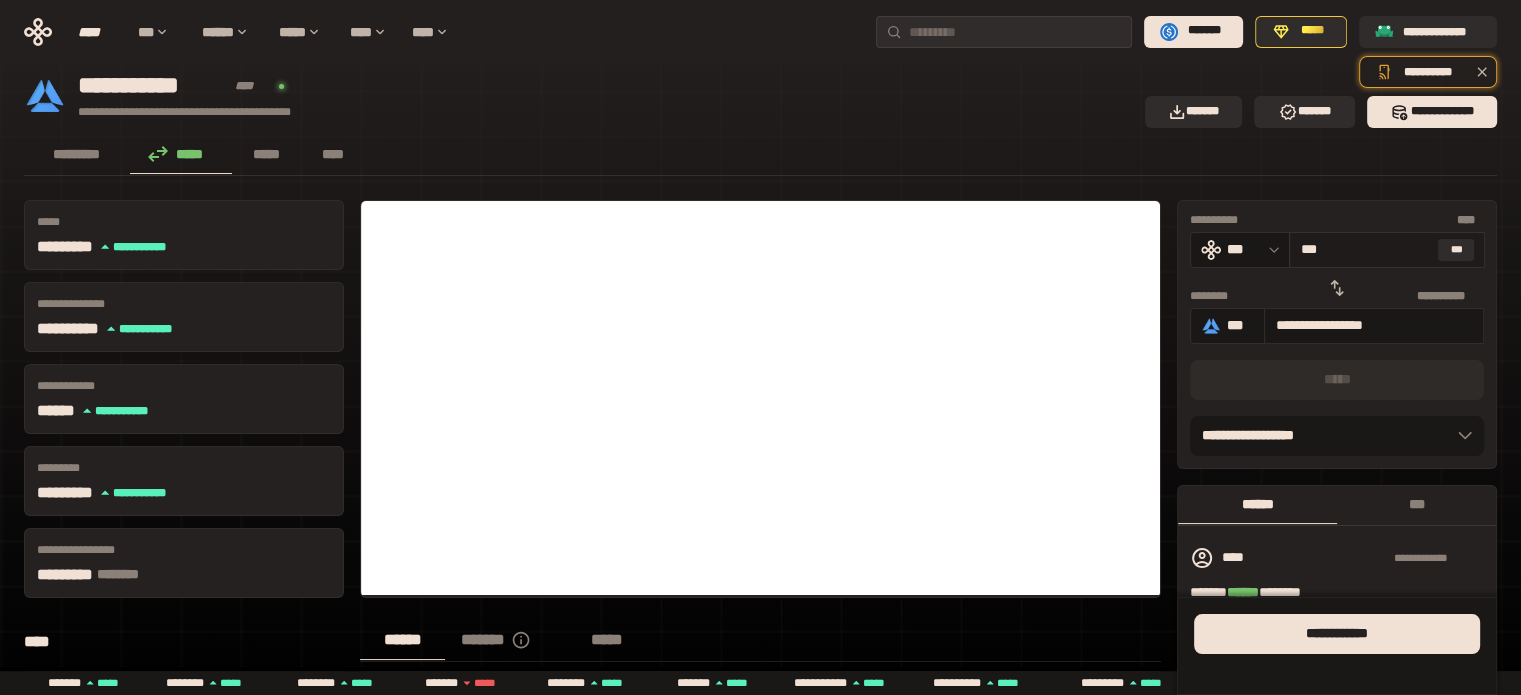 type on "****" 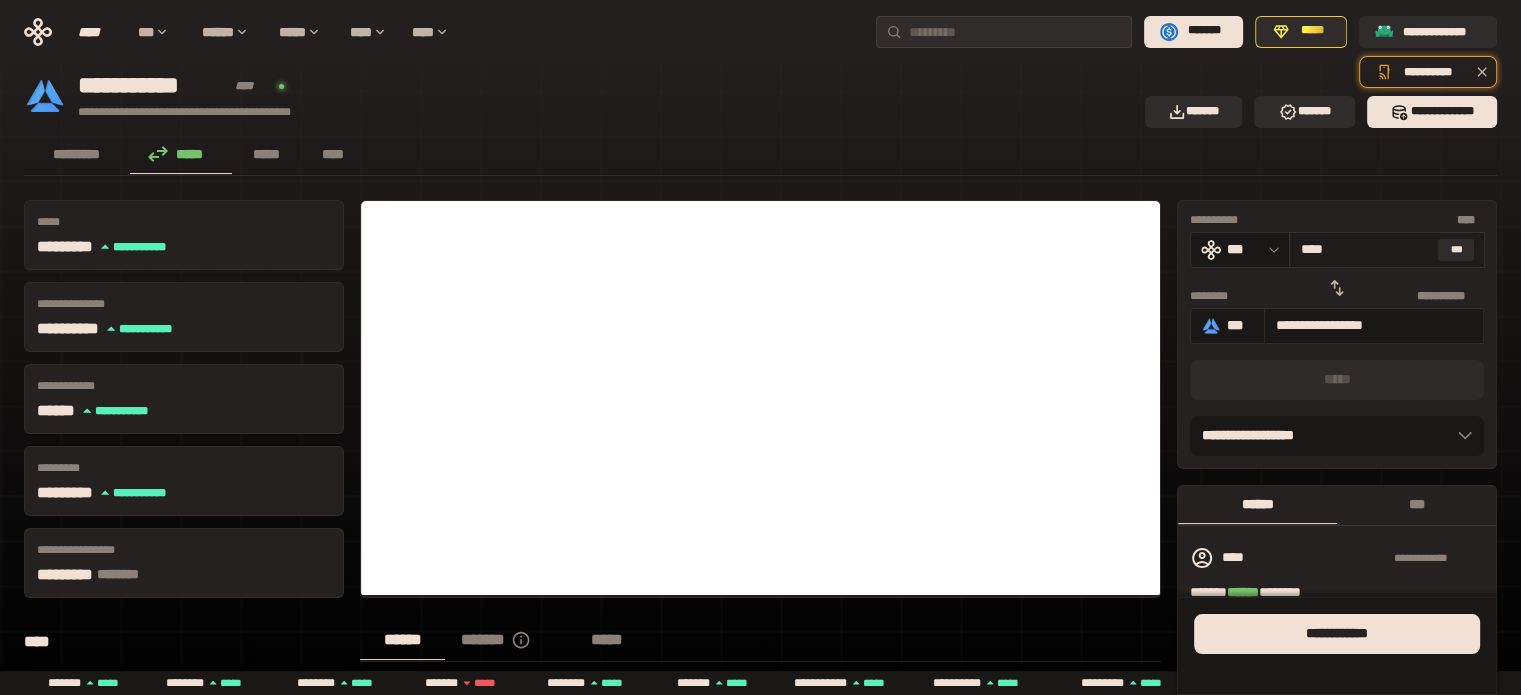 type on "**********" 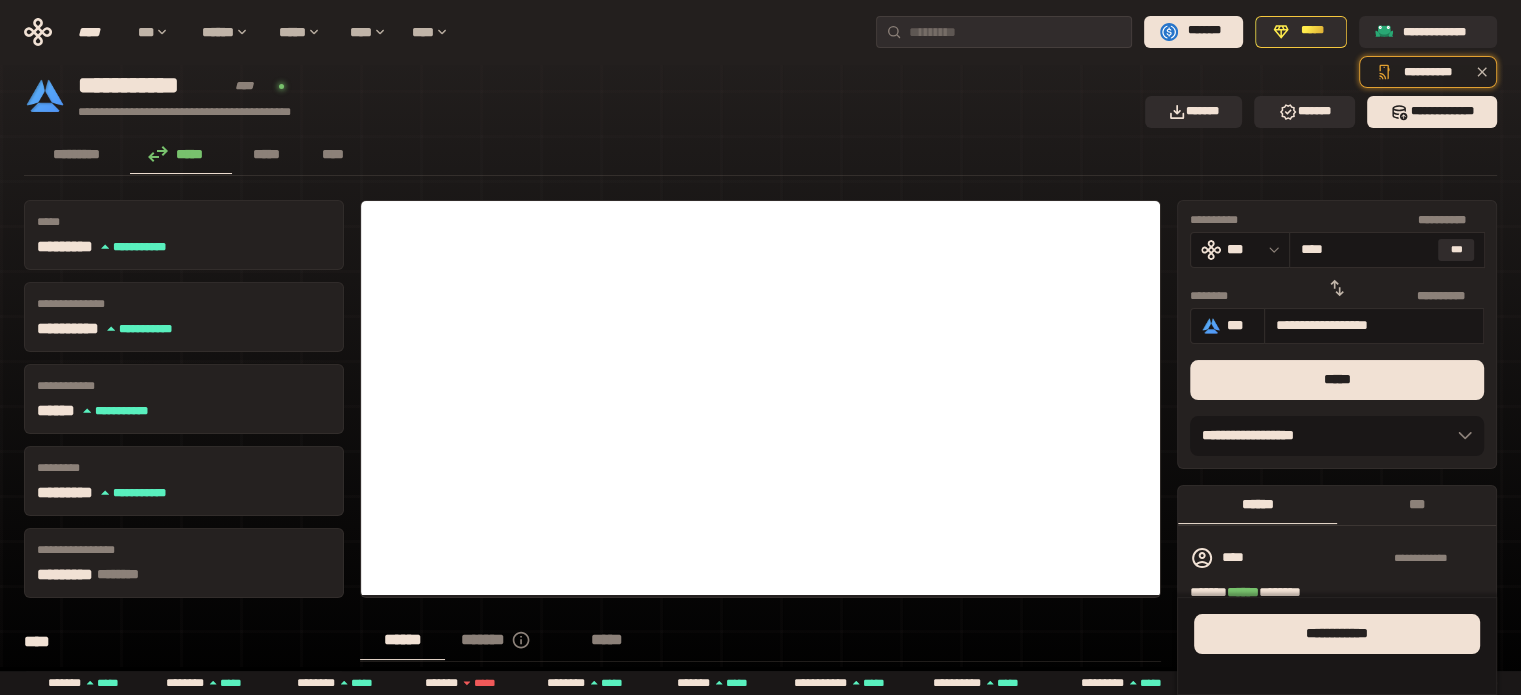 type on "****" 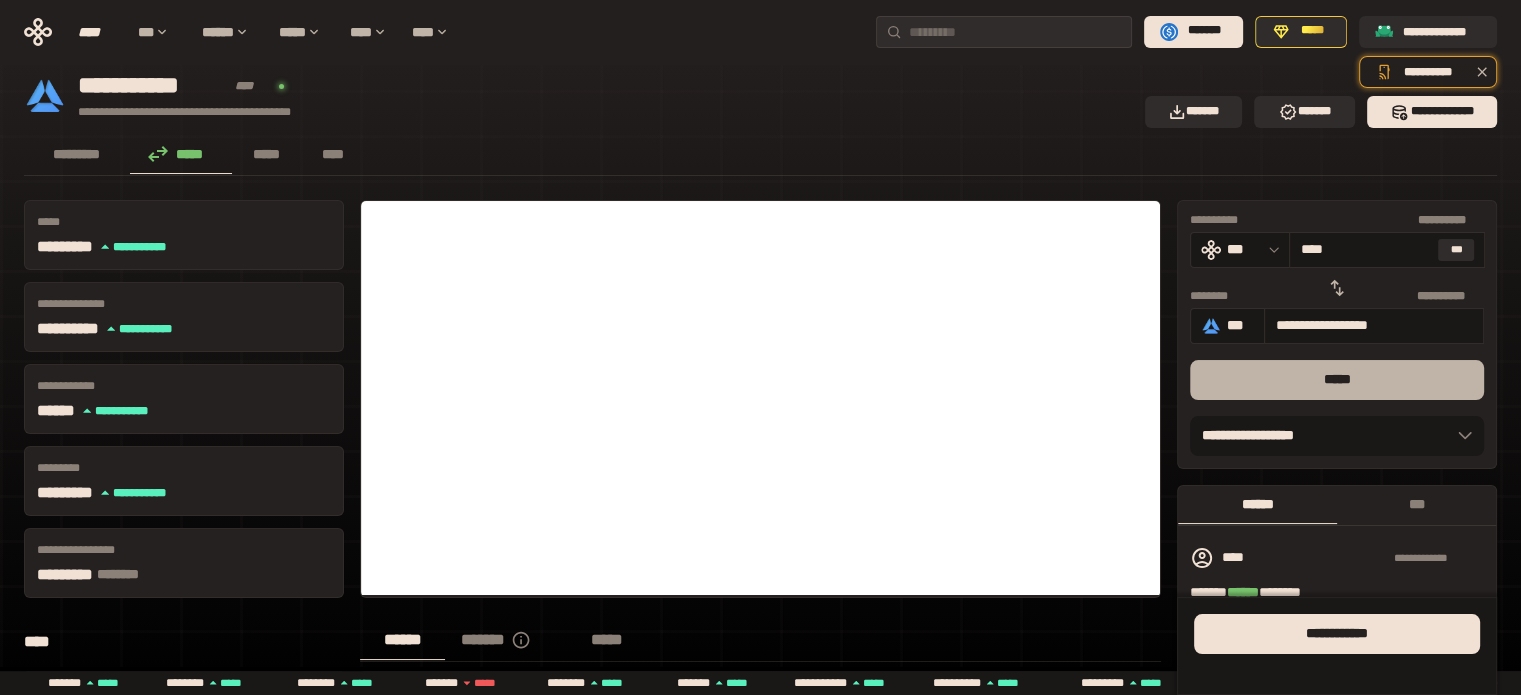 click on "*****" at bounding box center (1337, 380) 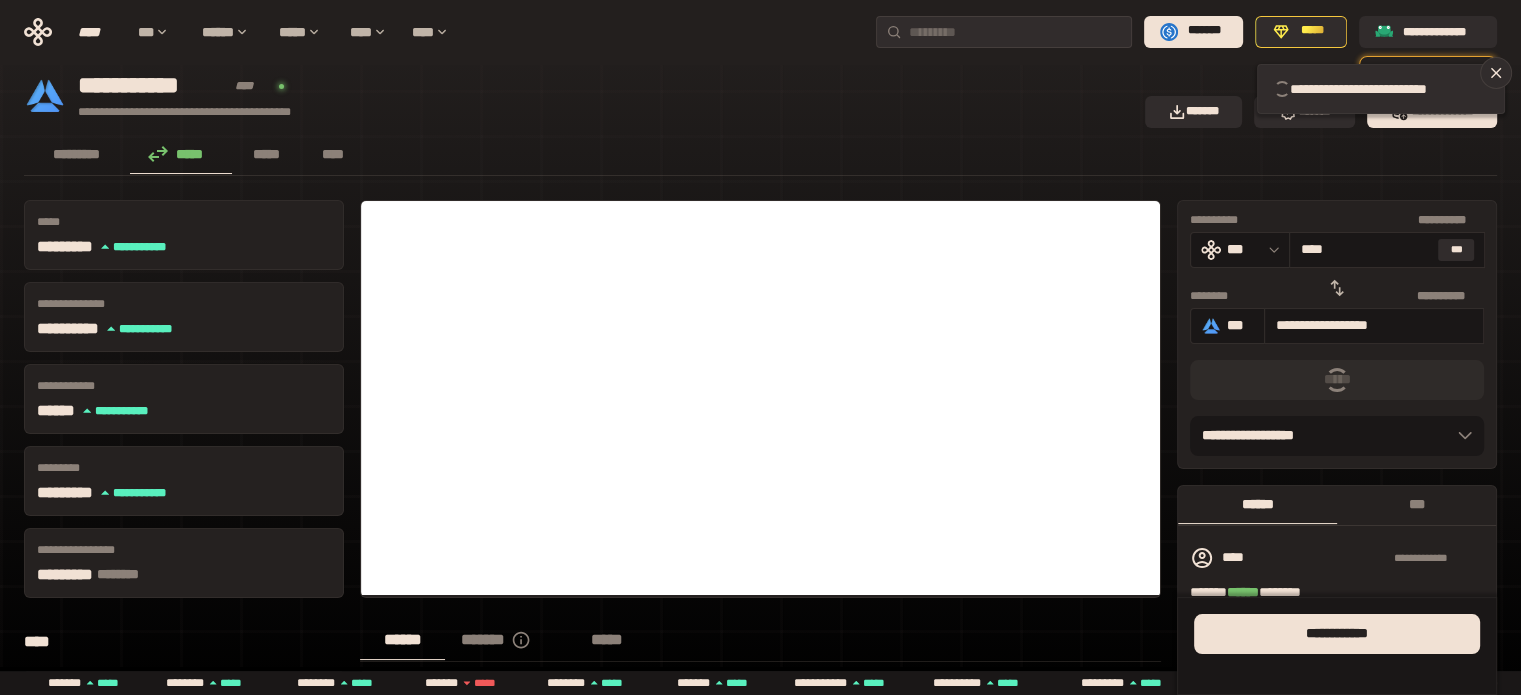 type 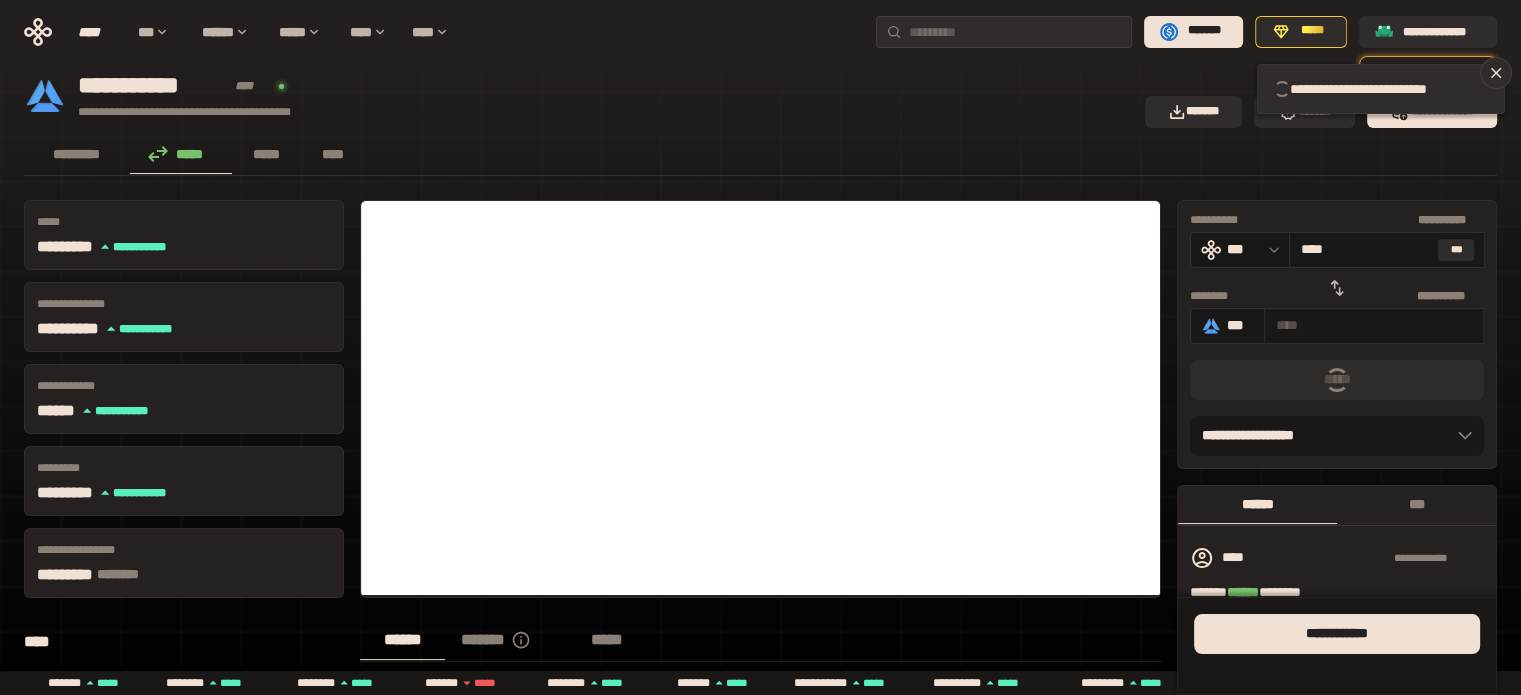 type 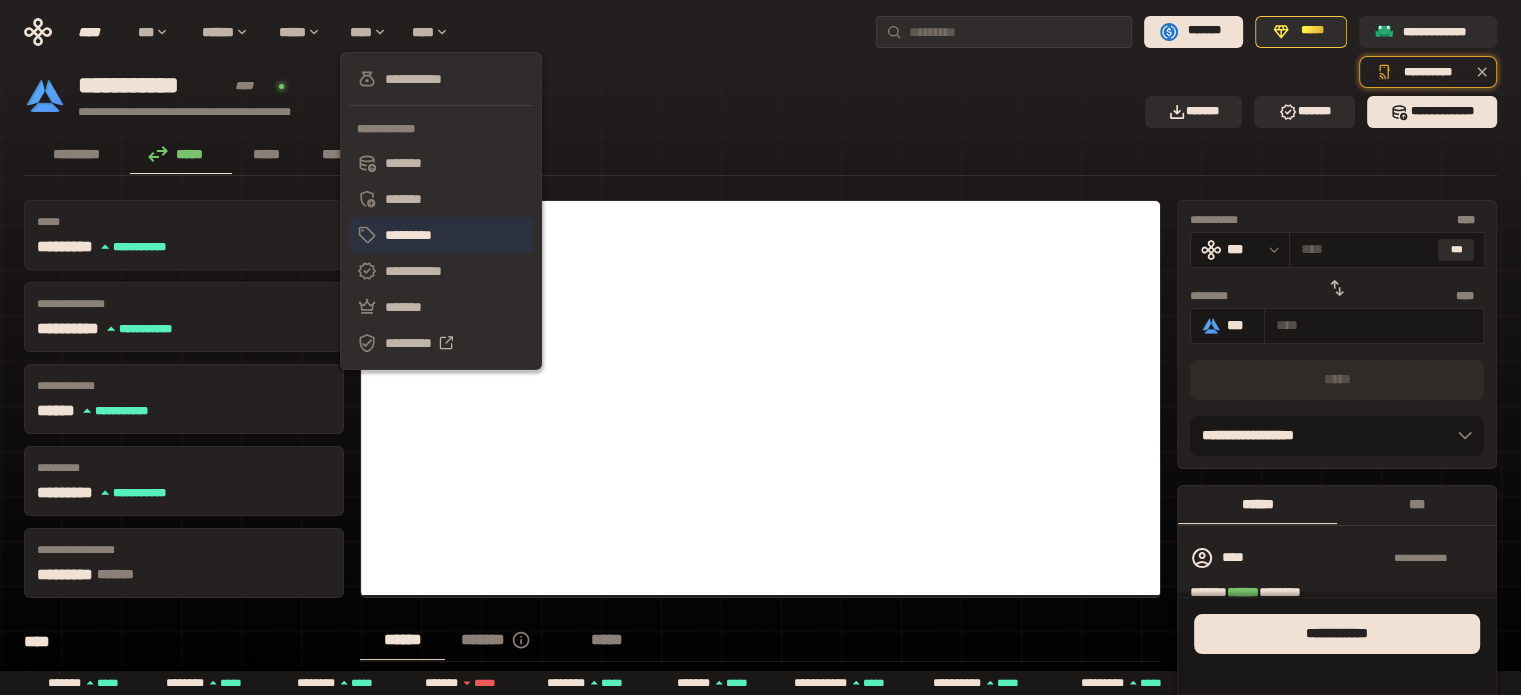 click on "*********" at bounding box center (441, 235) 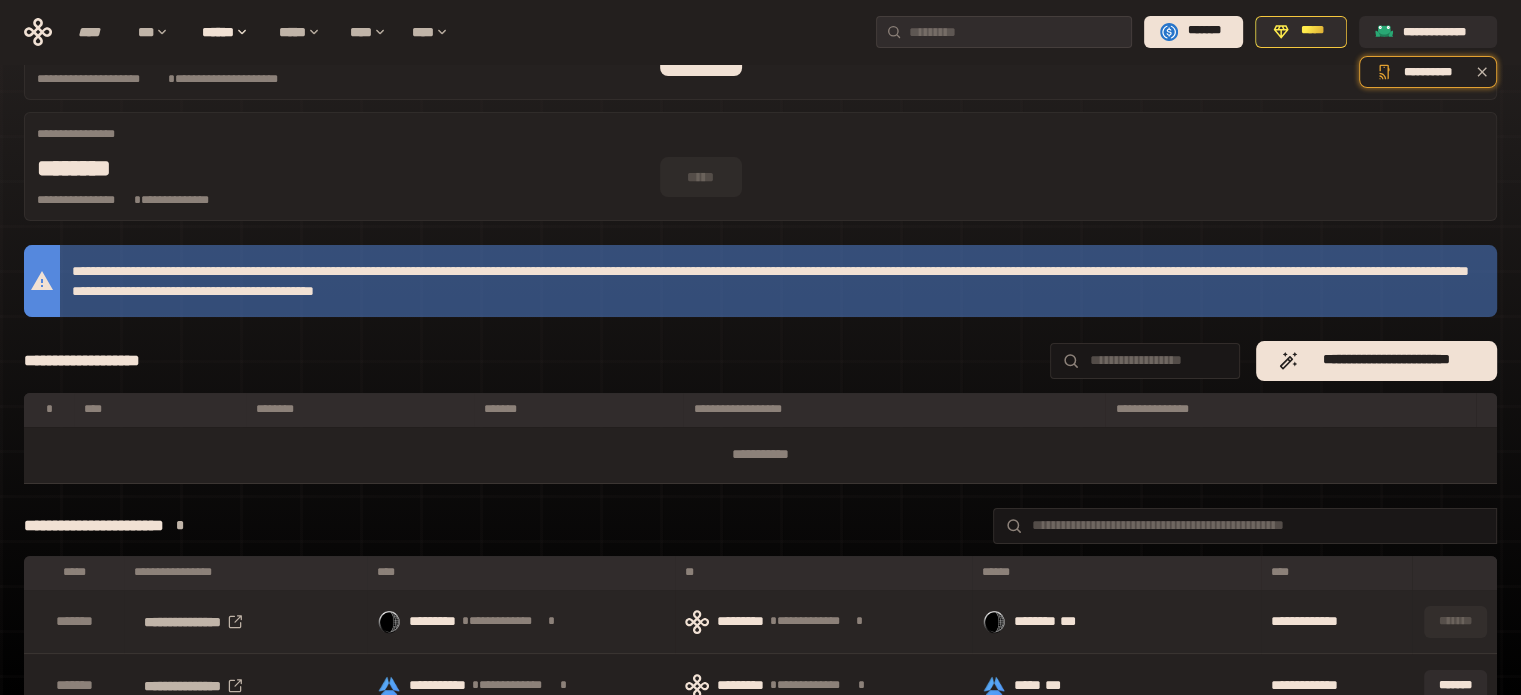 scroll, scrollTop: 200, scrollLeft: 0, axis: vertical 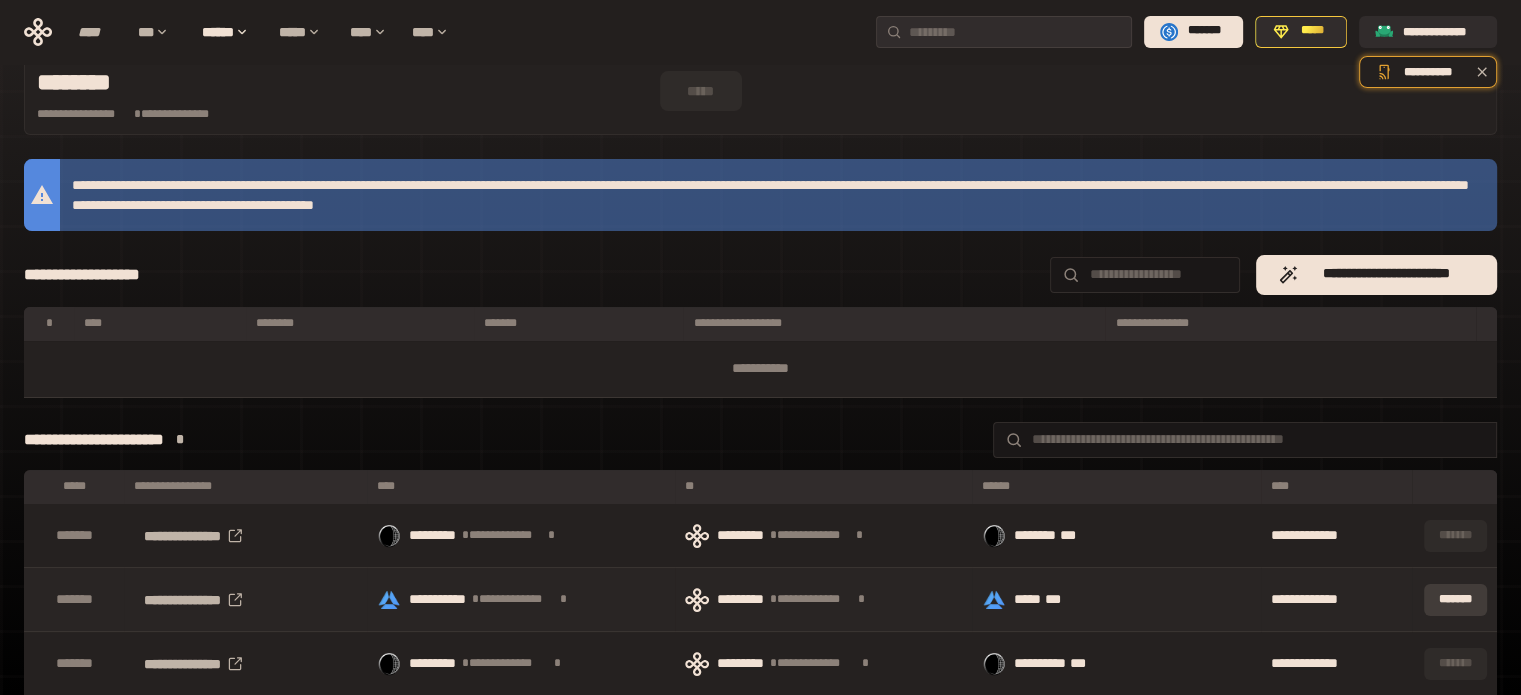 click on "*******" at bounding box center (1455, 600) 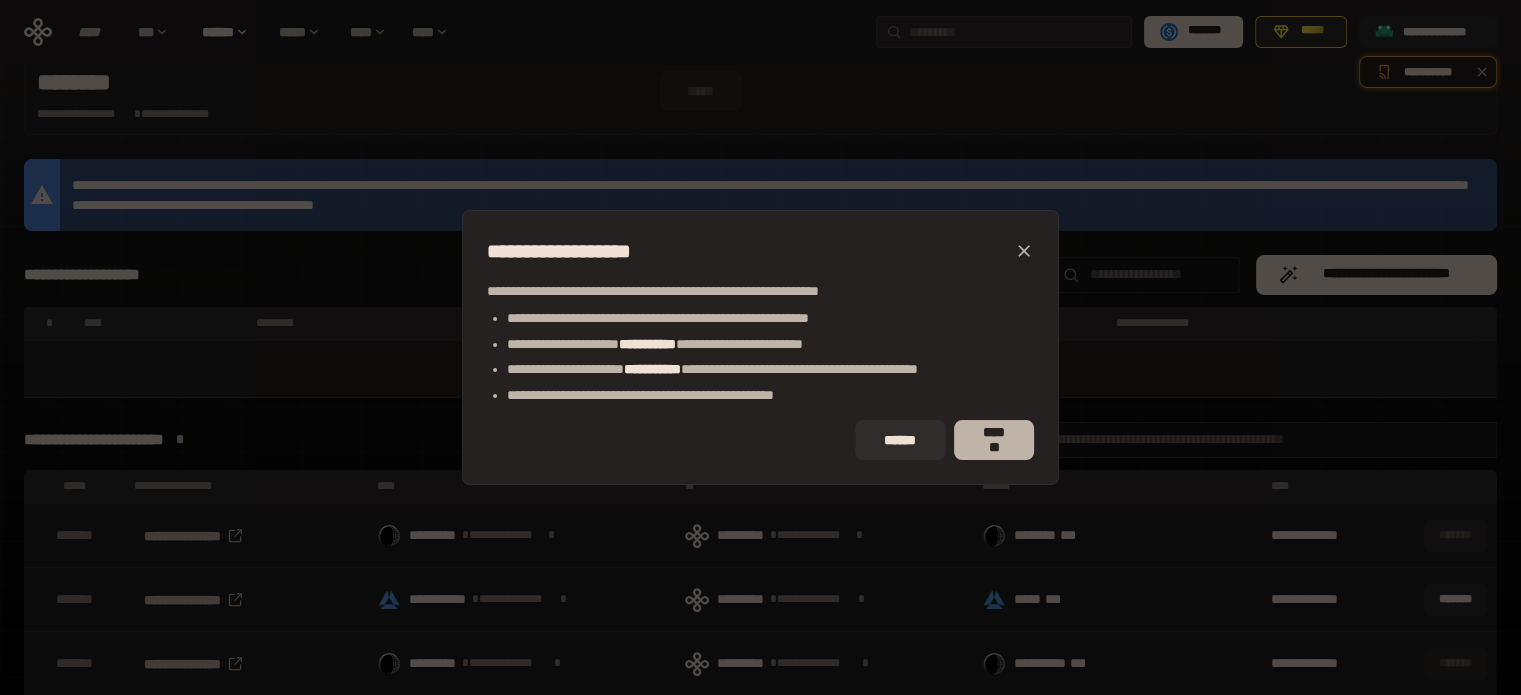 click on "*******" at bounding box center (994, 440) 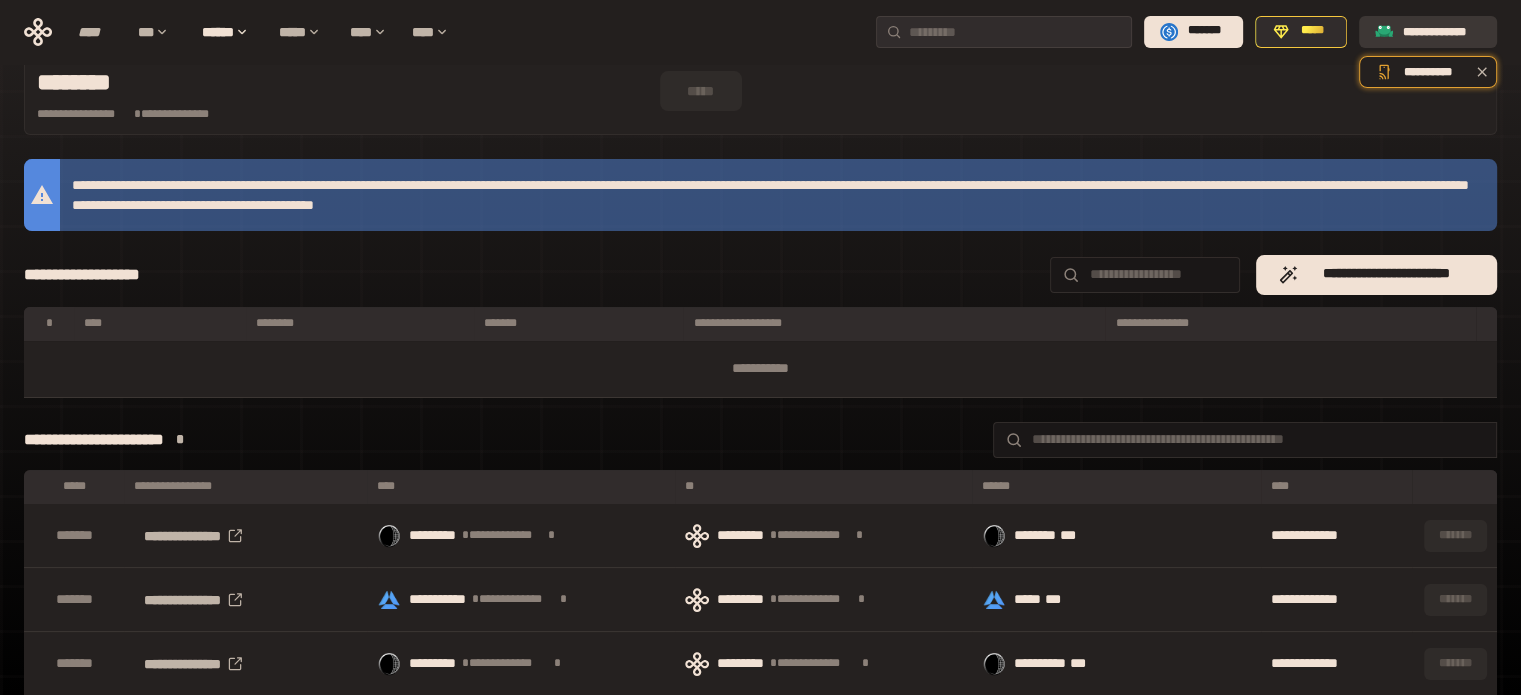 click 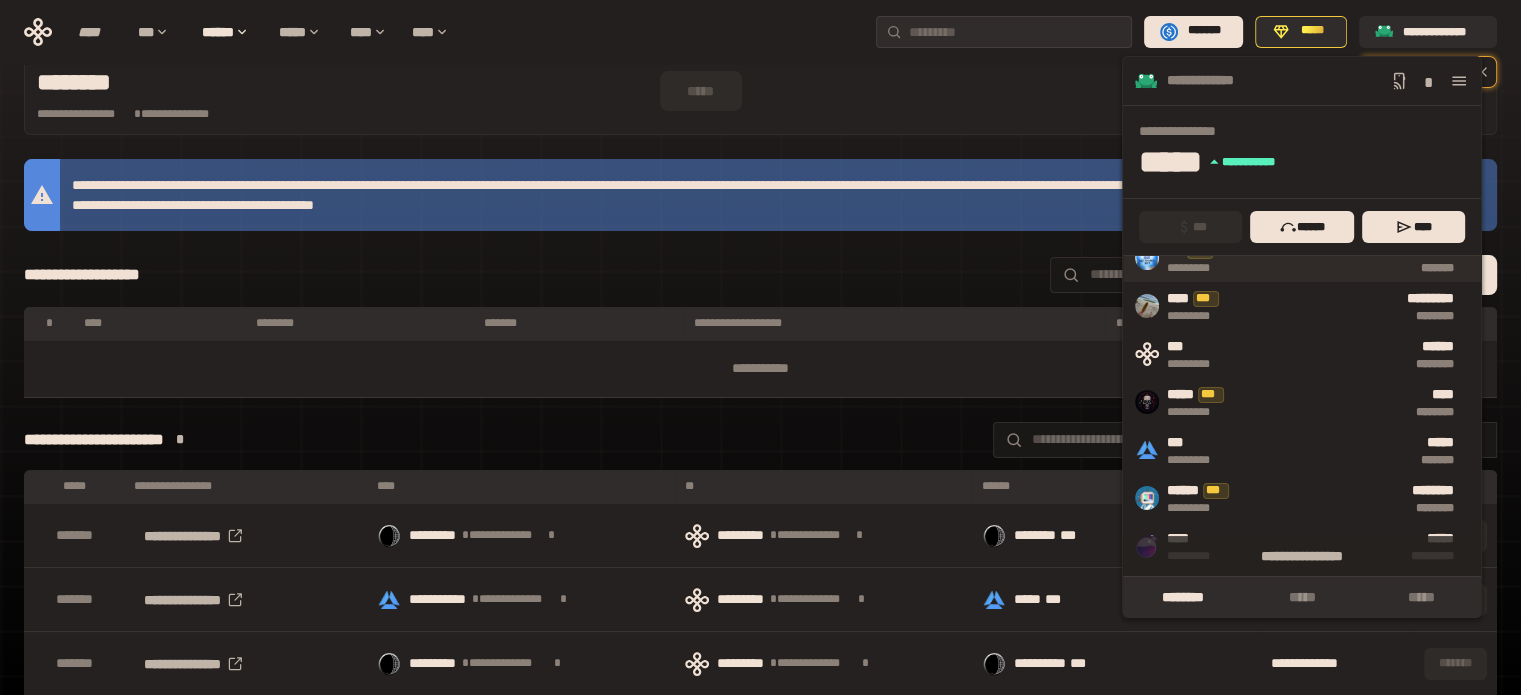 scroll, scrollTop: 100, scrollLeft: 0, axis: vertical 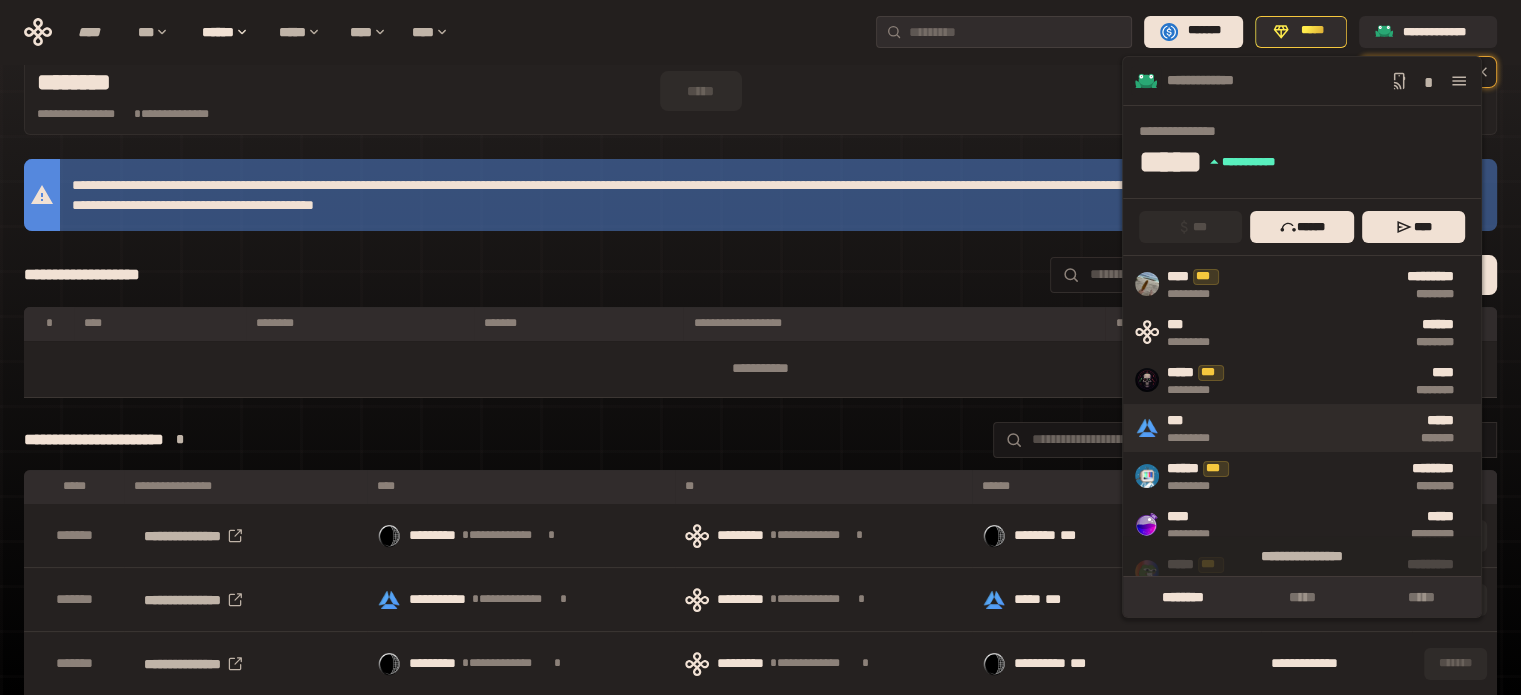 click on "***** *******" at bounding box center [1346, 428] 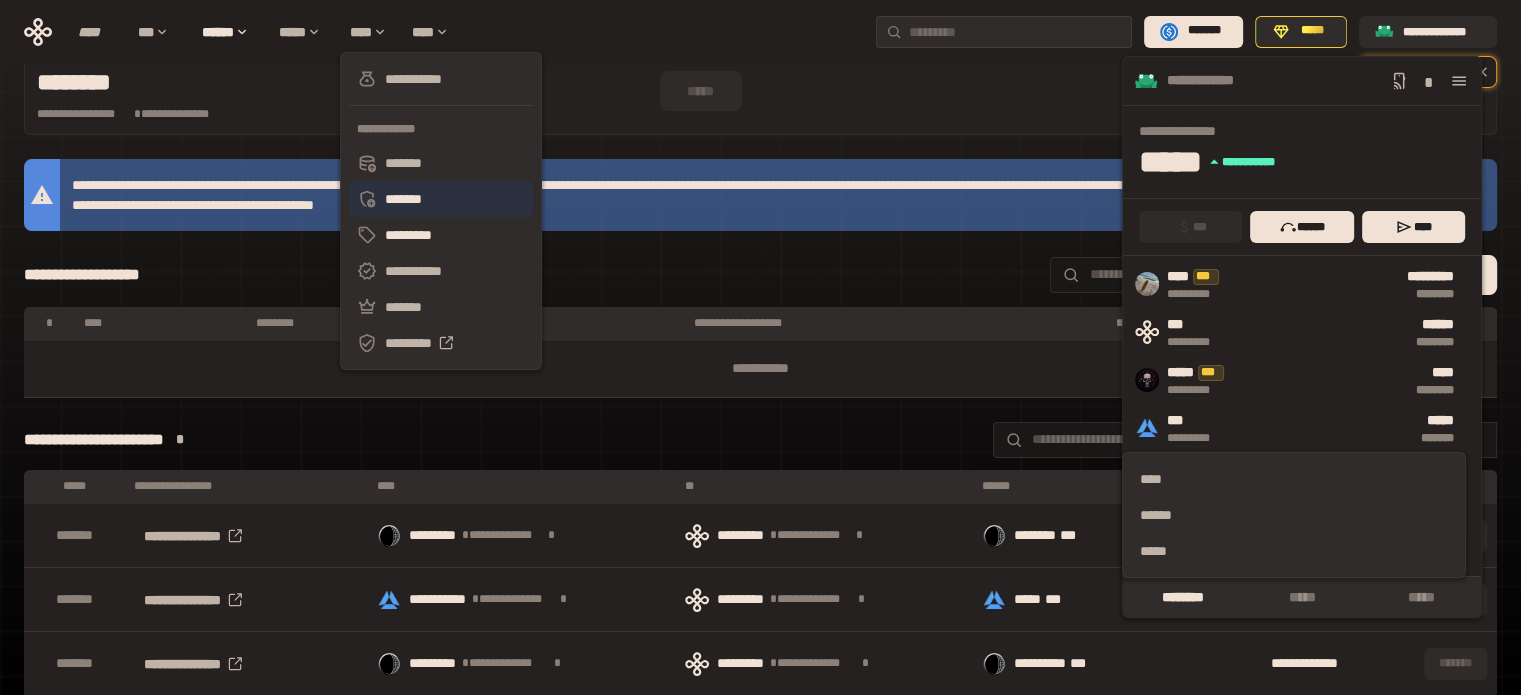 click on "*******" at bounding box center (441, 199) 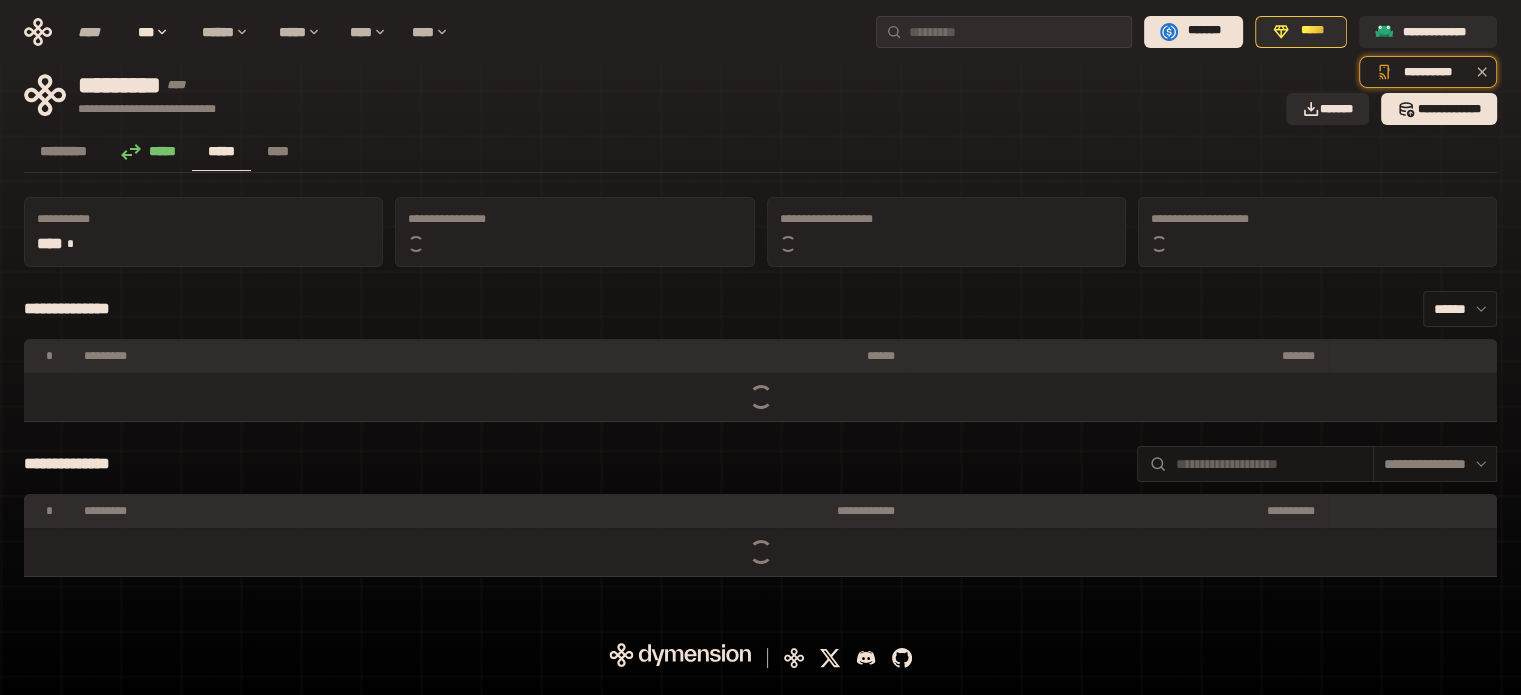 scroll, scrollTop: 0, scrollLeft: 0, axis: both 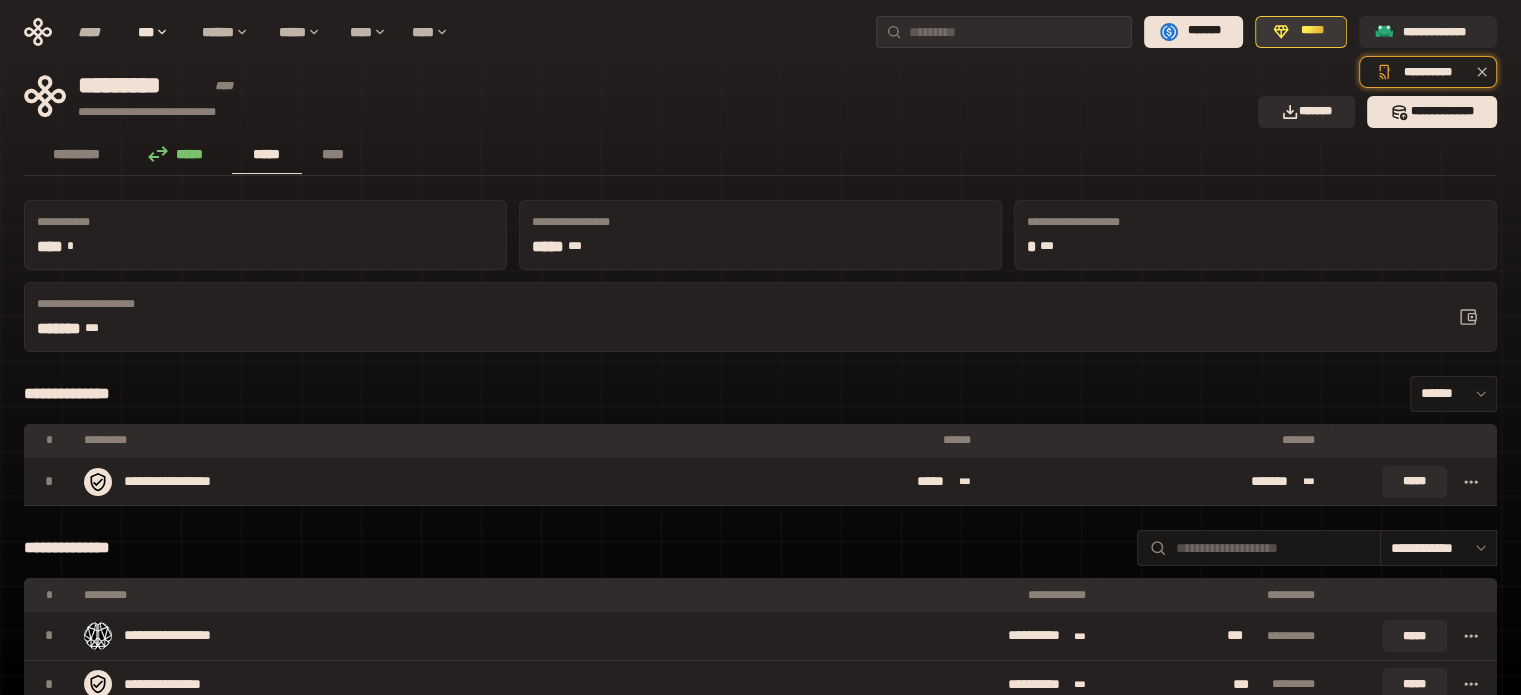 click on "*****" at bounding box center [1312, 31] 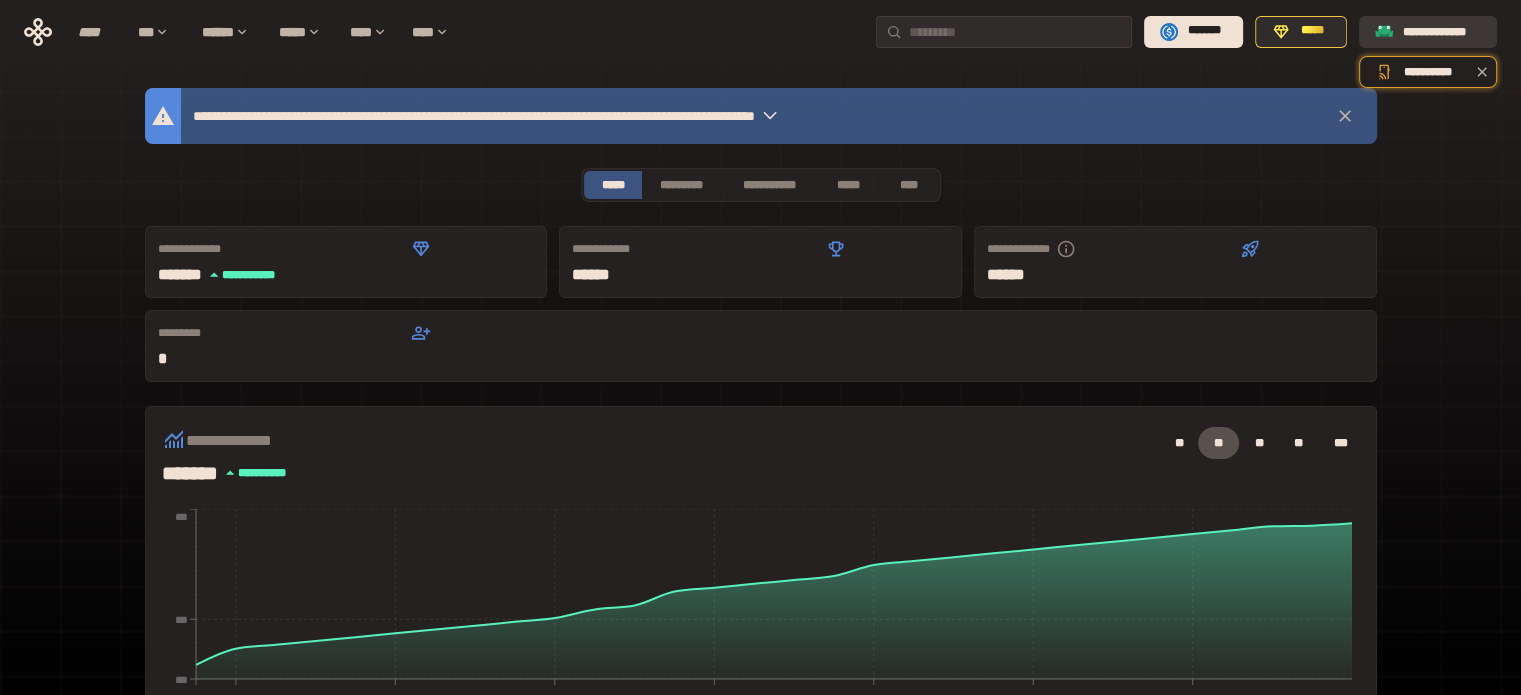 click on "**********" at bounding box center (1442, 31) 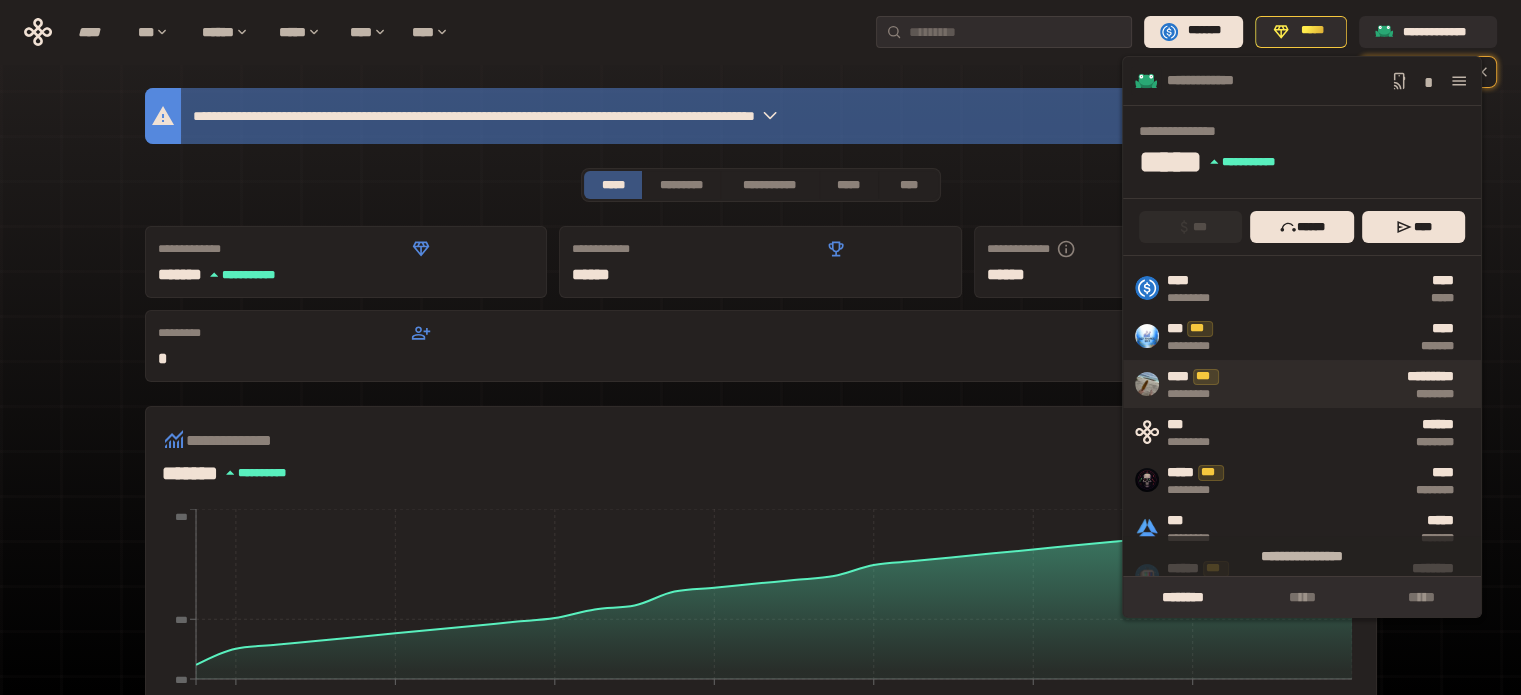 click on "********* ********" at bounding box center [1350, 384] 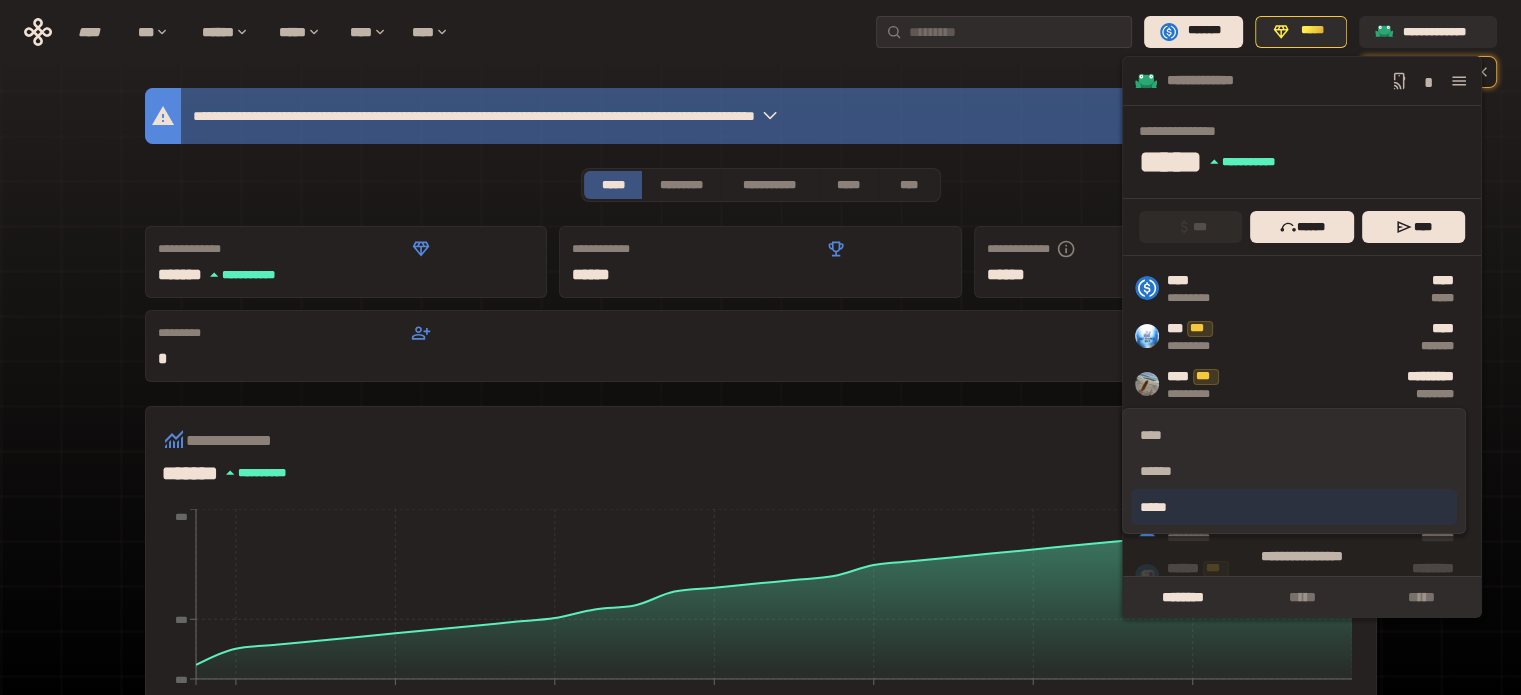 click on "*****" at bounding box center [1293, 507] 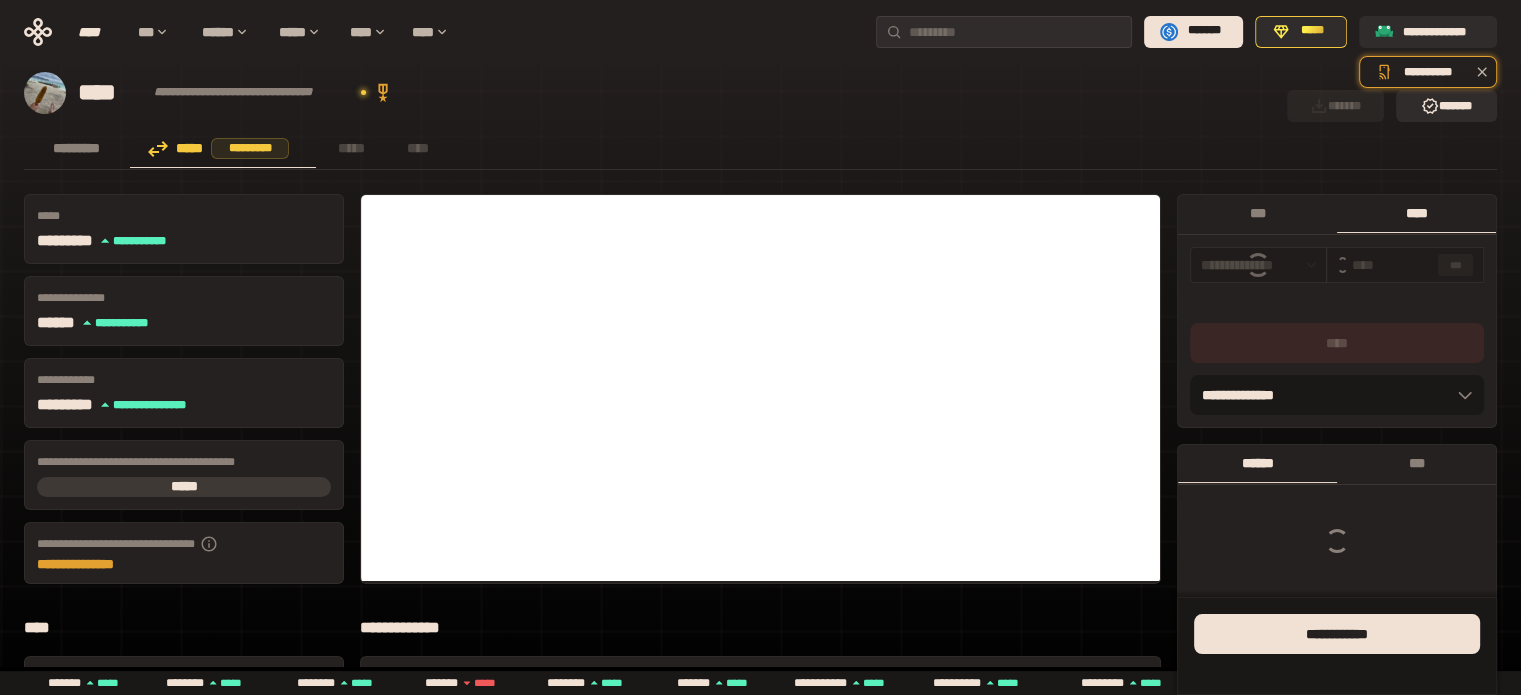 click on "****" at bounding box center [1416, 213] 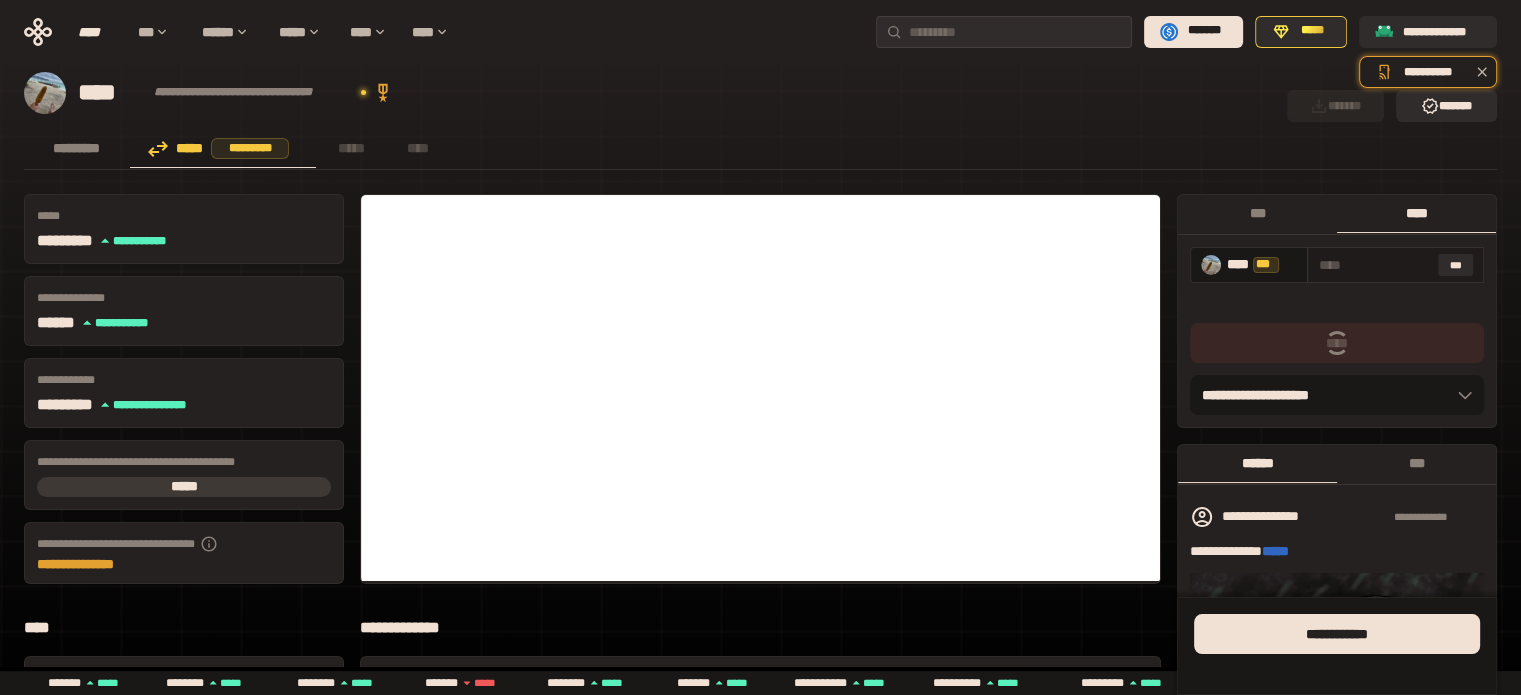 click at bounding box center (1373, 265) 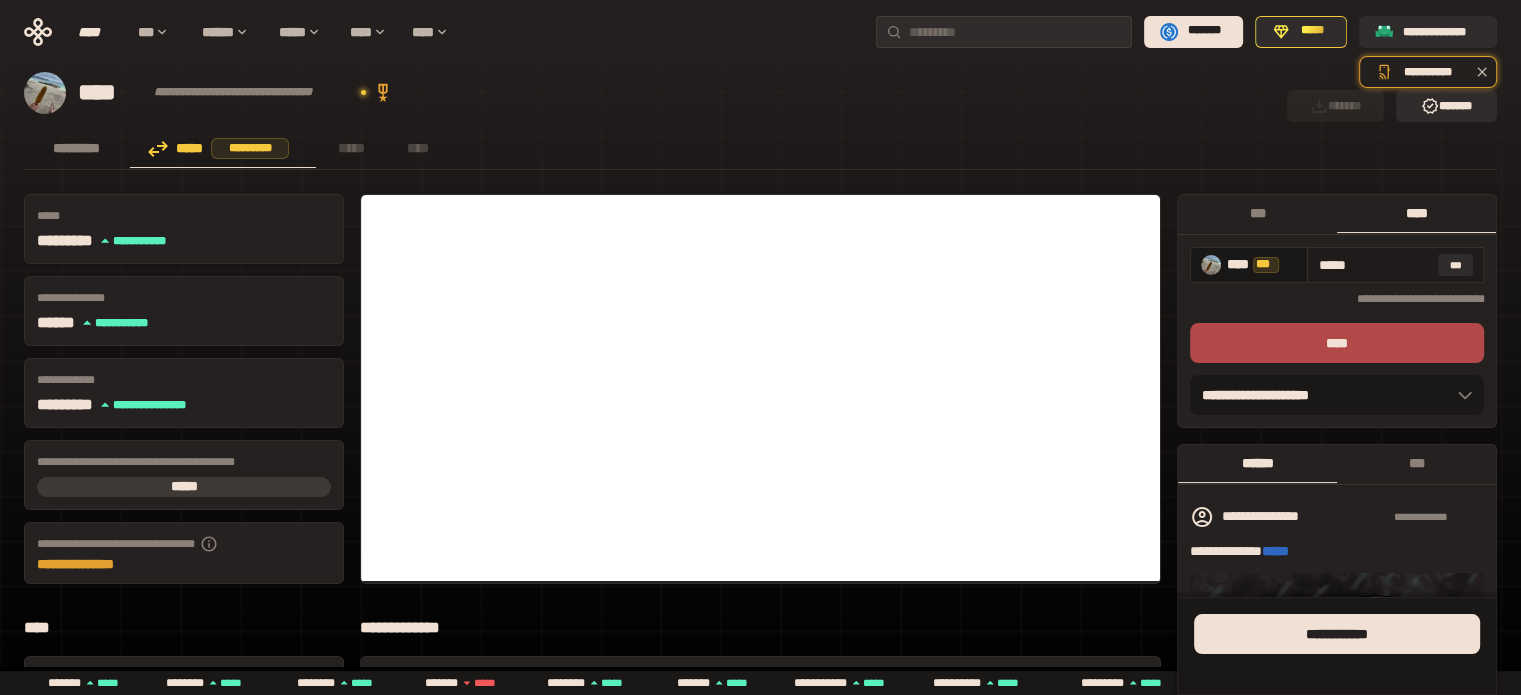 drag, startPoint x: 1325, startPoint y: 267, endPoint x: 1312, endPoint y: 272, distance: 13.928389 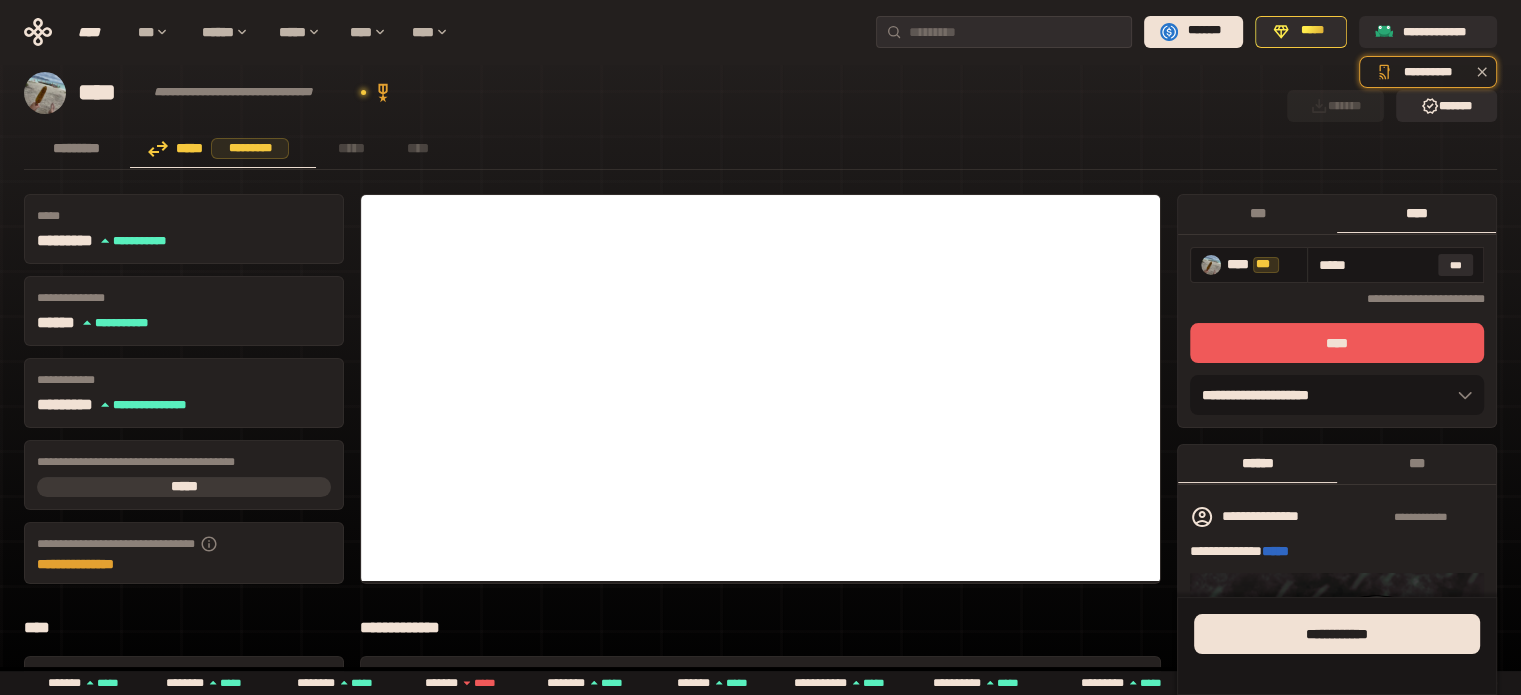 type on "*****" 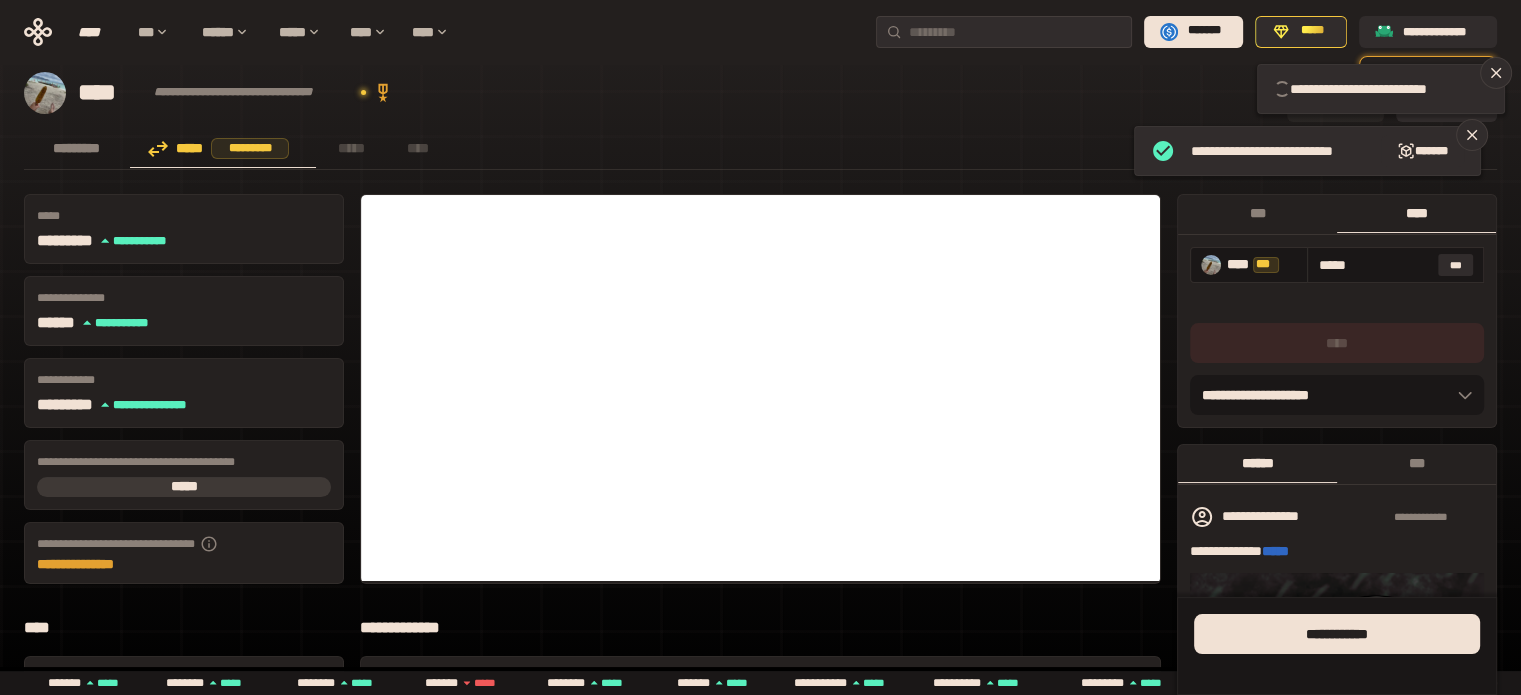 type 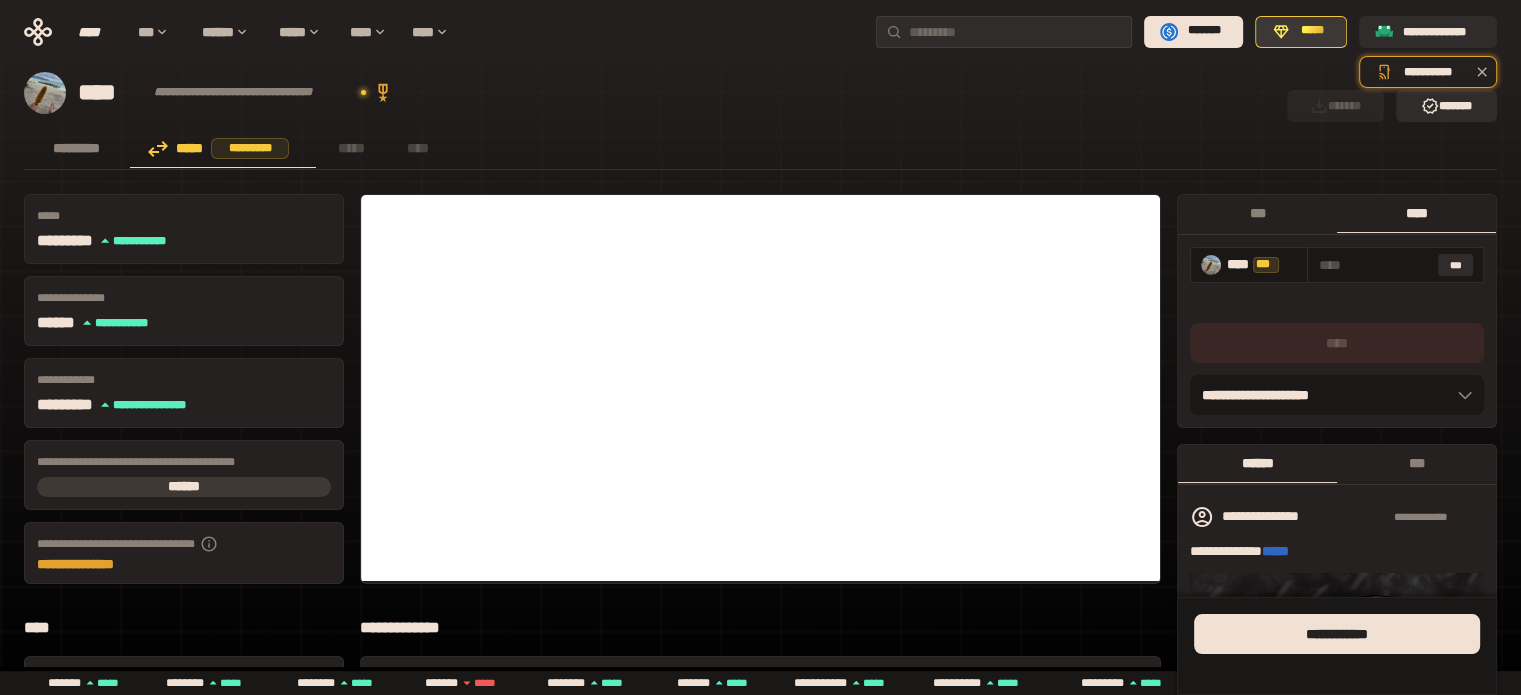 click on "*****" at bounding box center [1312, 31] 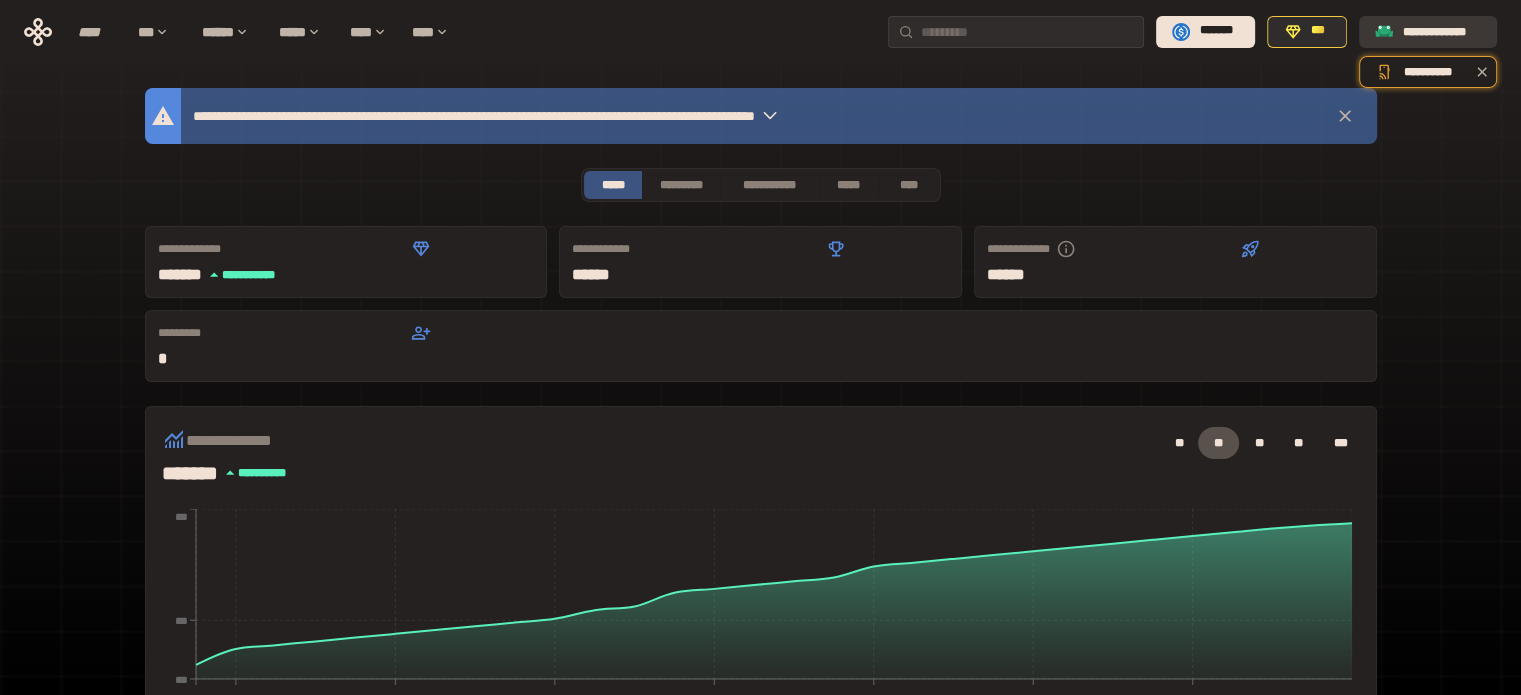 click on "**********" at bounding box center [1442, 31] 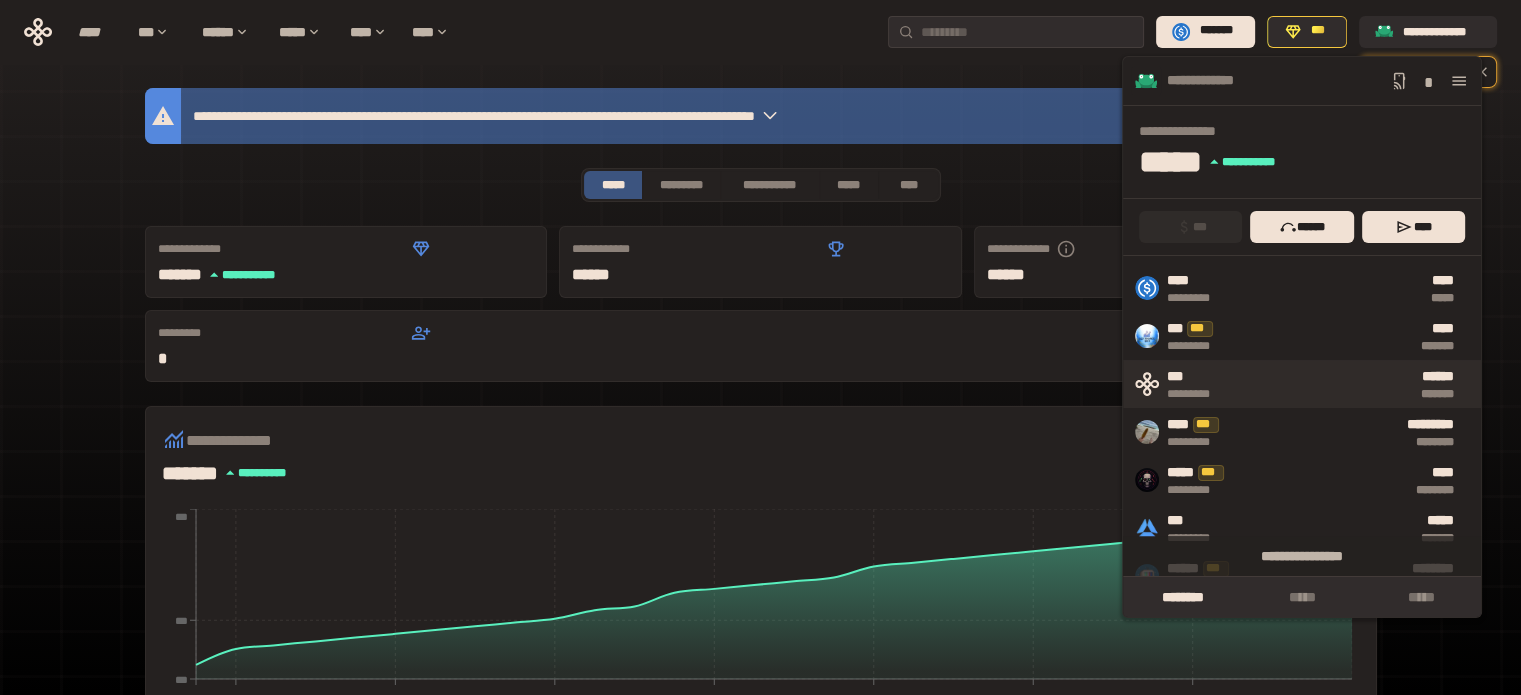 click on "****** *******" at bounding box center (1346, 384) 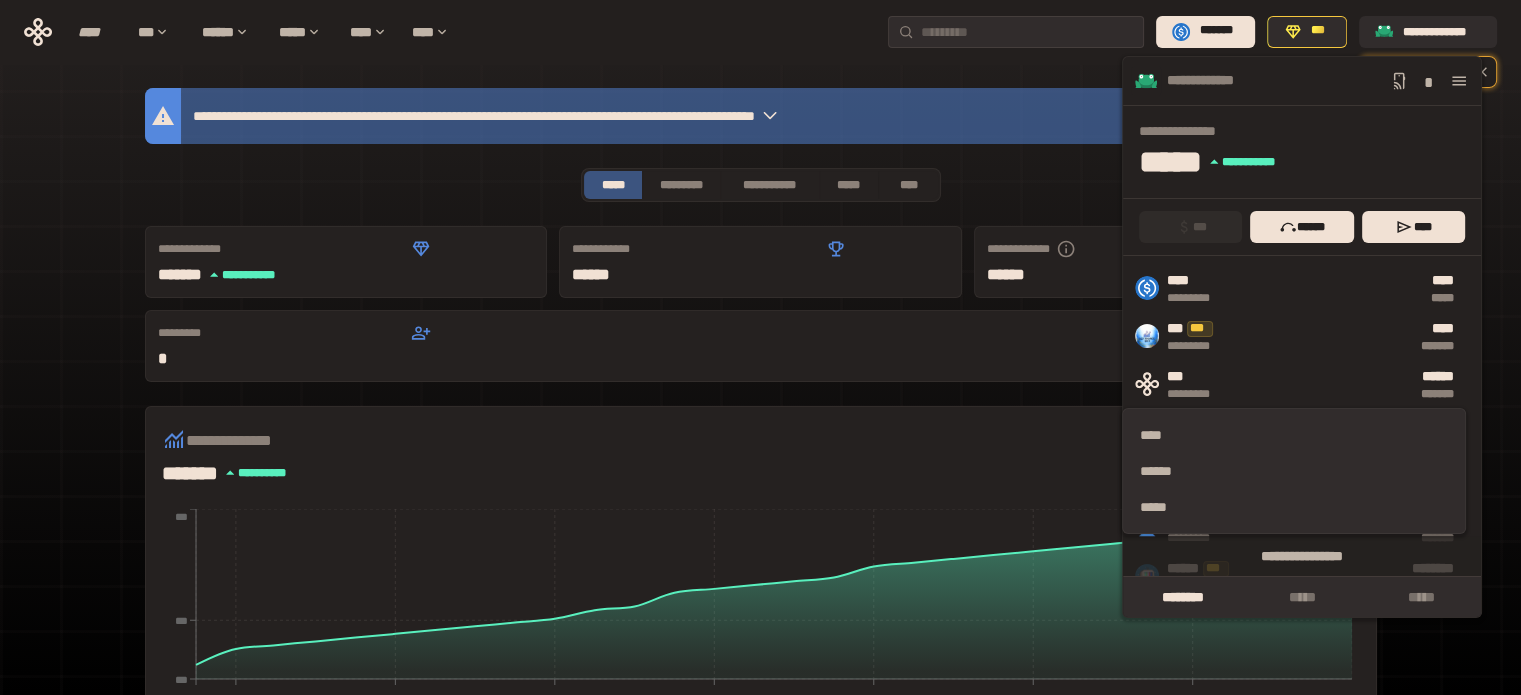 click on "**********" at bounding box center (1308, 131) 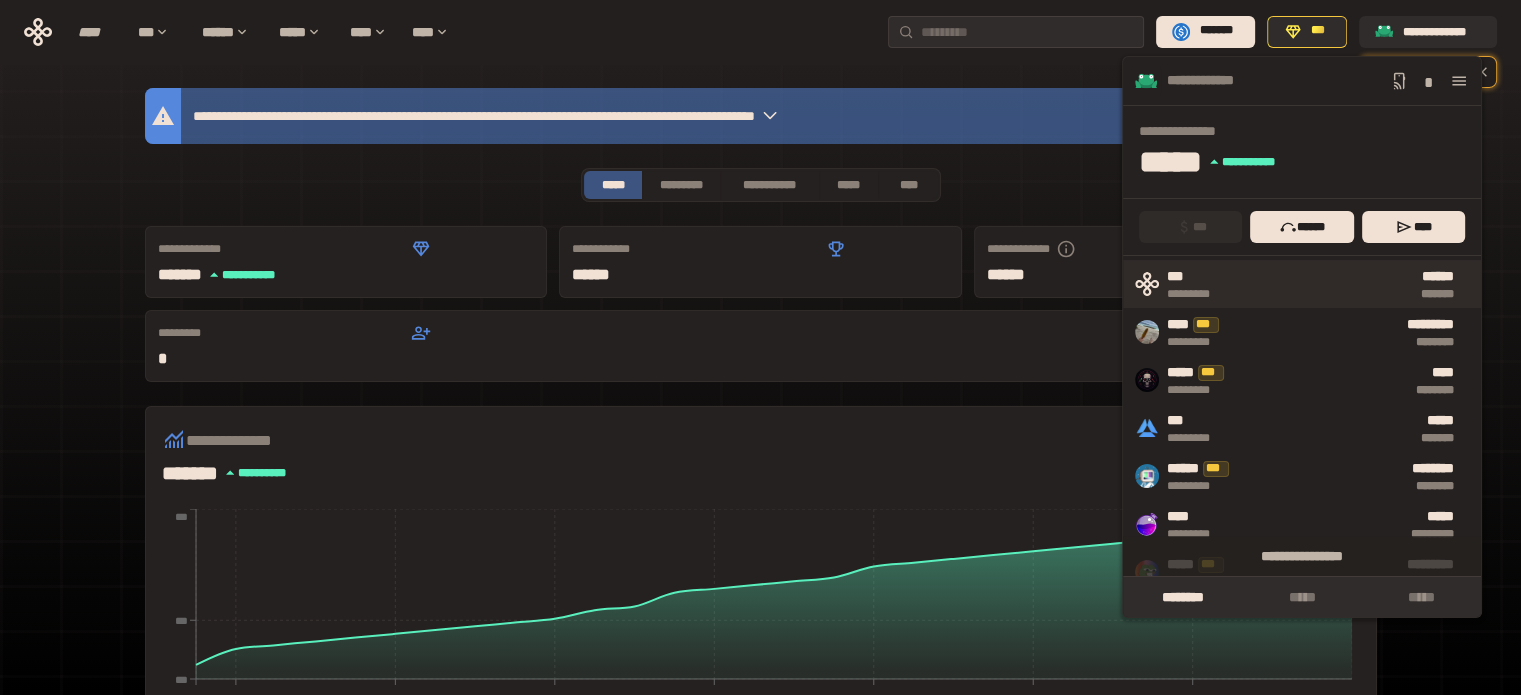 scroll, scrollTop: 200, scrollLeft: 0, axis: vertical 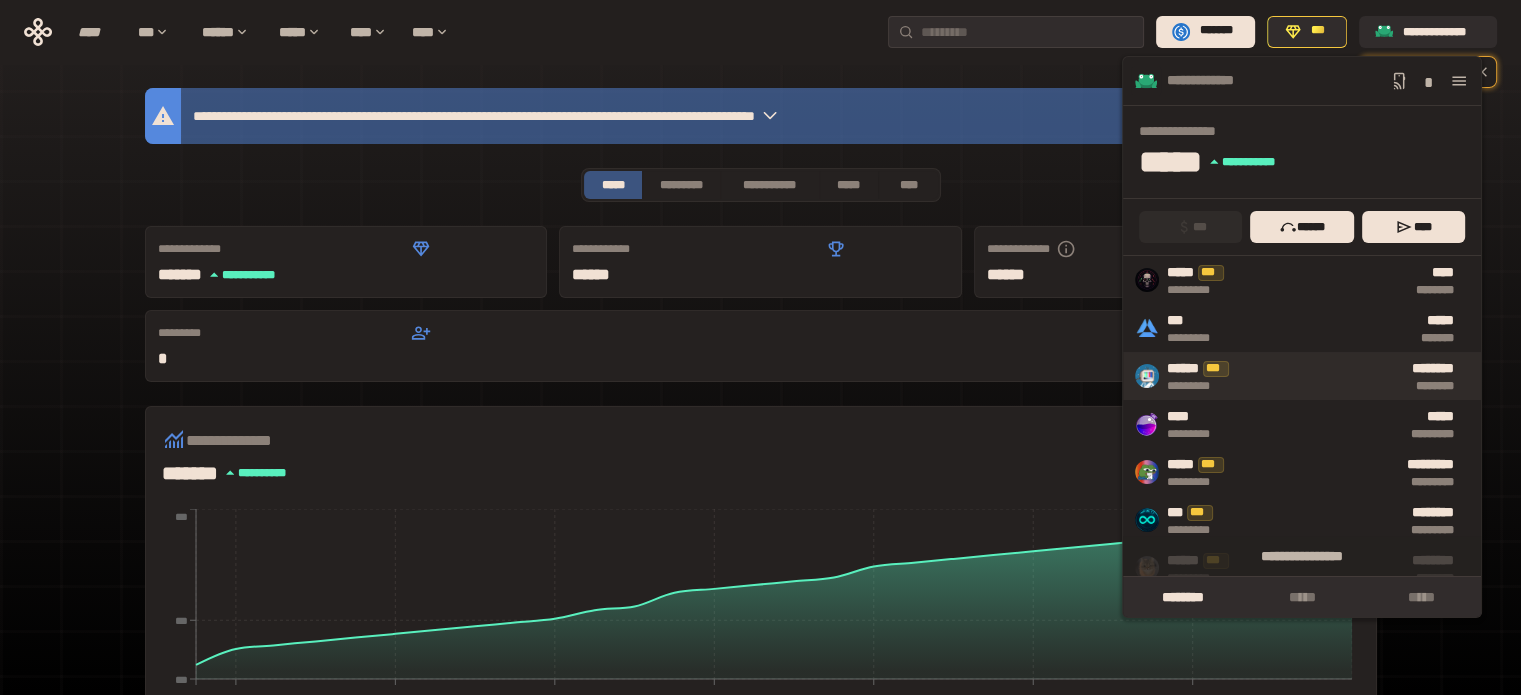 click on "********" at bounding box center (1357, 386) 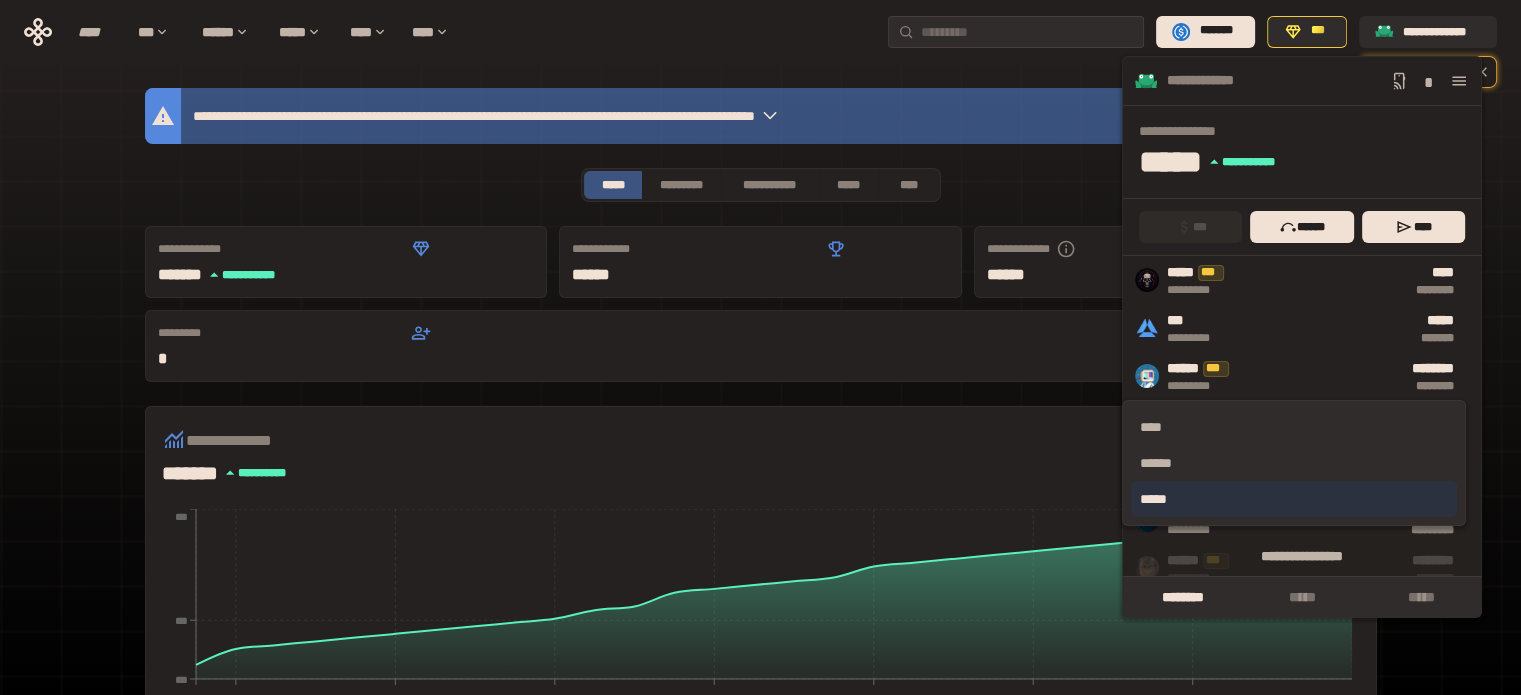 click on "*****" at bounding box center [1293, 499] 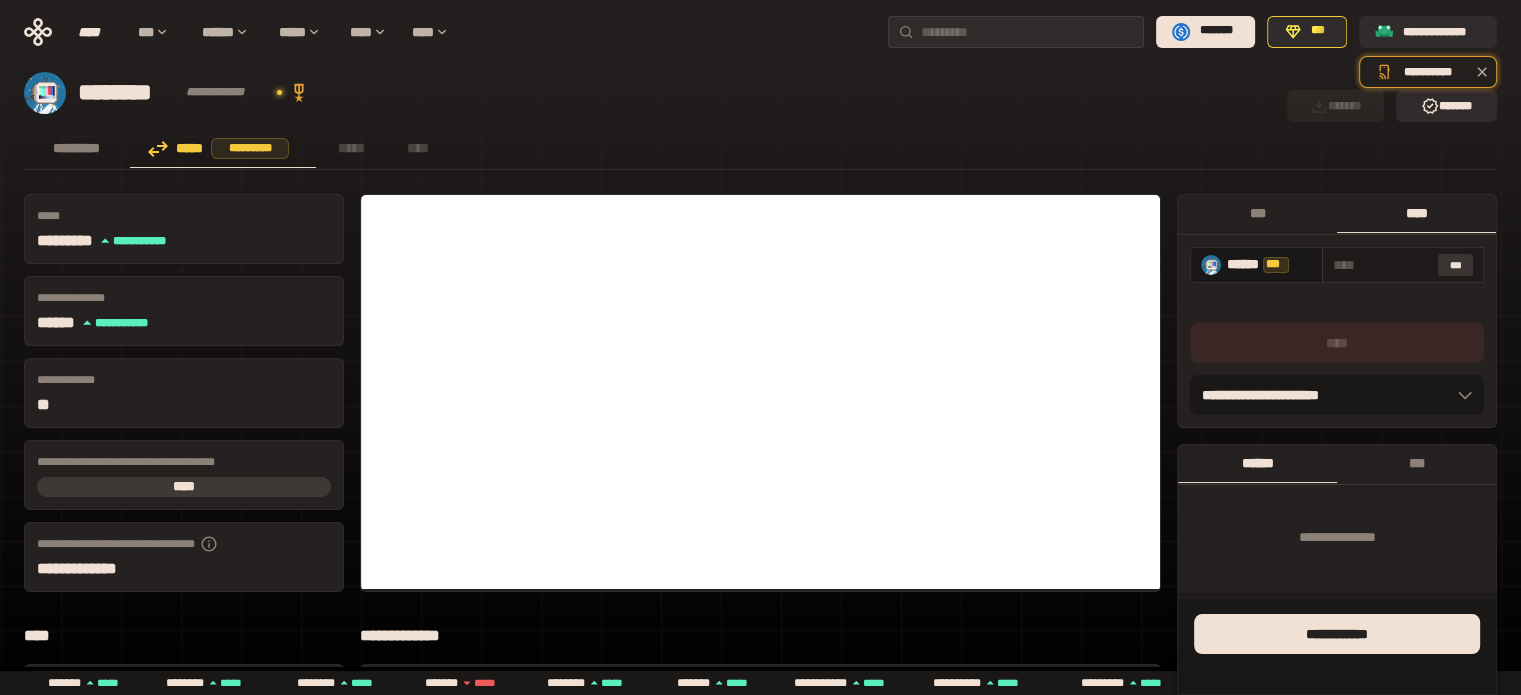 click on "***" at bounding box center (1456, 265) 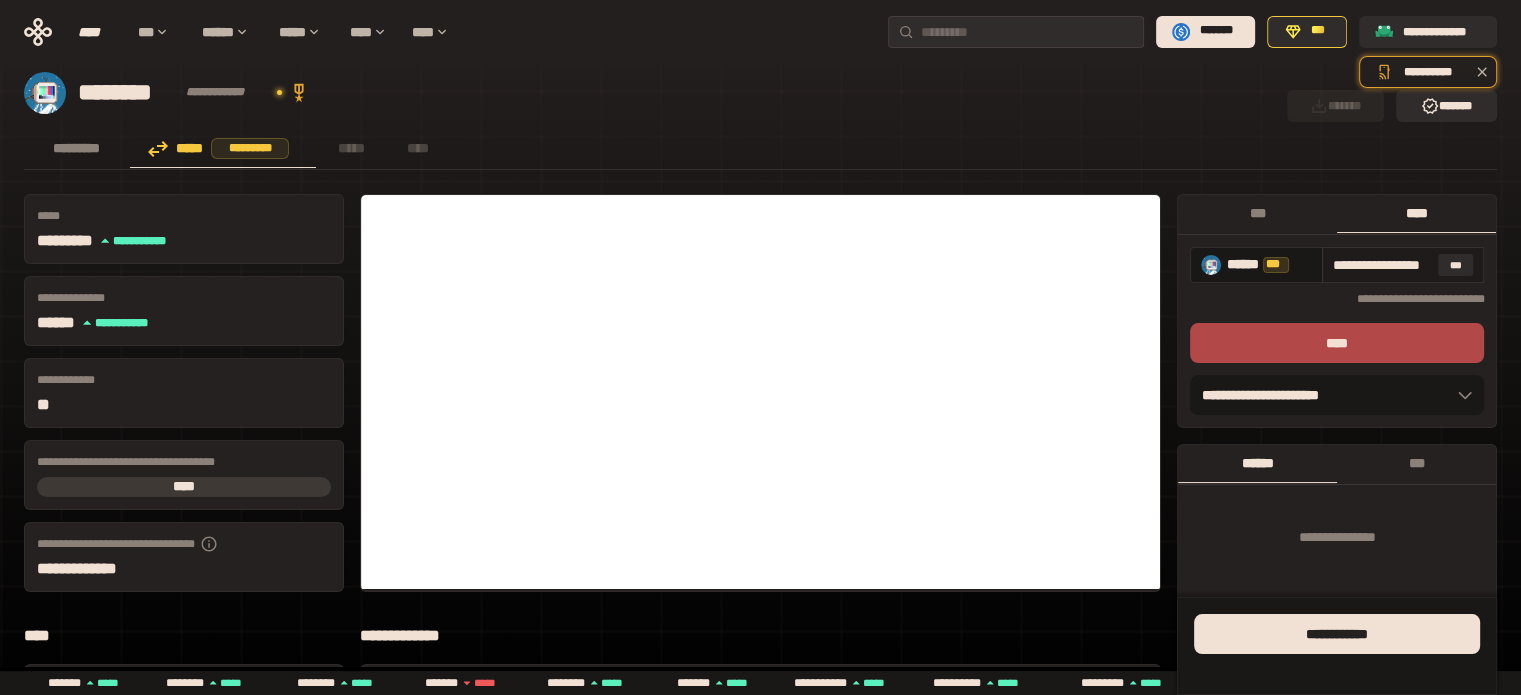 click on "**********" at bounding box center [1381, 265] 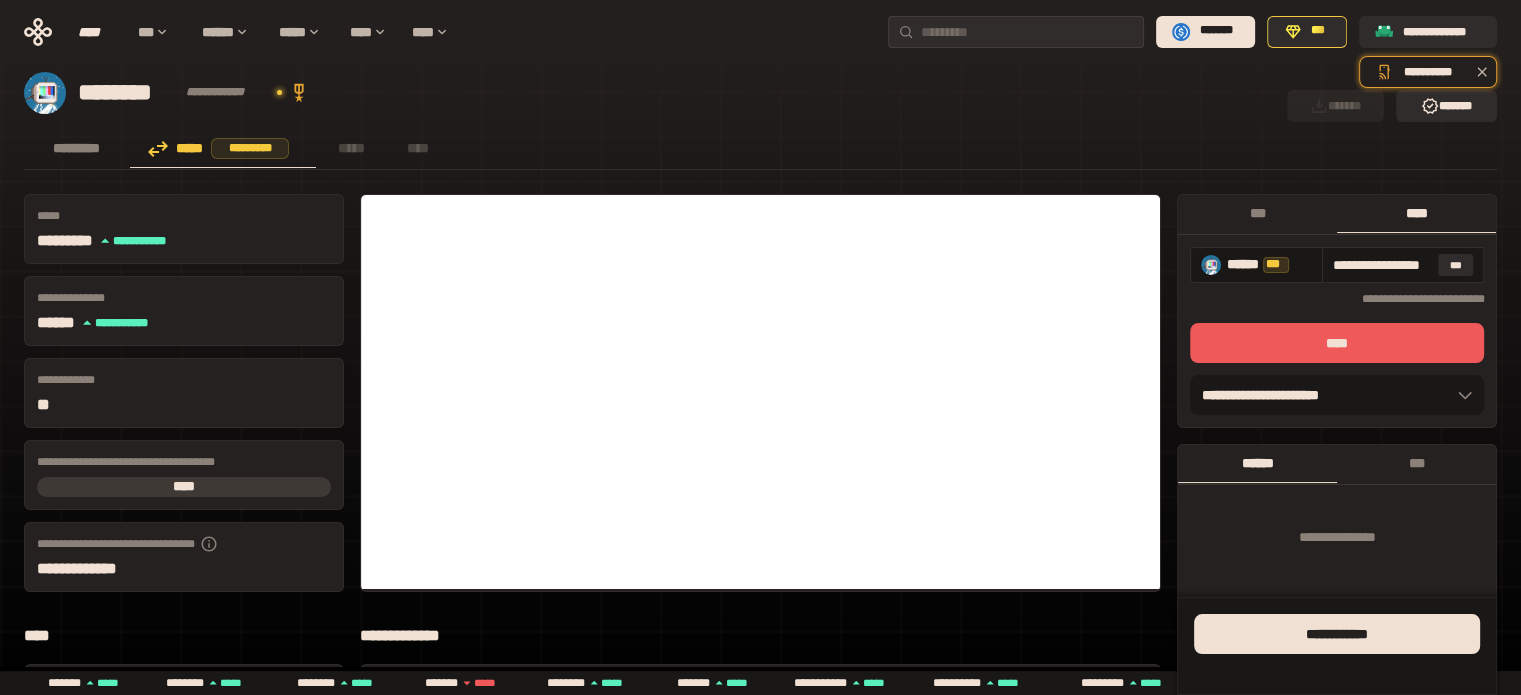 type on "**********" 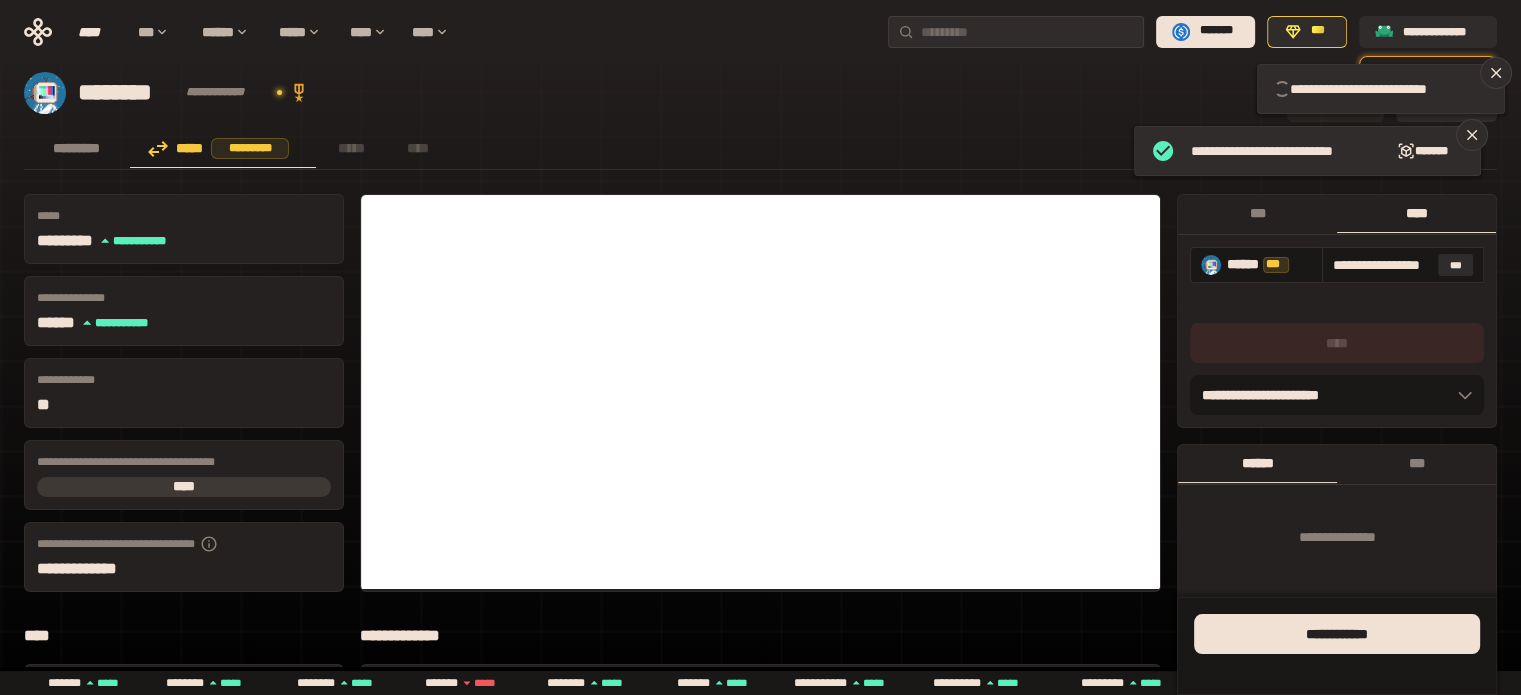 type 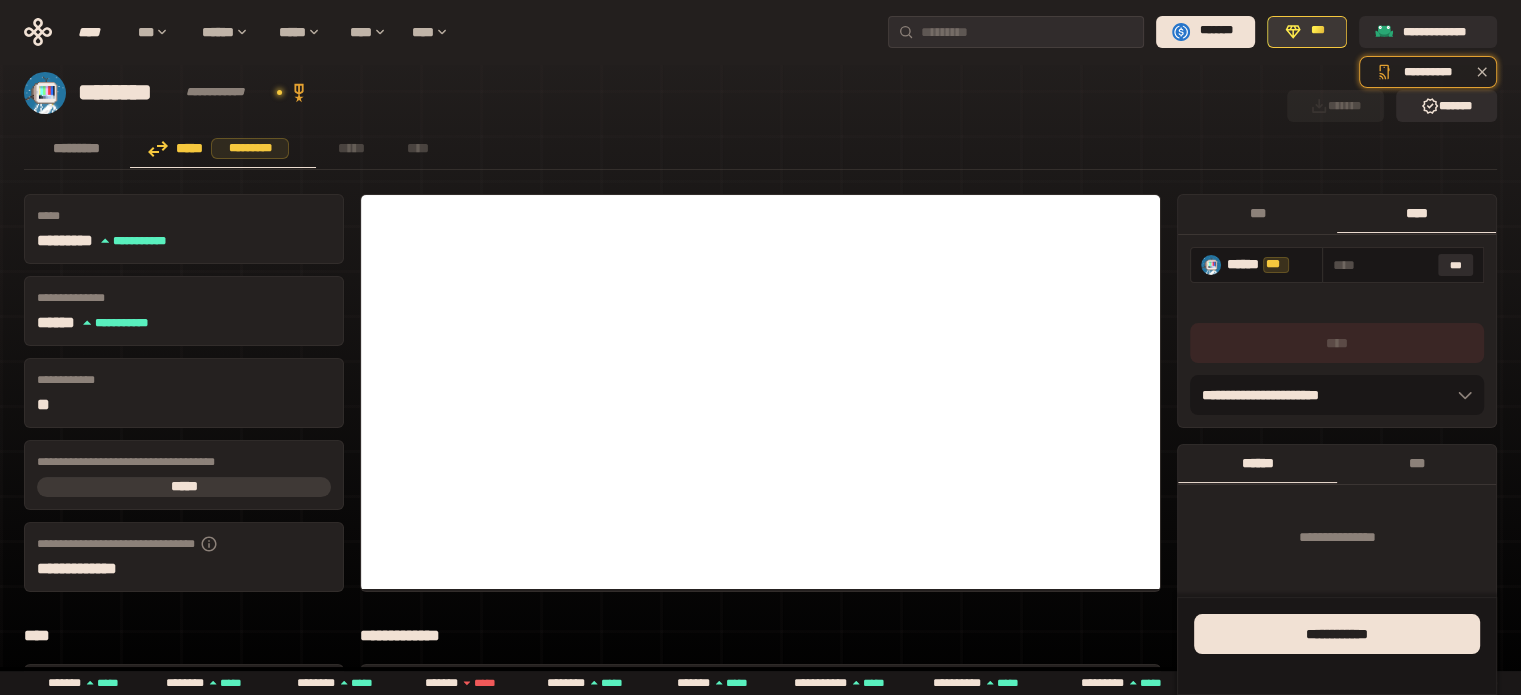 click on "***" at bounding box center (1318, 31) 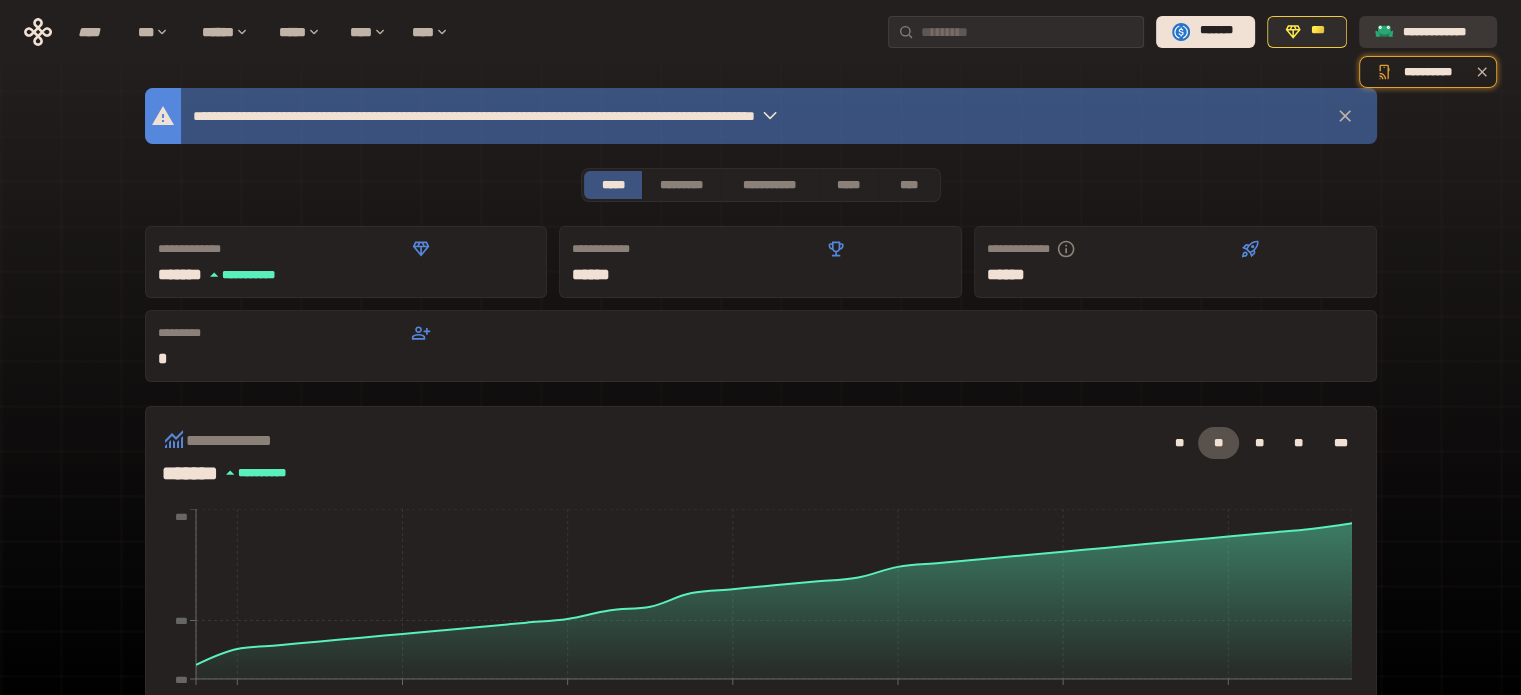 click on "**********" at bounding box center (1442, 31) 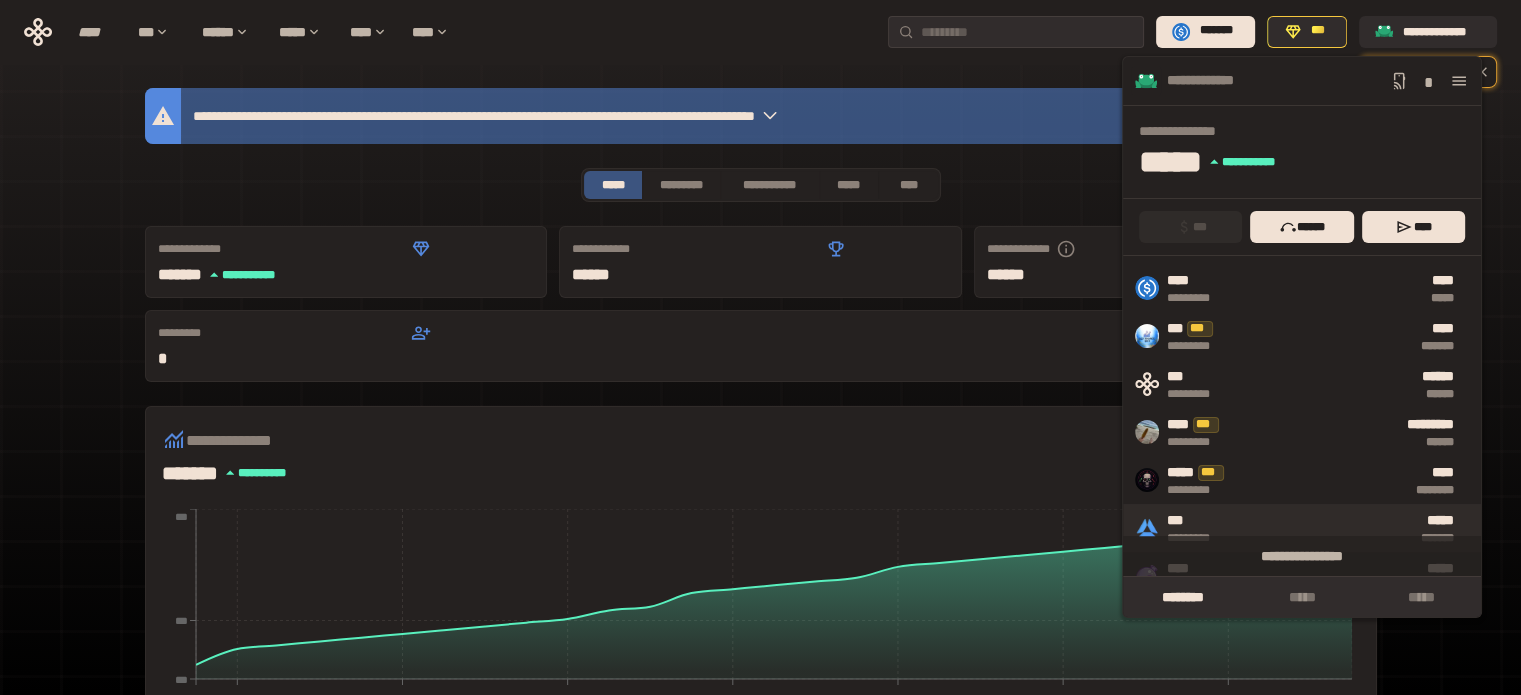 click on "***" at bounding box center (1199, 521) 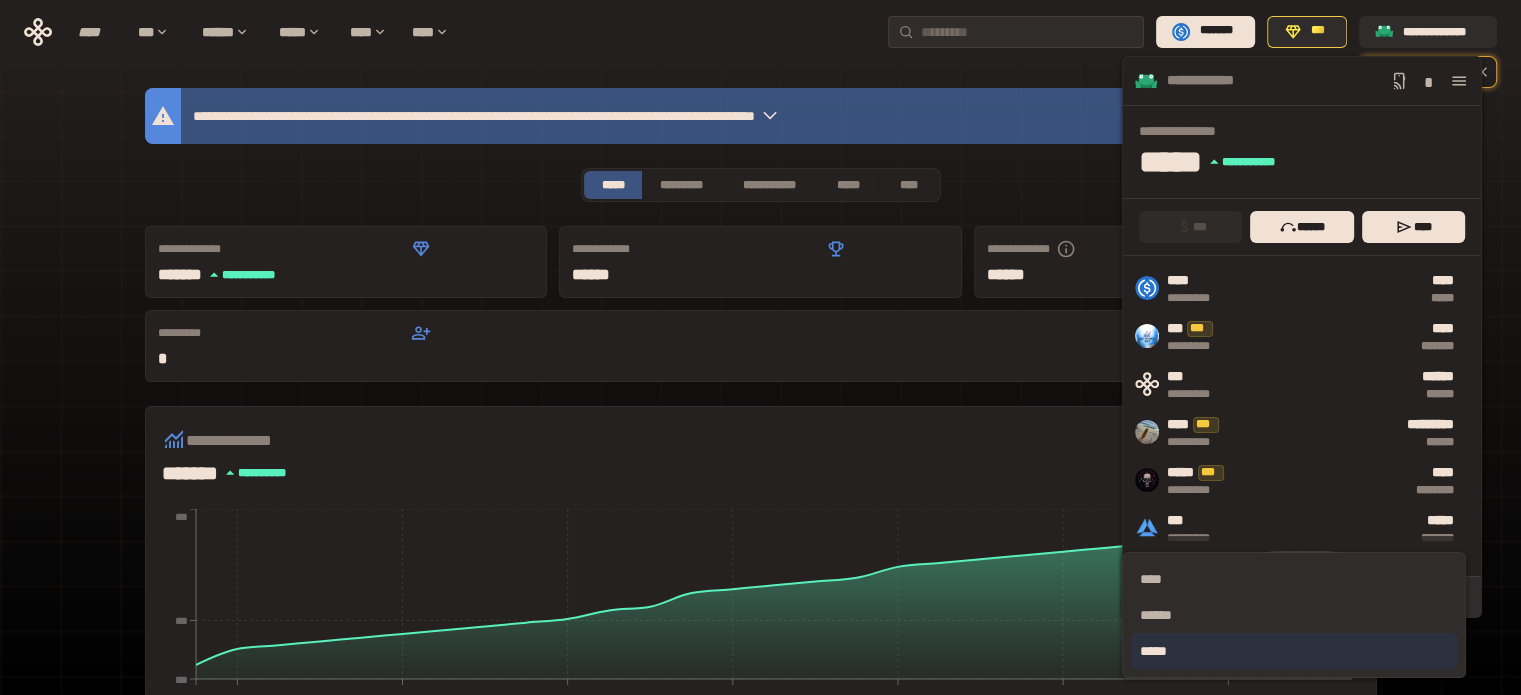 click on "*****" at bounding box center (1293, 651) 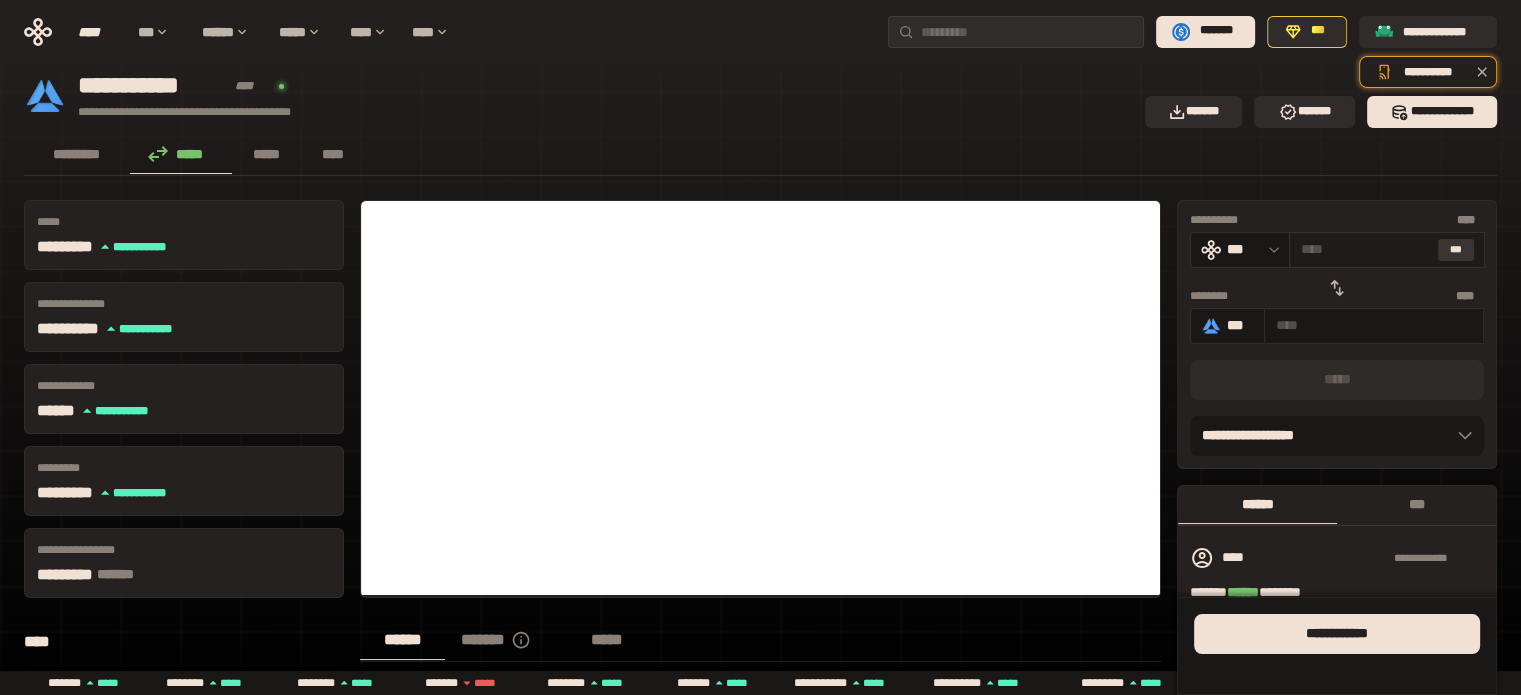click on "***" at bounding box center (1456, 250) 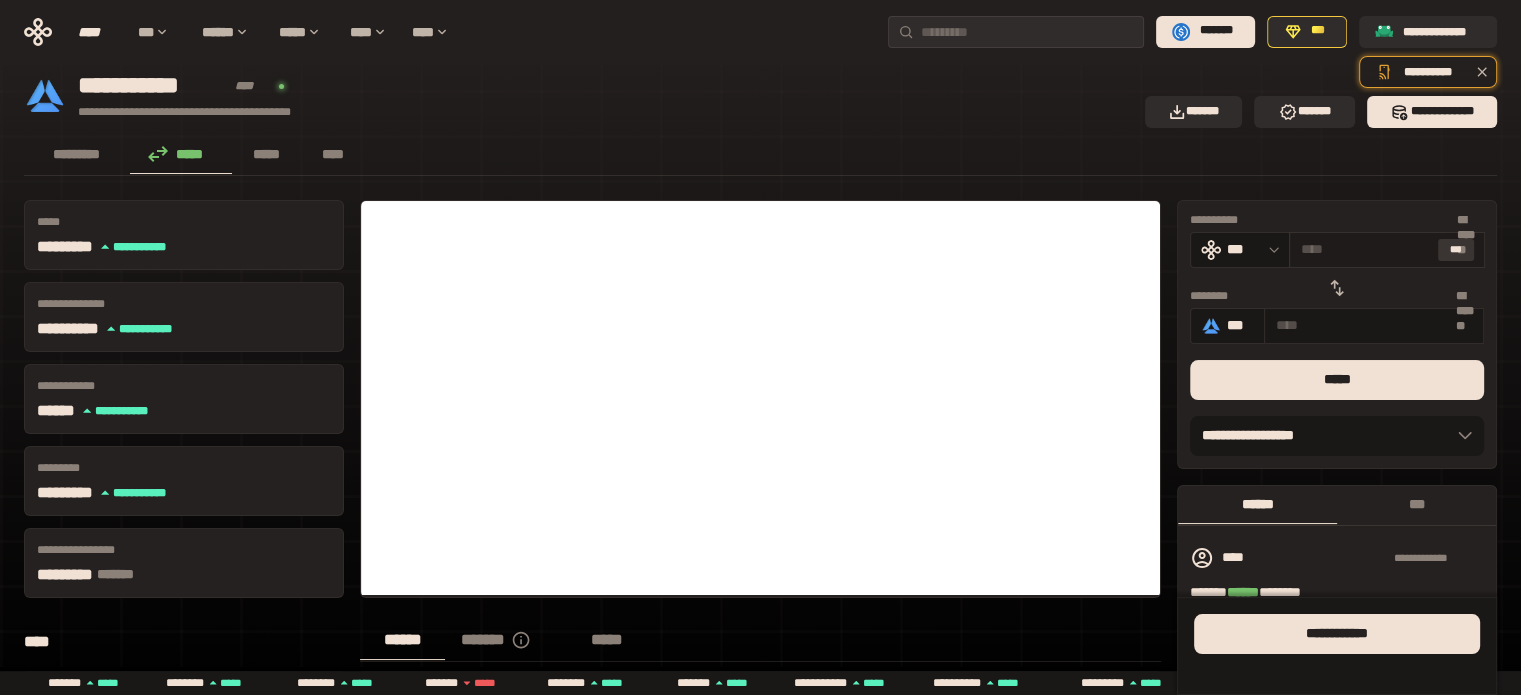 type on "**********" 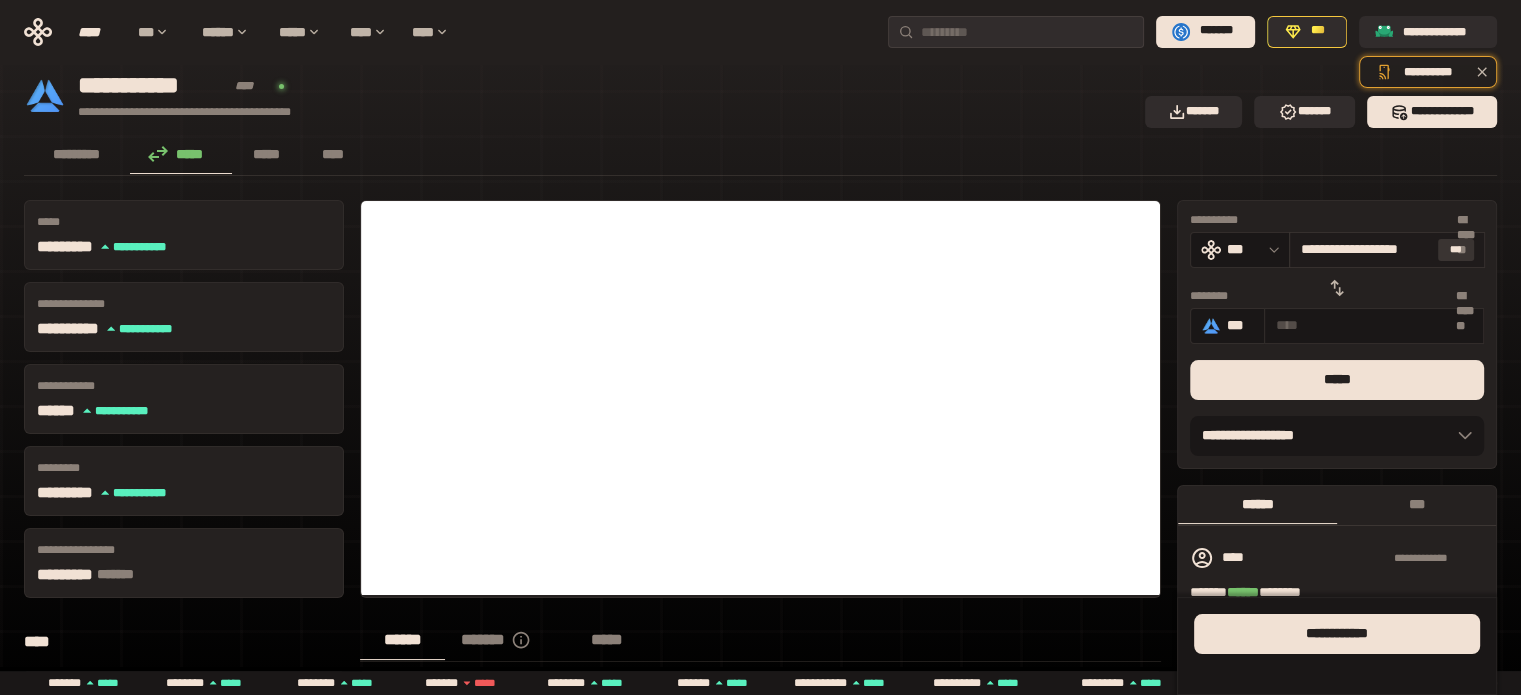 type on "**********" 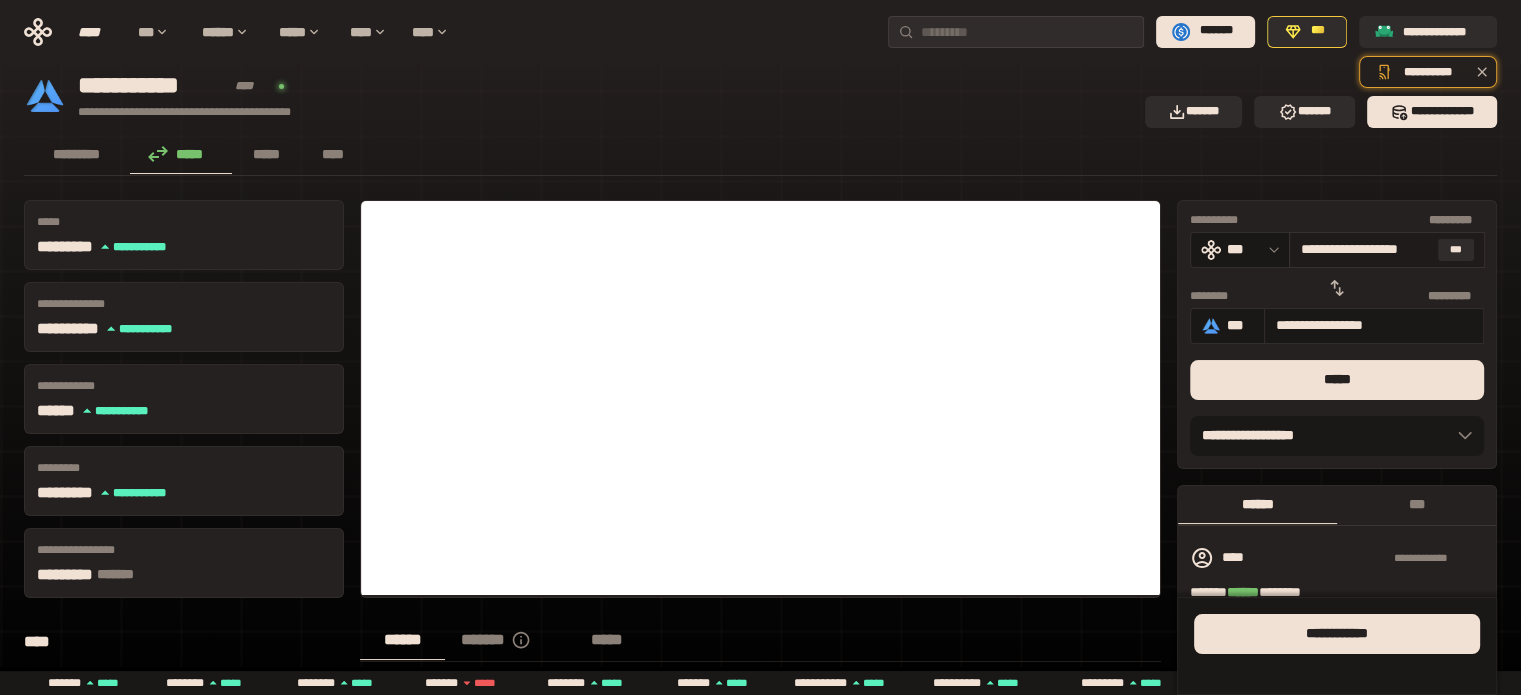 drag, startPoint x: 1319, startPoint y: 251, endPoint x: 1391, endPoint y: 263, distance: 72.99315 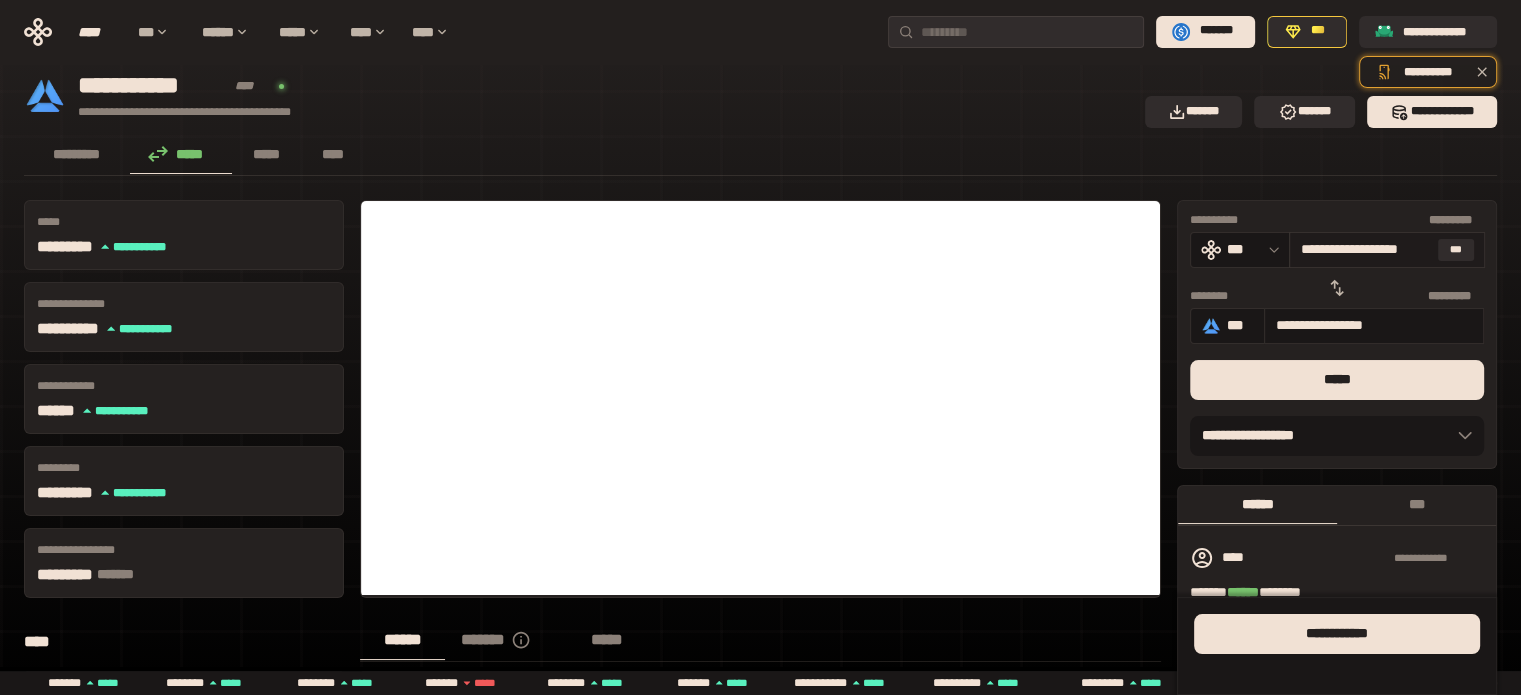 type on "*" 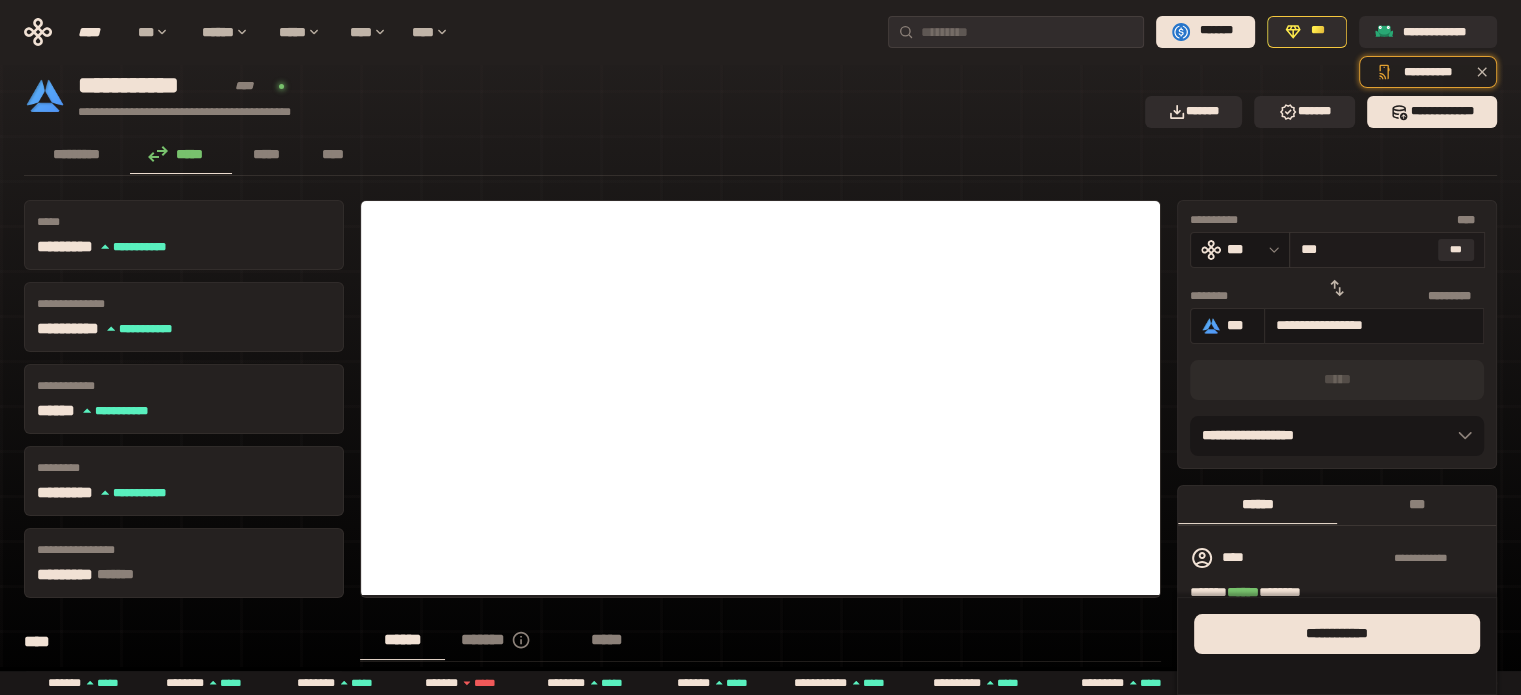 type on "****" 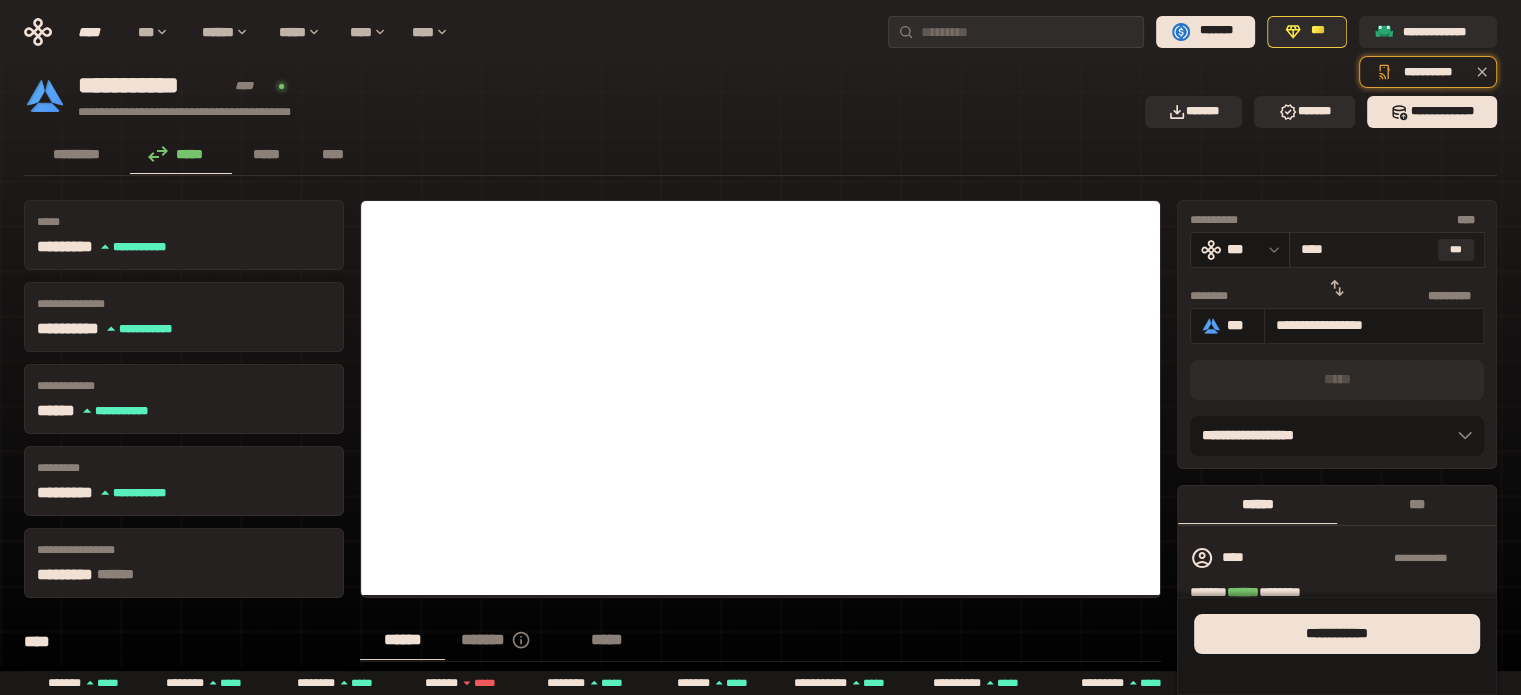 type on "**********" 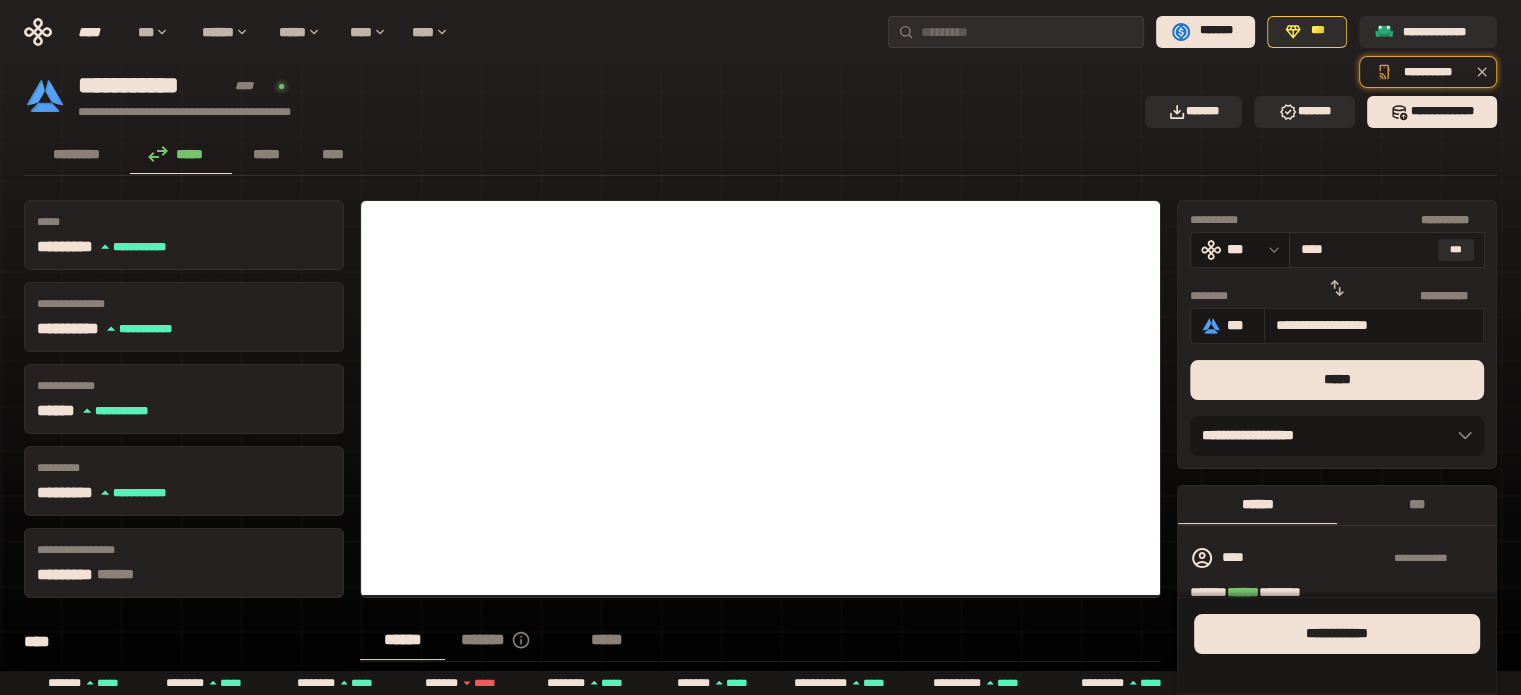 type on "***" 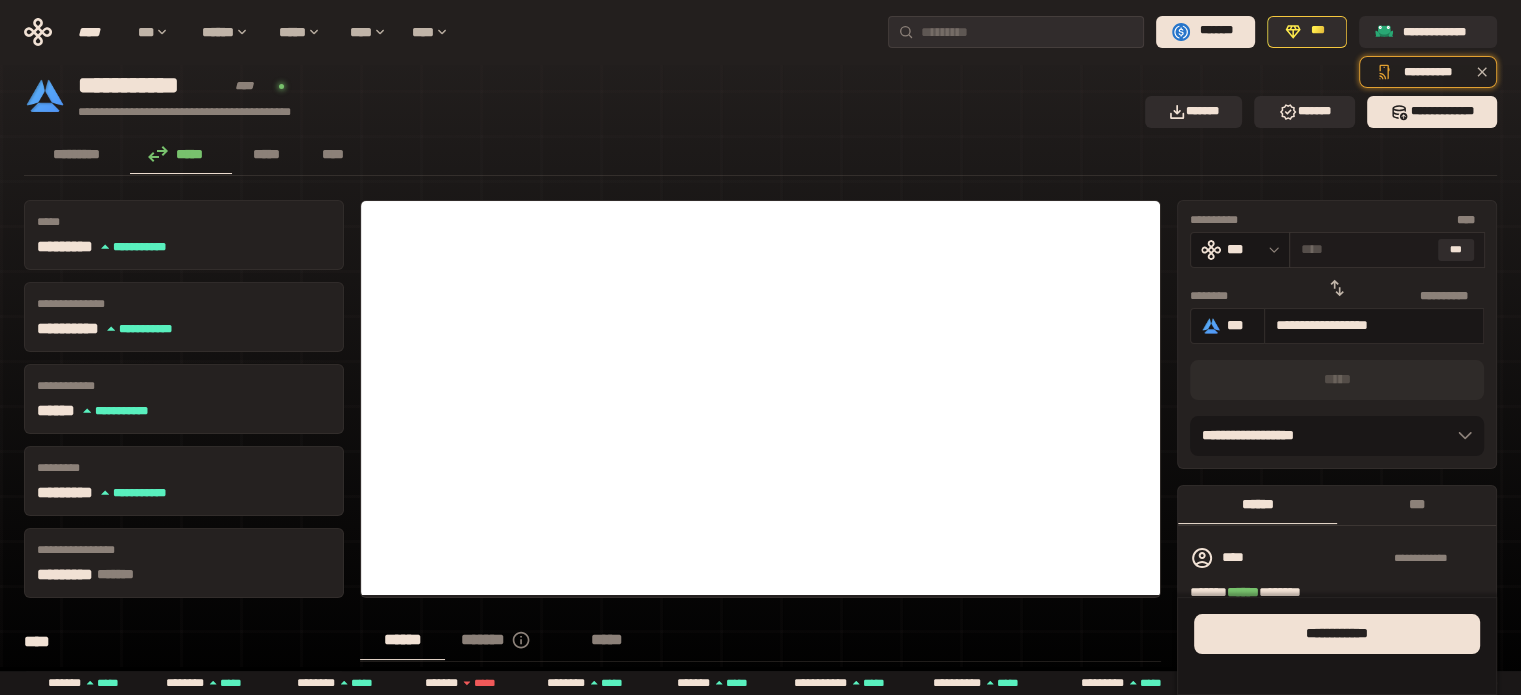type on "**********" 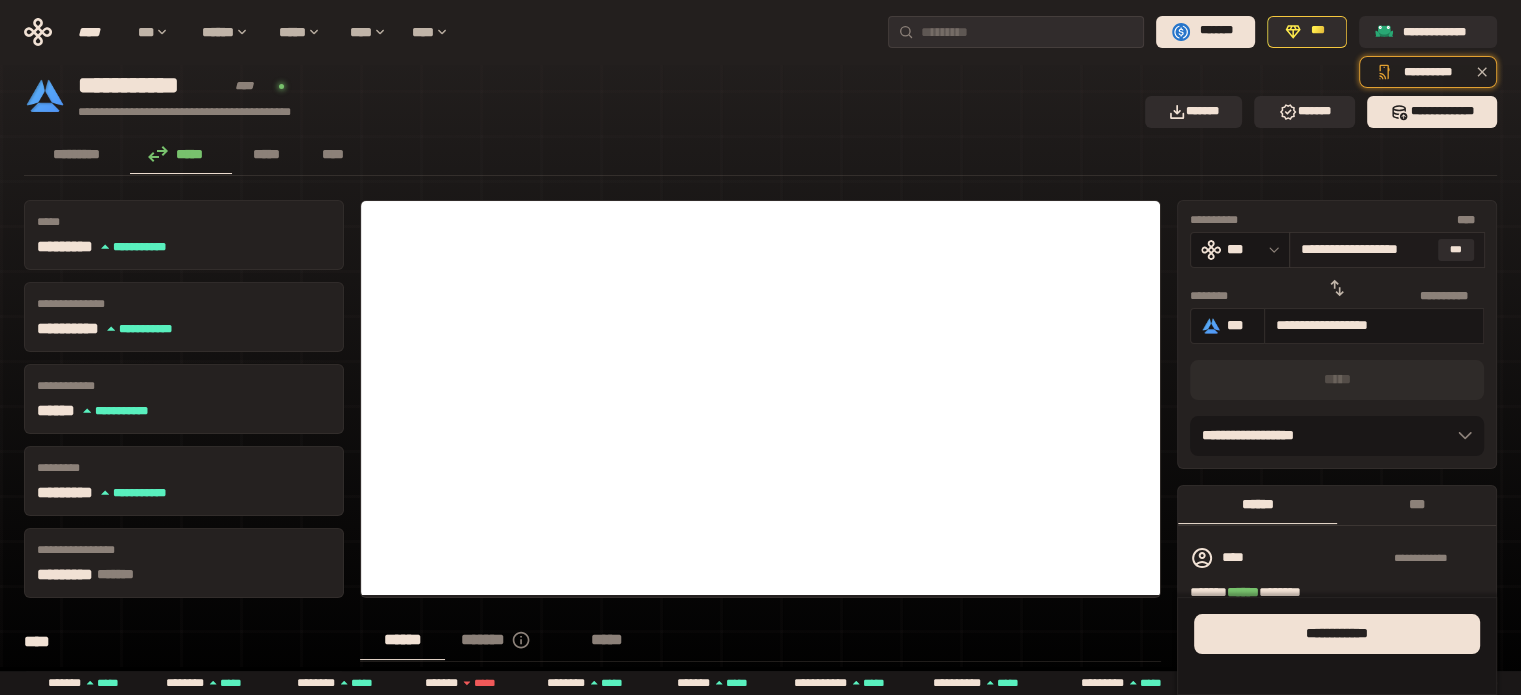 type on "**********" 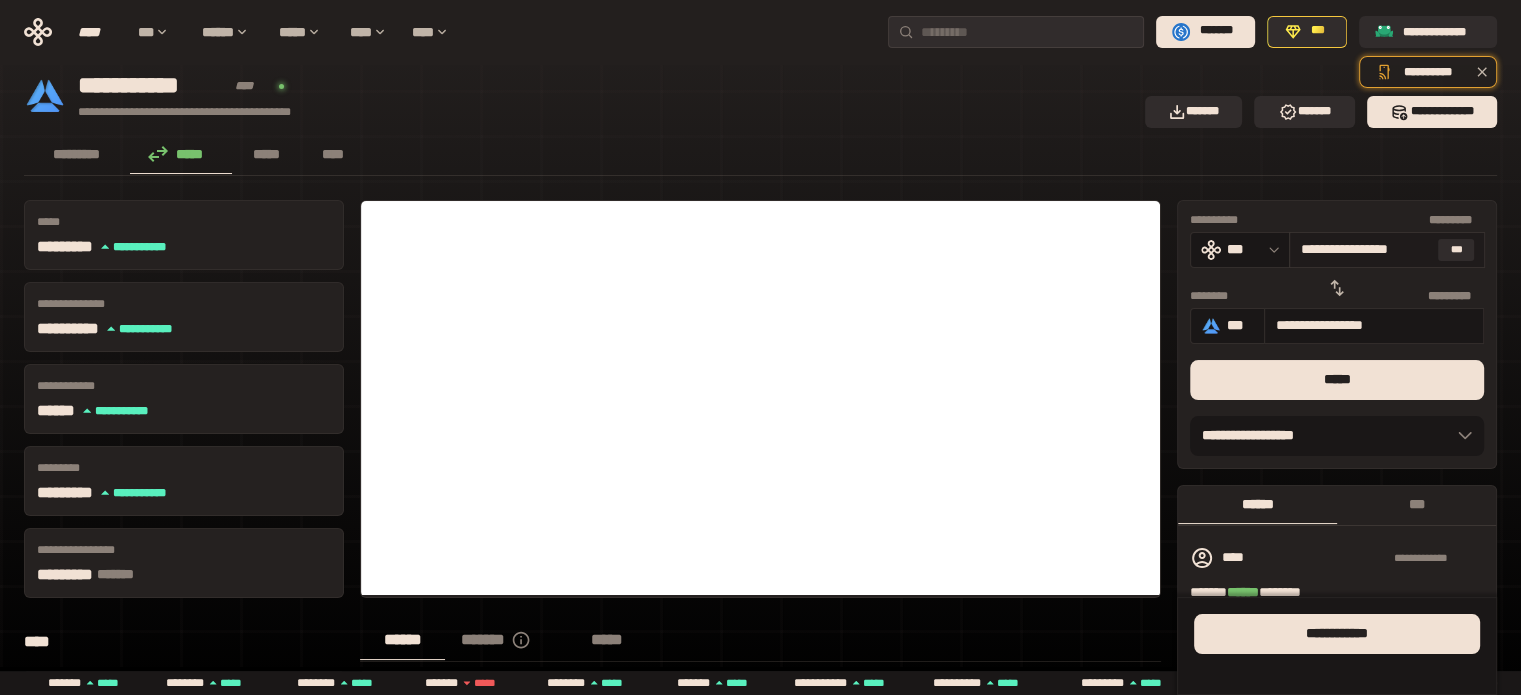 scroll, scrollTop: 0, scrollLeft: 10, axis: horizontal 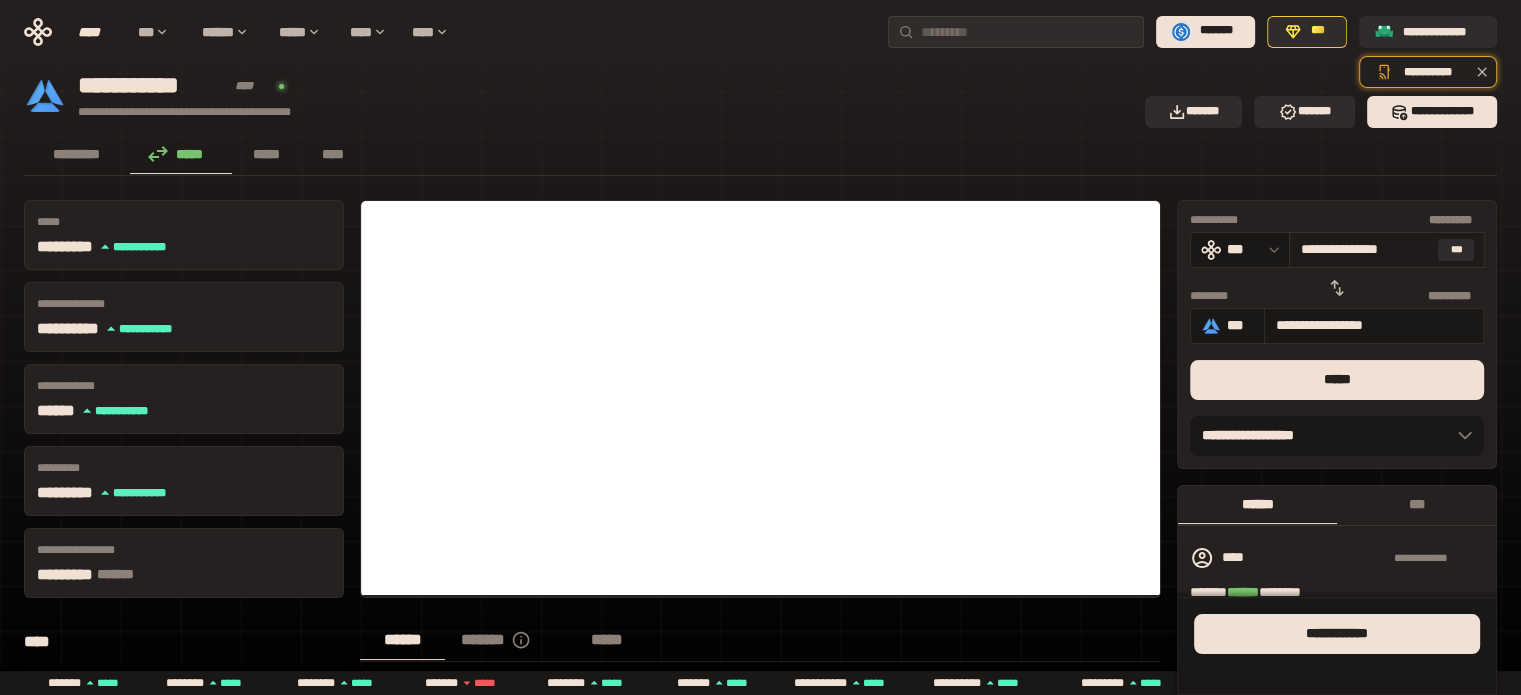 type on "**********" 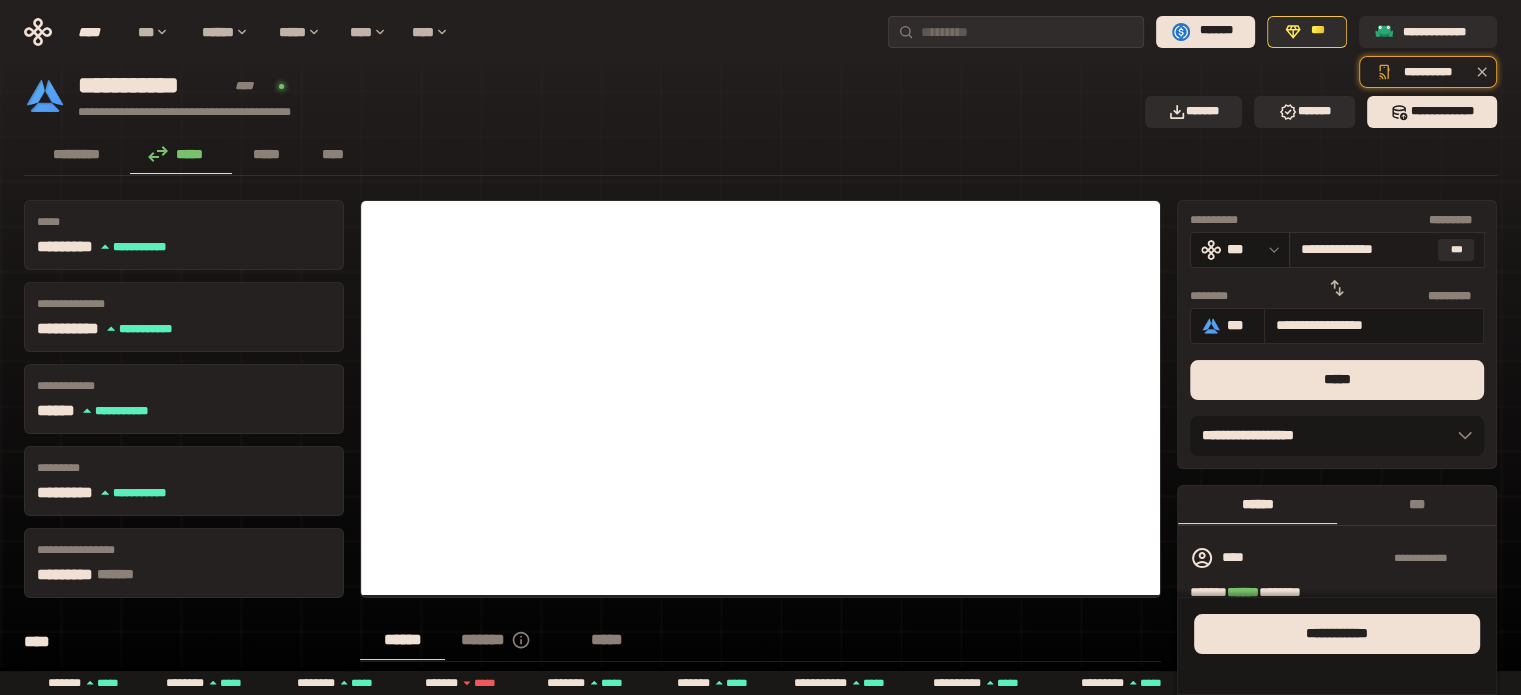type on "**********" 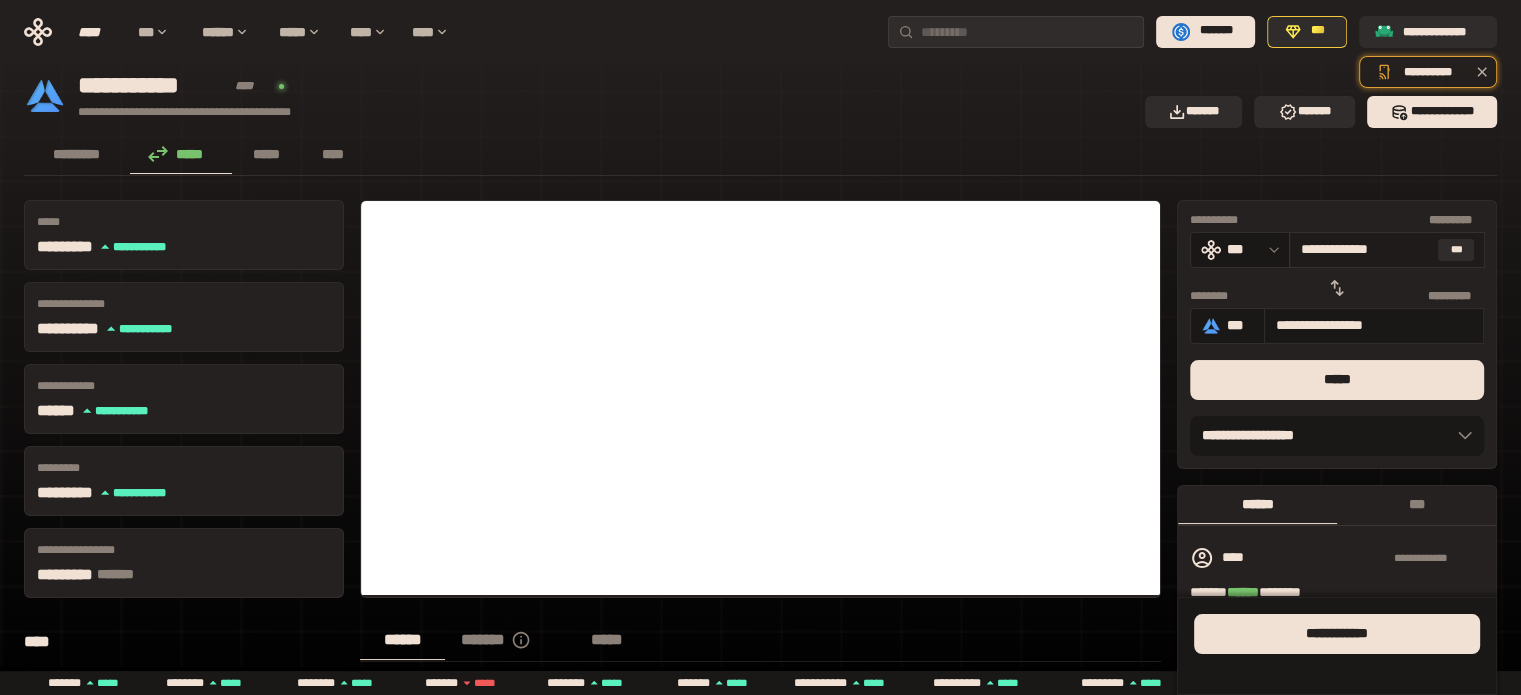 type on "**********" 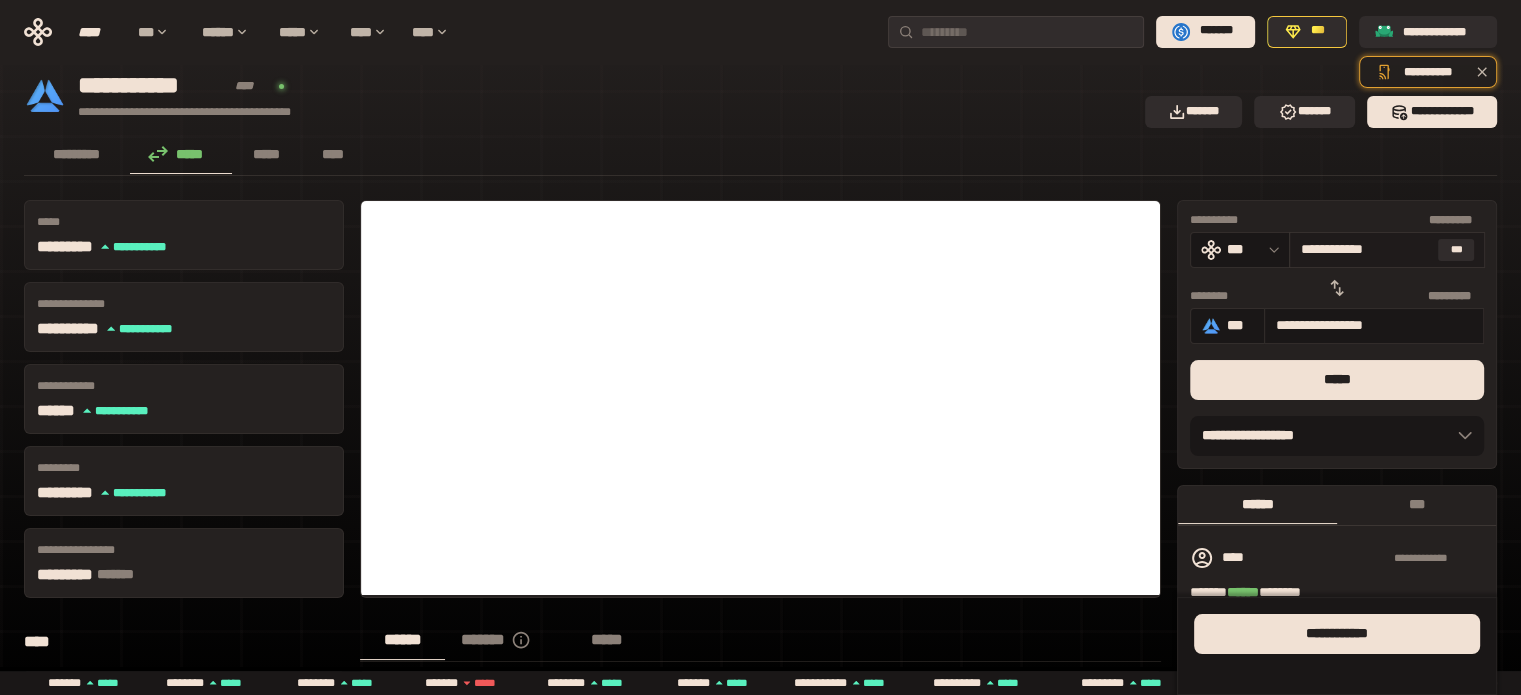 scroll, scrollTop: 0, scrollLeft: 0, axis: both 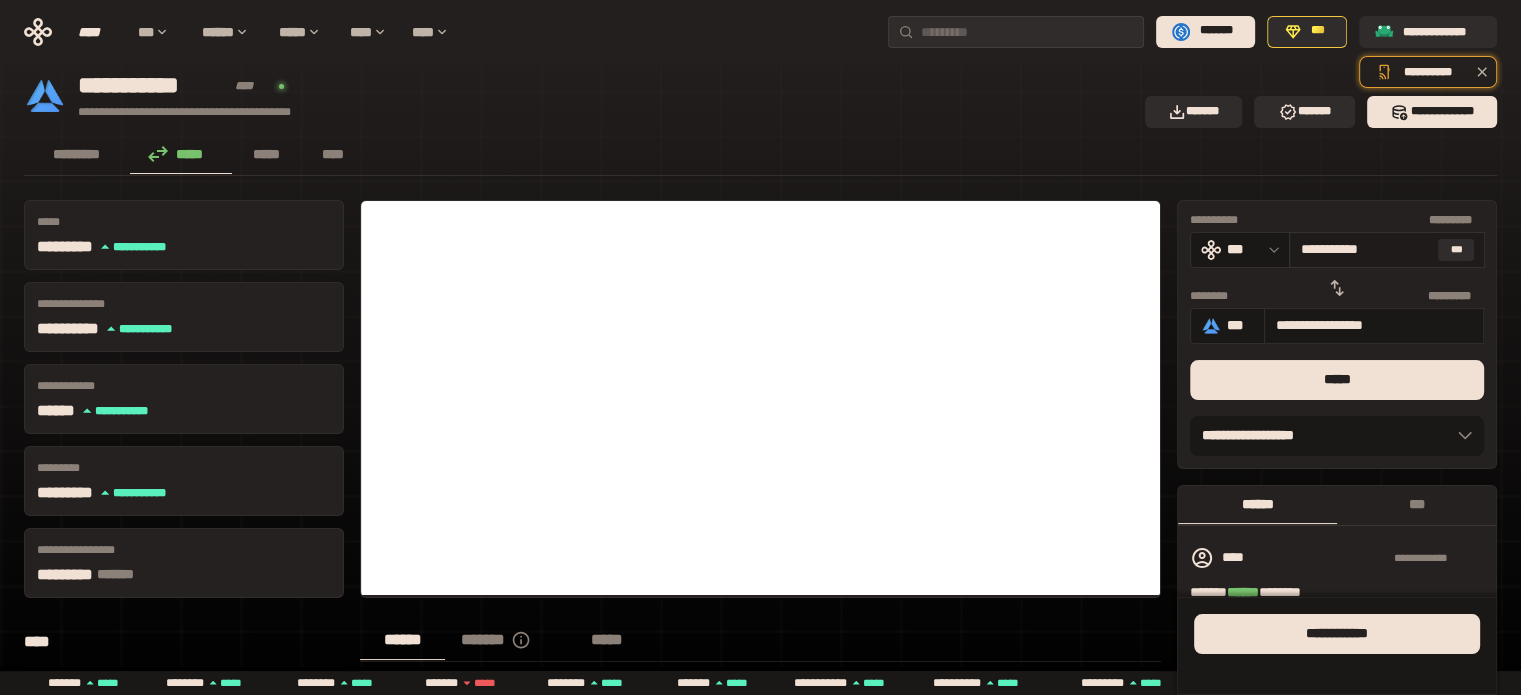 type on "**********" 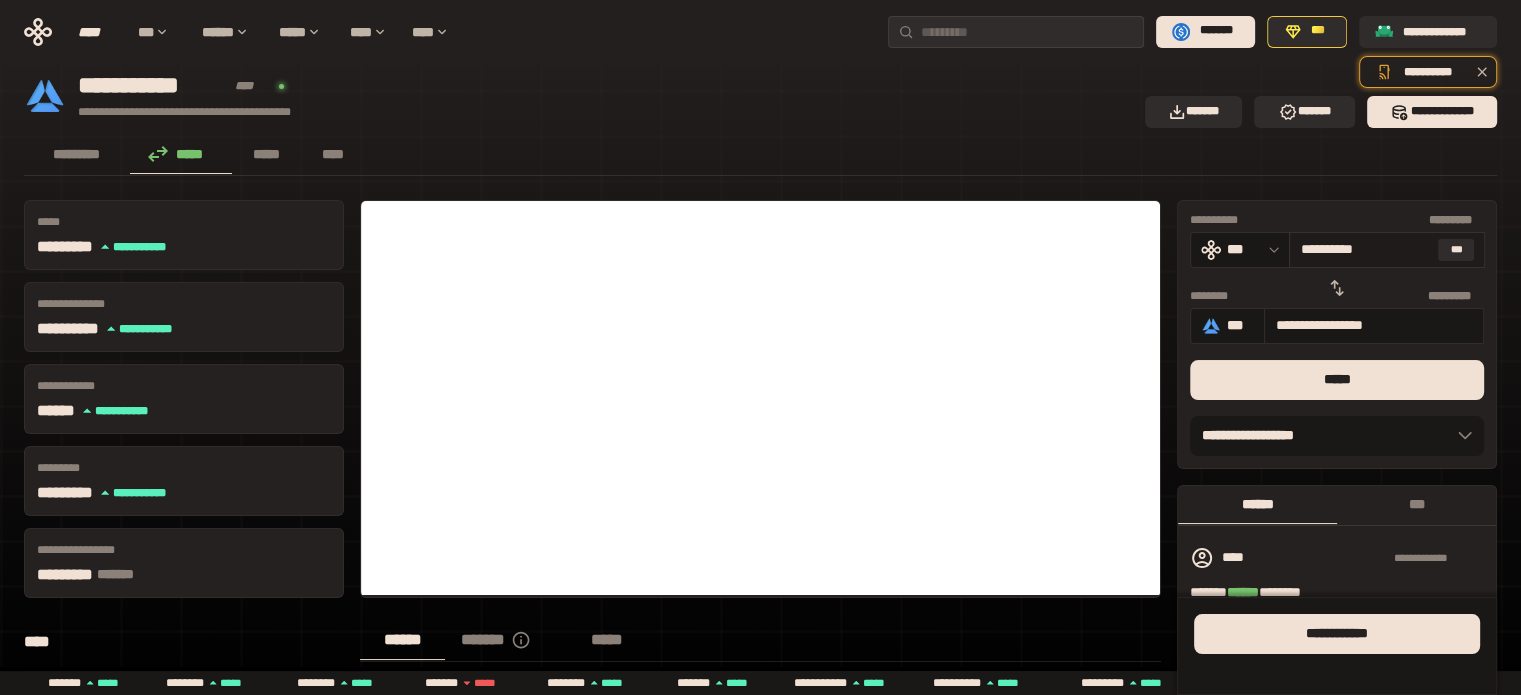 type on "**********" 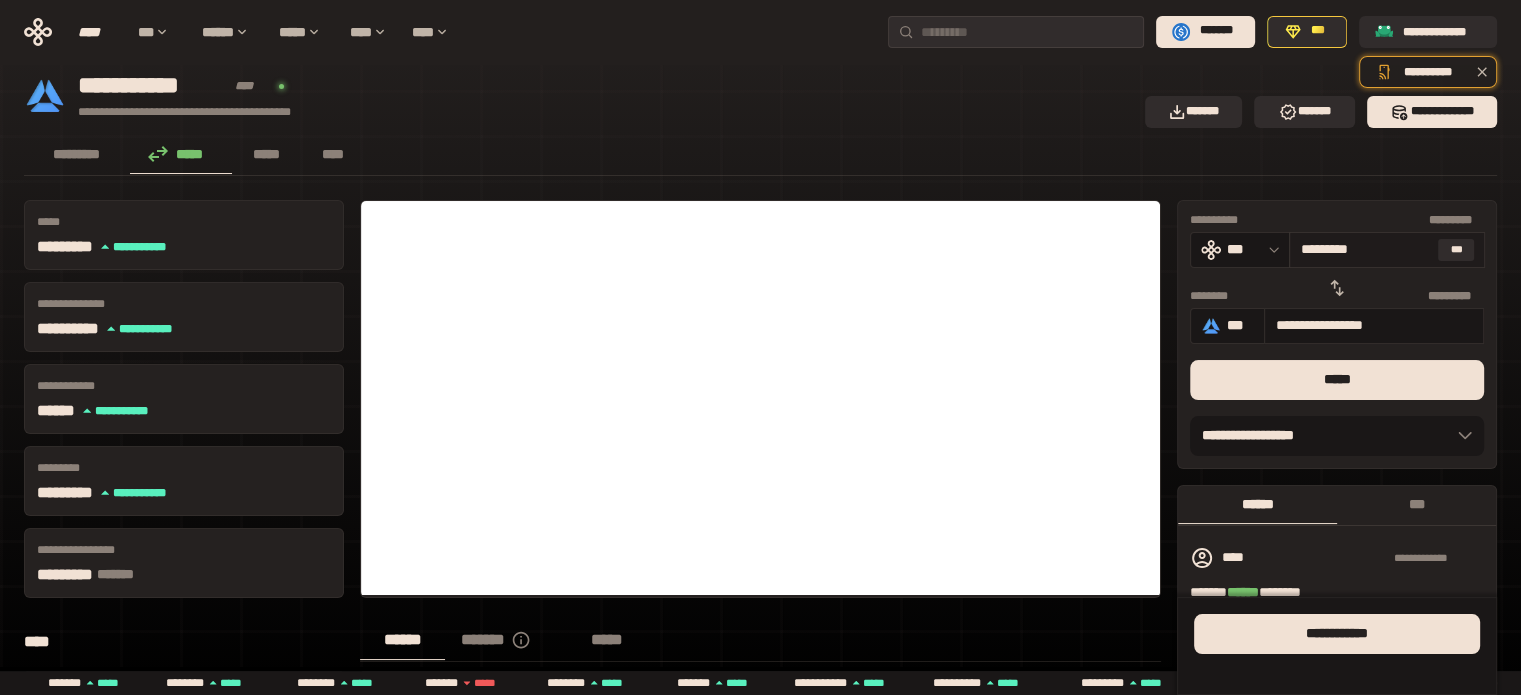 type on "**********" 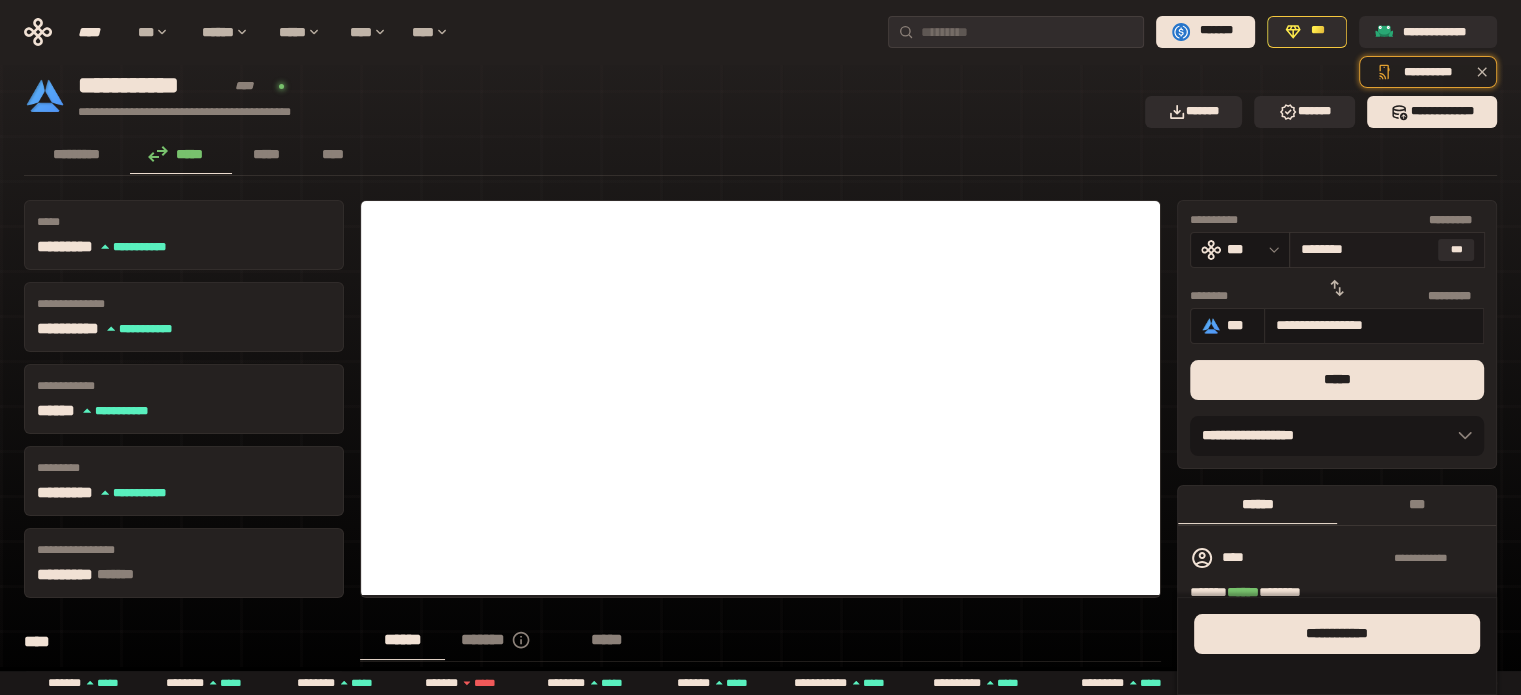 type on "********" 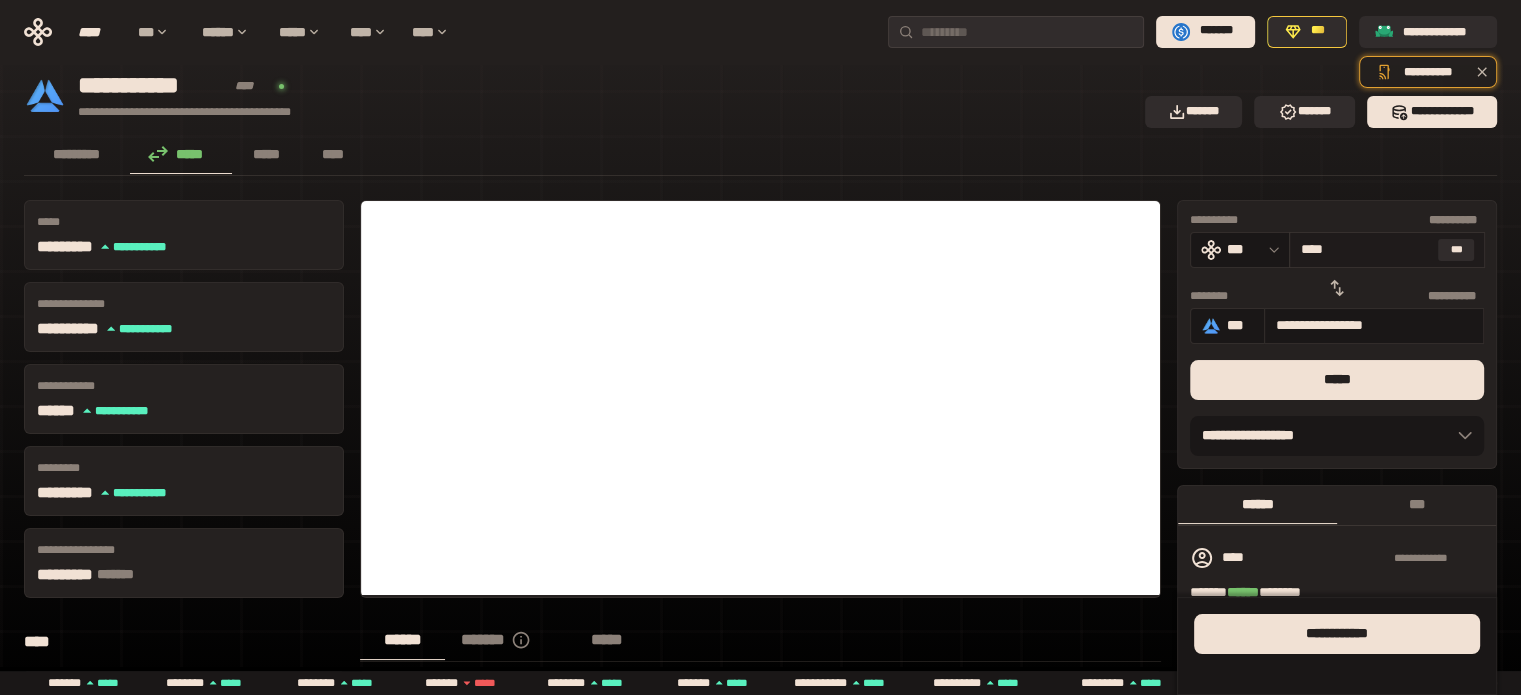 type on "***" 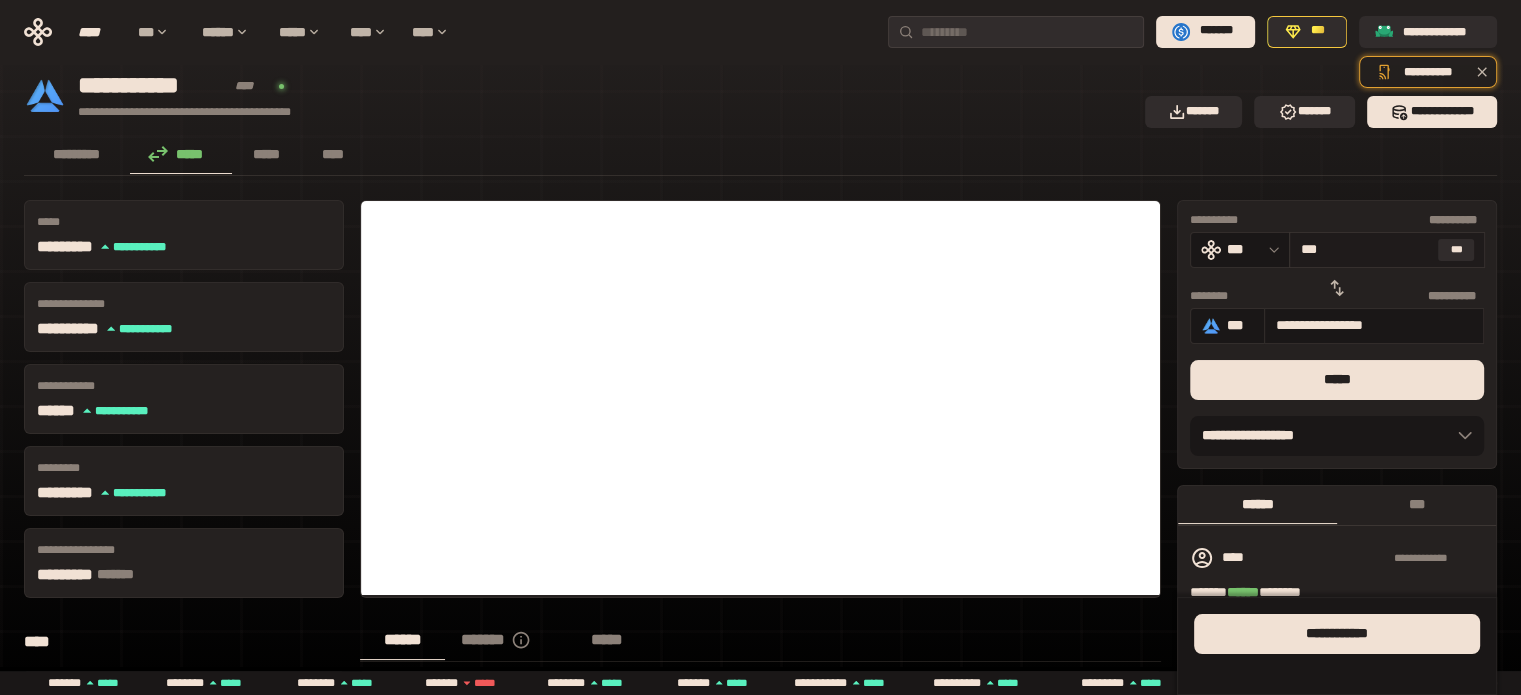 type on "**" 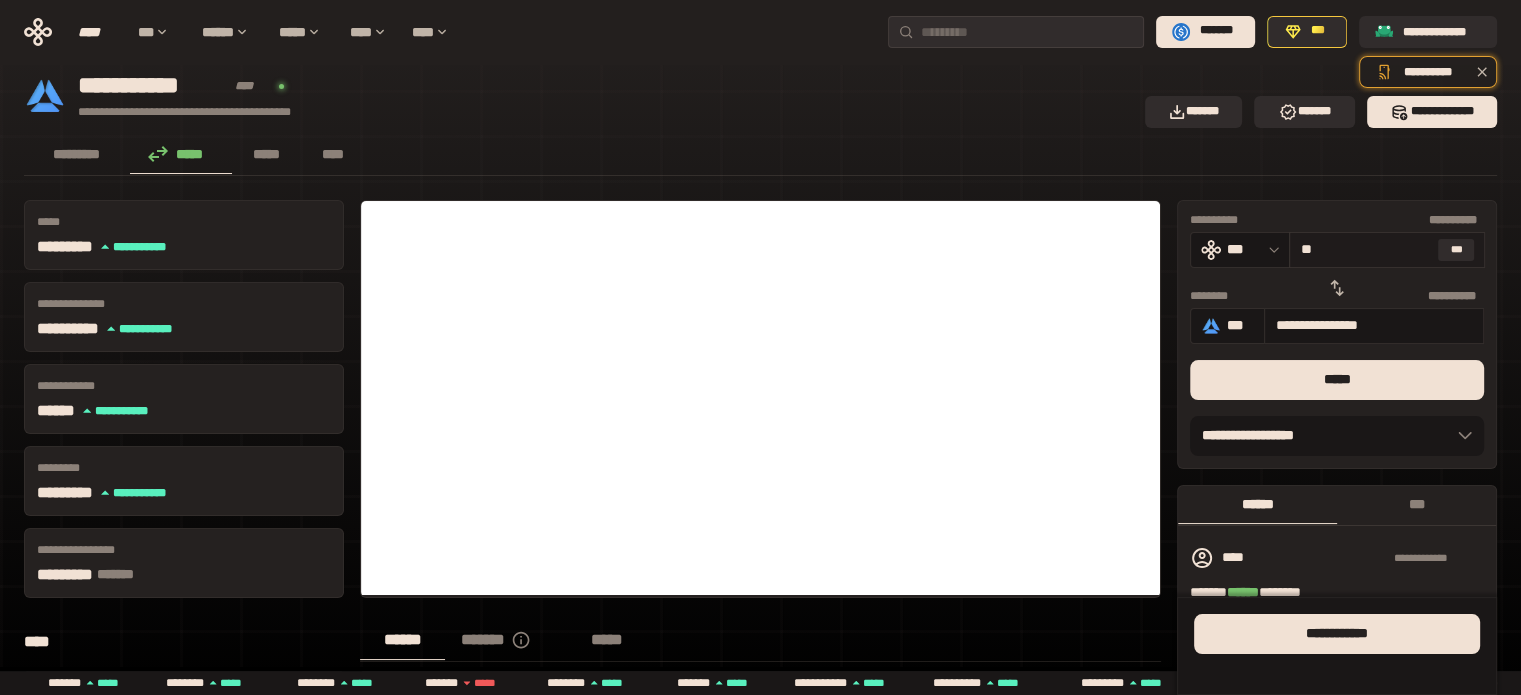 type on "*" 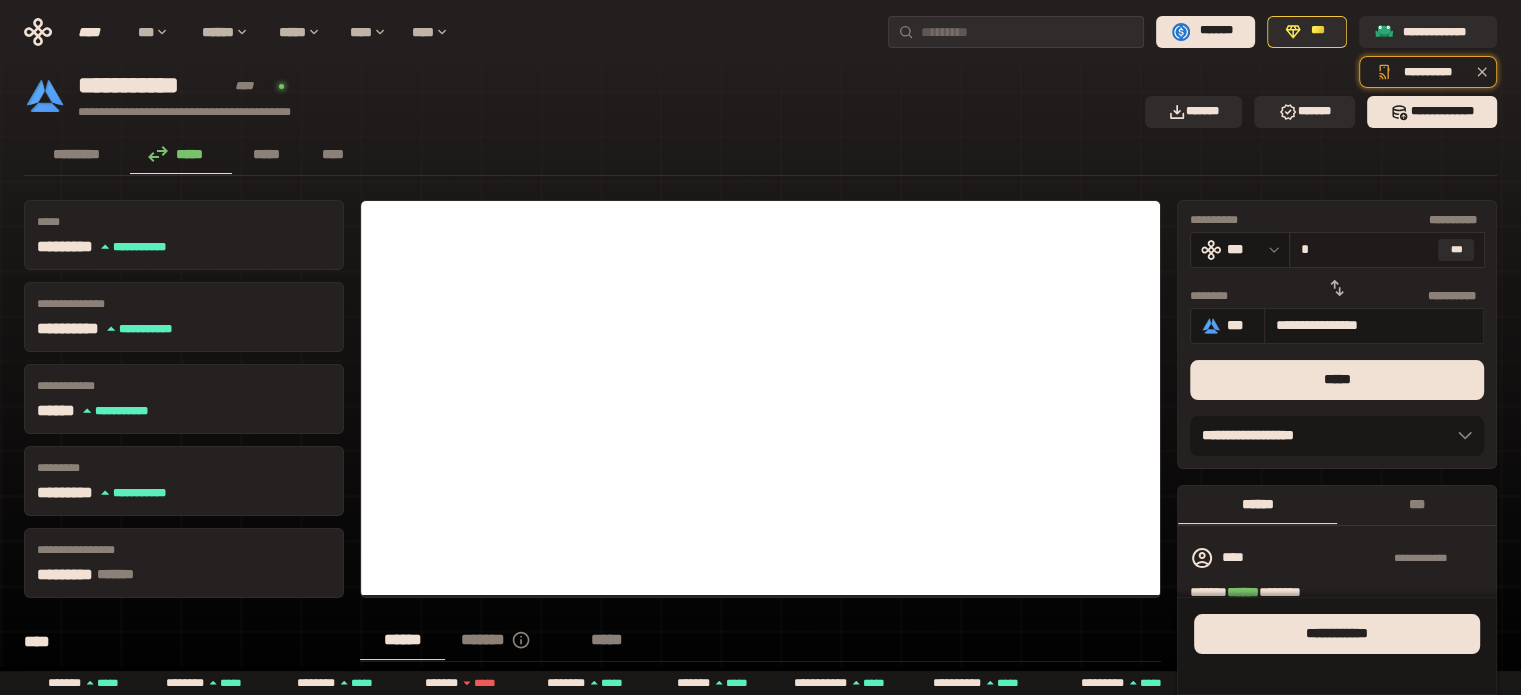 type 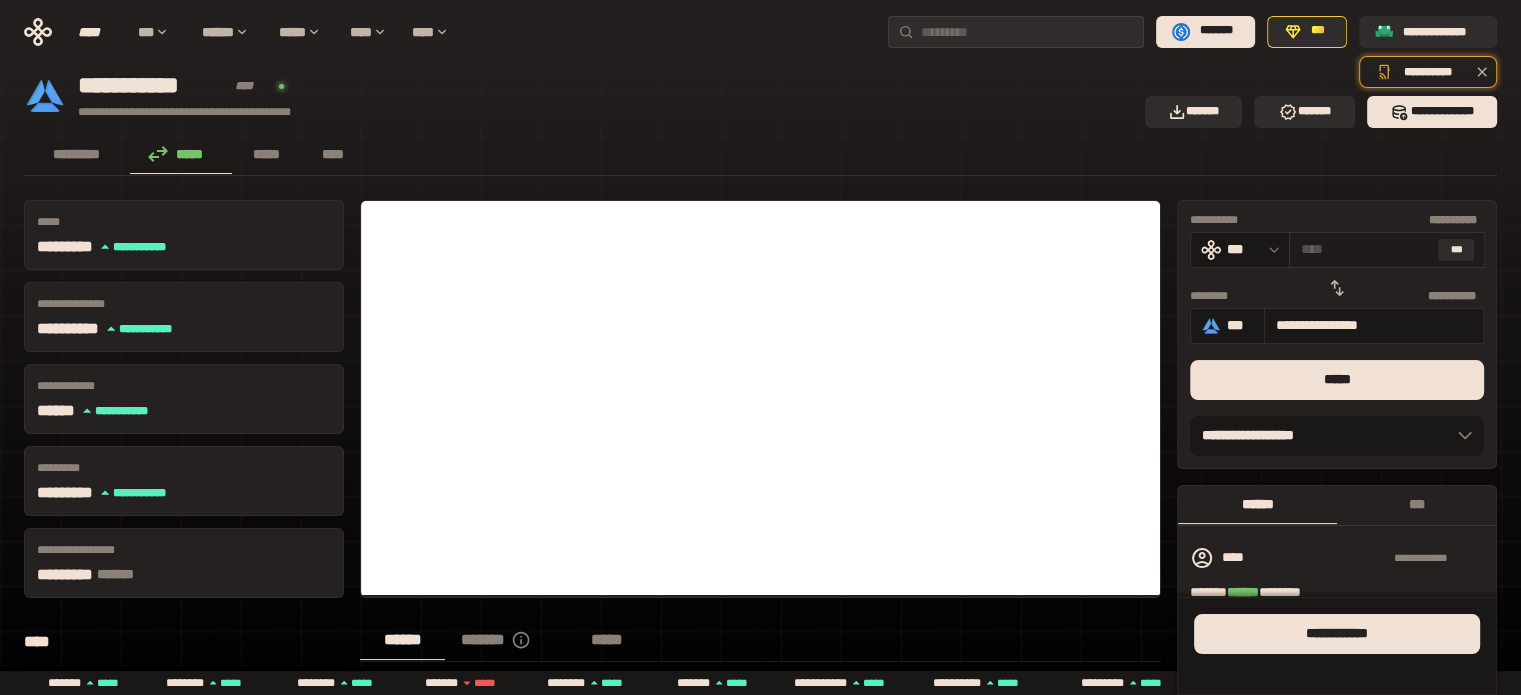 type on "**********" 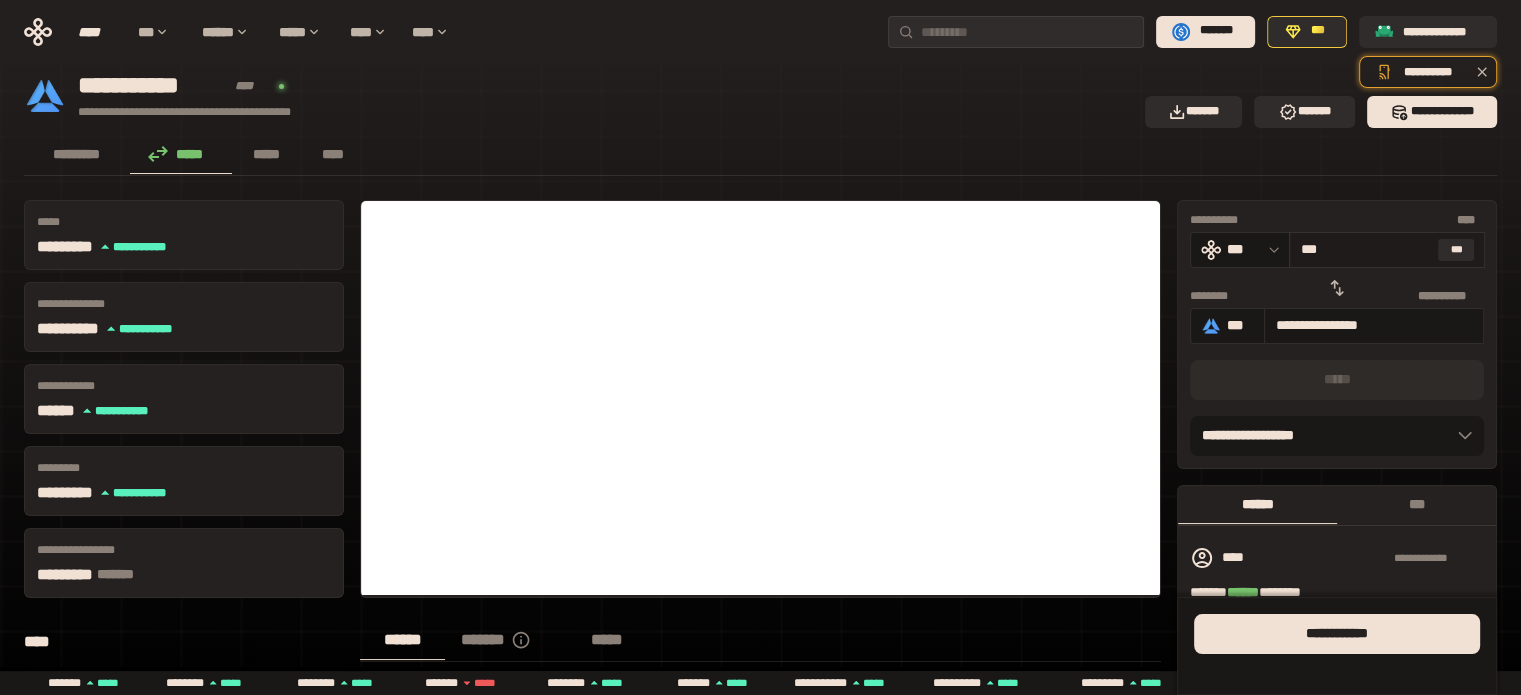type on "****" 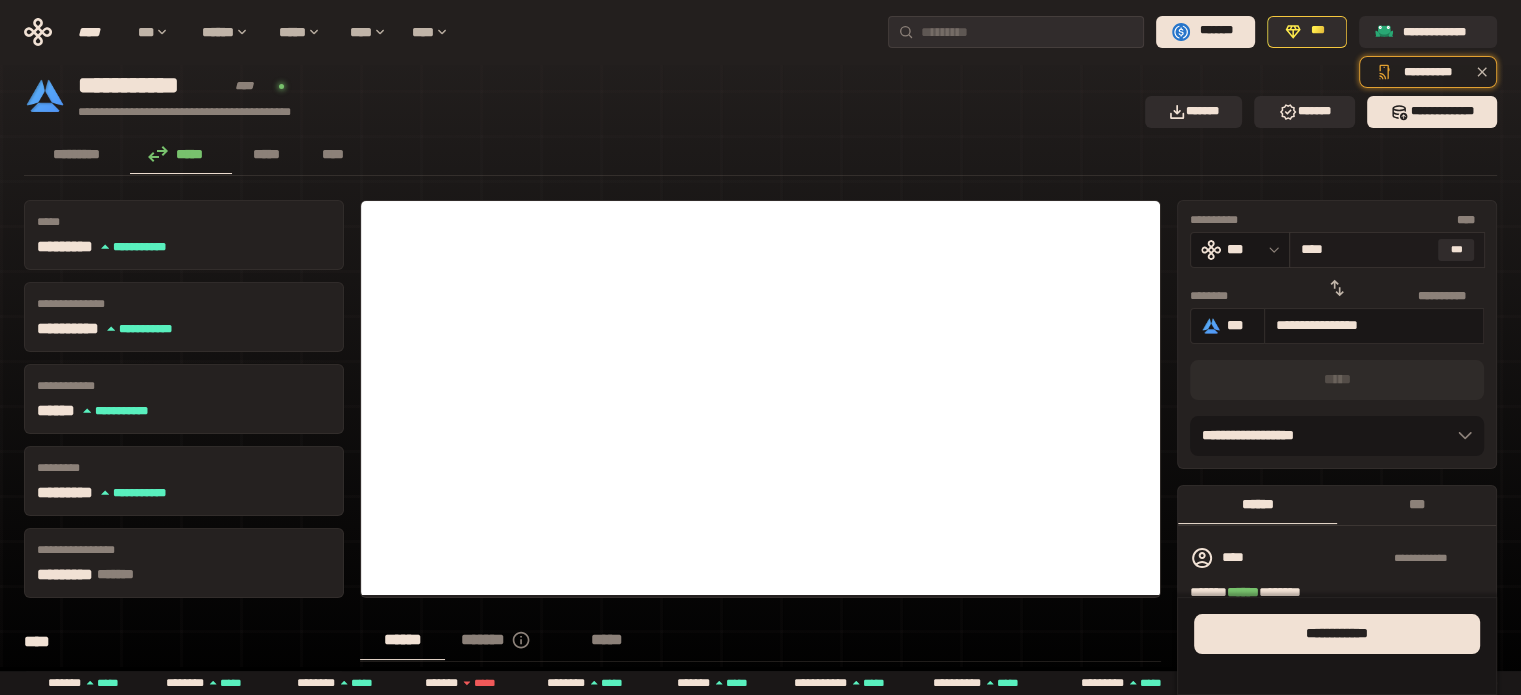 type on "**********" 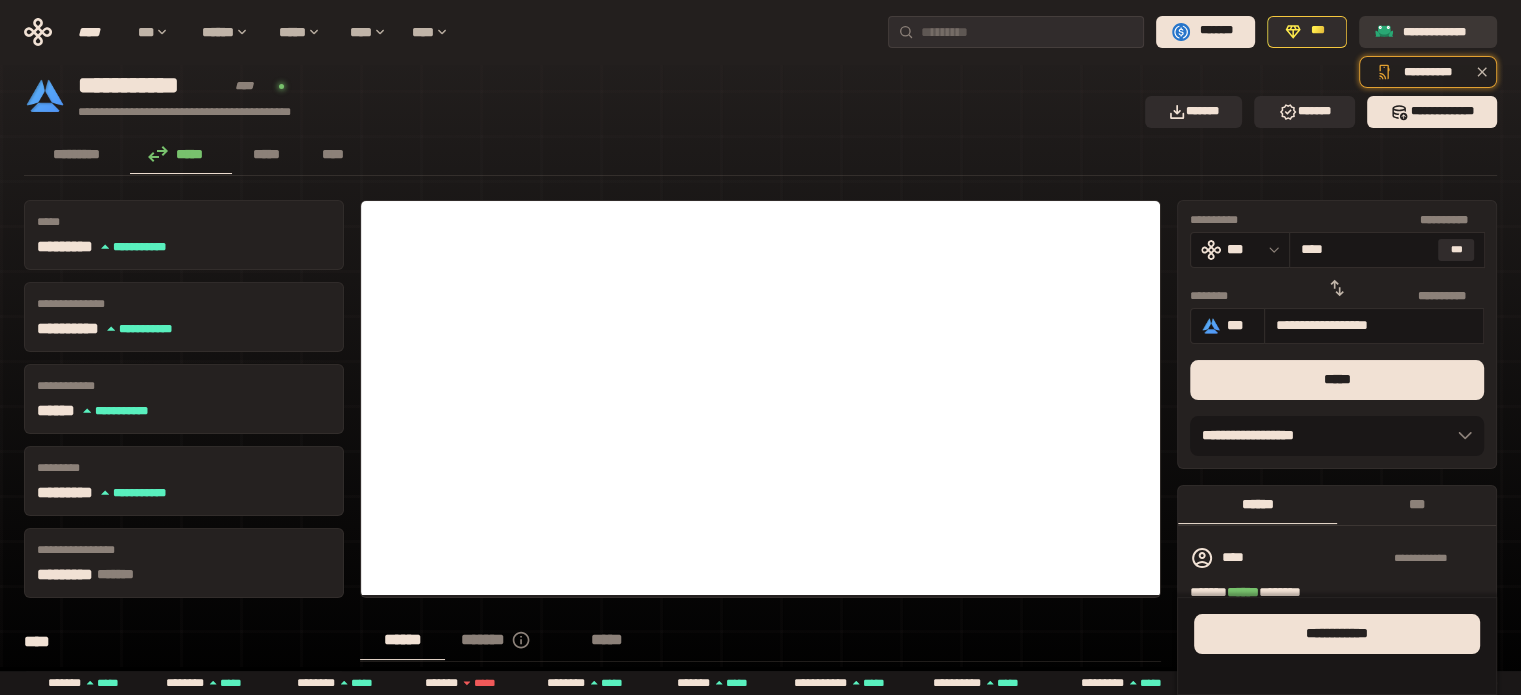click 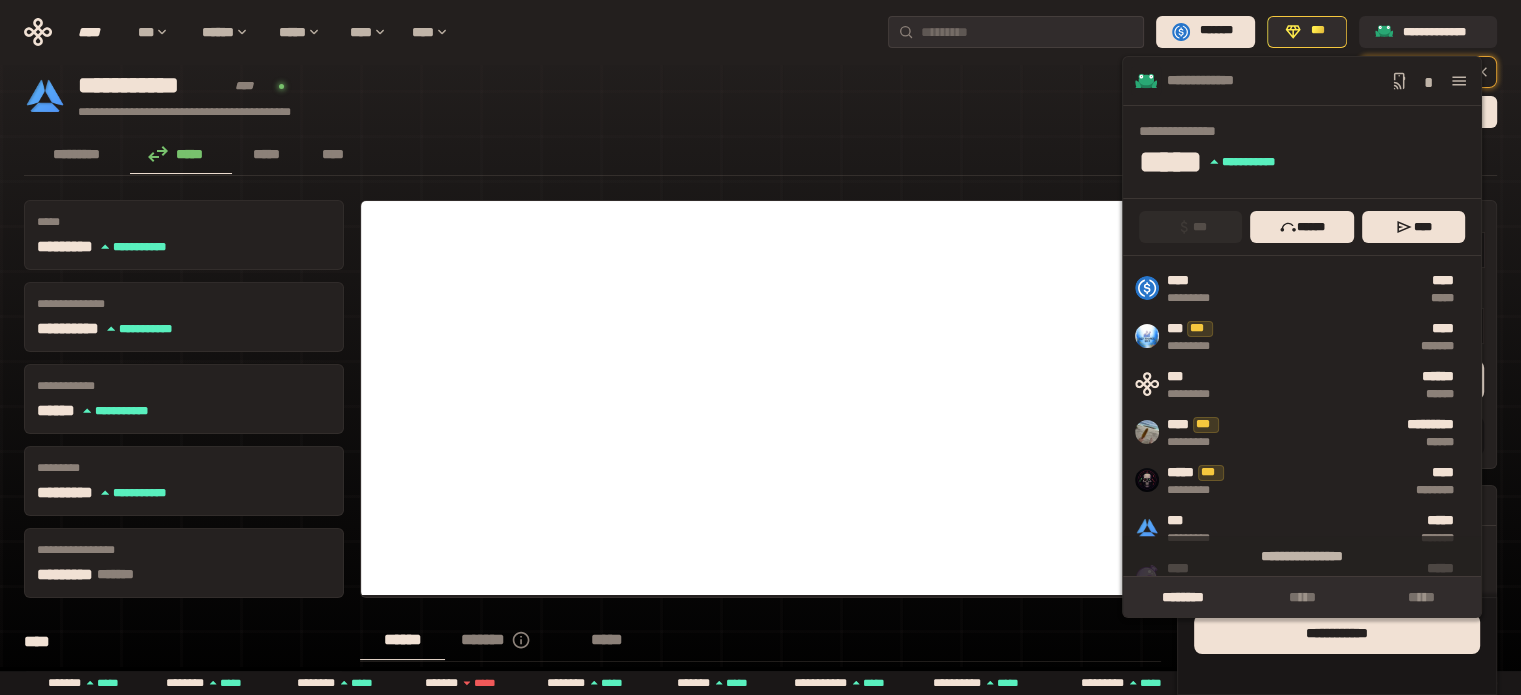 click on "[FIRST] [LAST] [STREET] [CITY], [STATE] [ZIP] [COUNTRY] [PHONE] [EMAIL] [SSN] [CREDIT_CARD] [DOB] [AGE] [ADDRESS] [LICENSE] [PASSPORT] [COORDINATES] [POSTAL_CODE] [PERSONAL_DATE] [PERSONAL_TIME]" at bounding box center [760, 611] 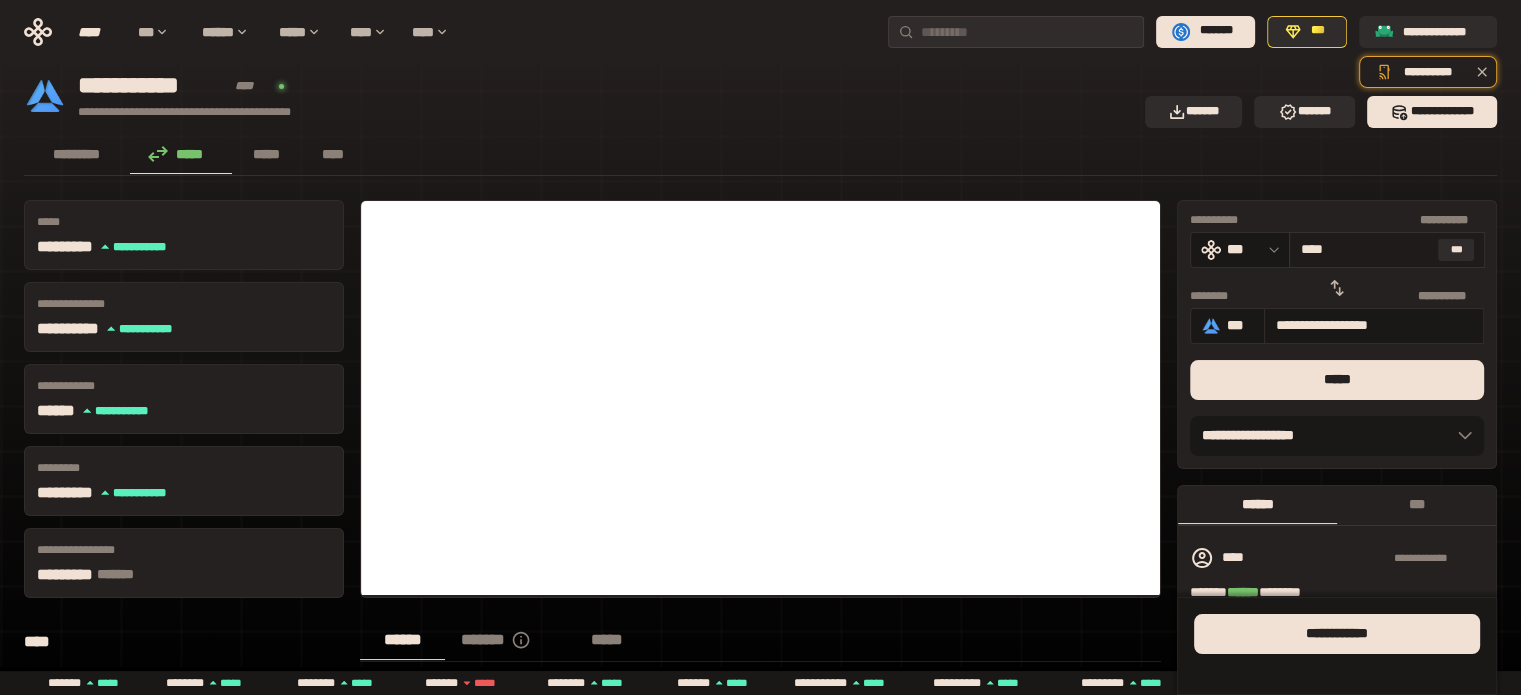 click on "****" at bounding box center (1365, 249) 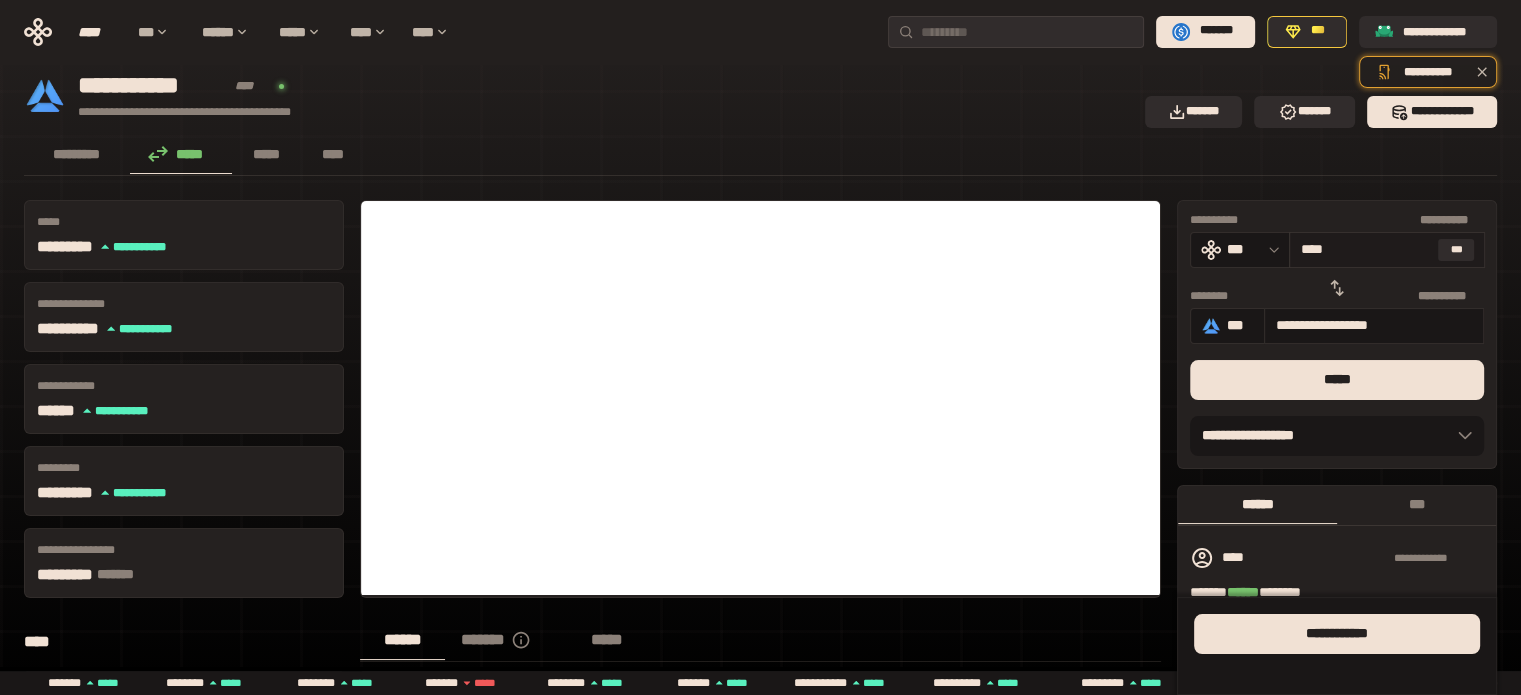 type on "*****" 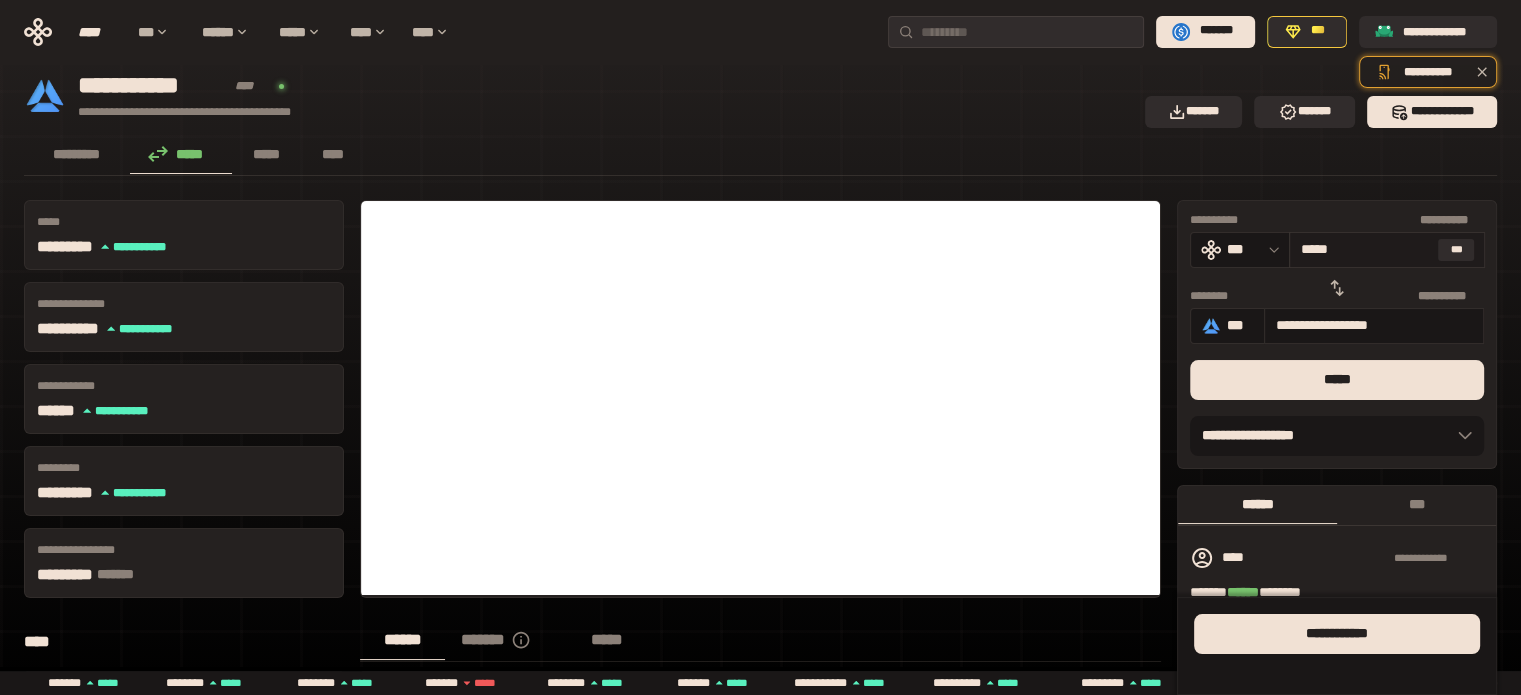 type on "**********" 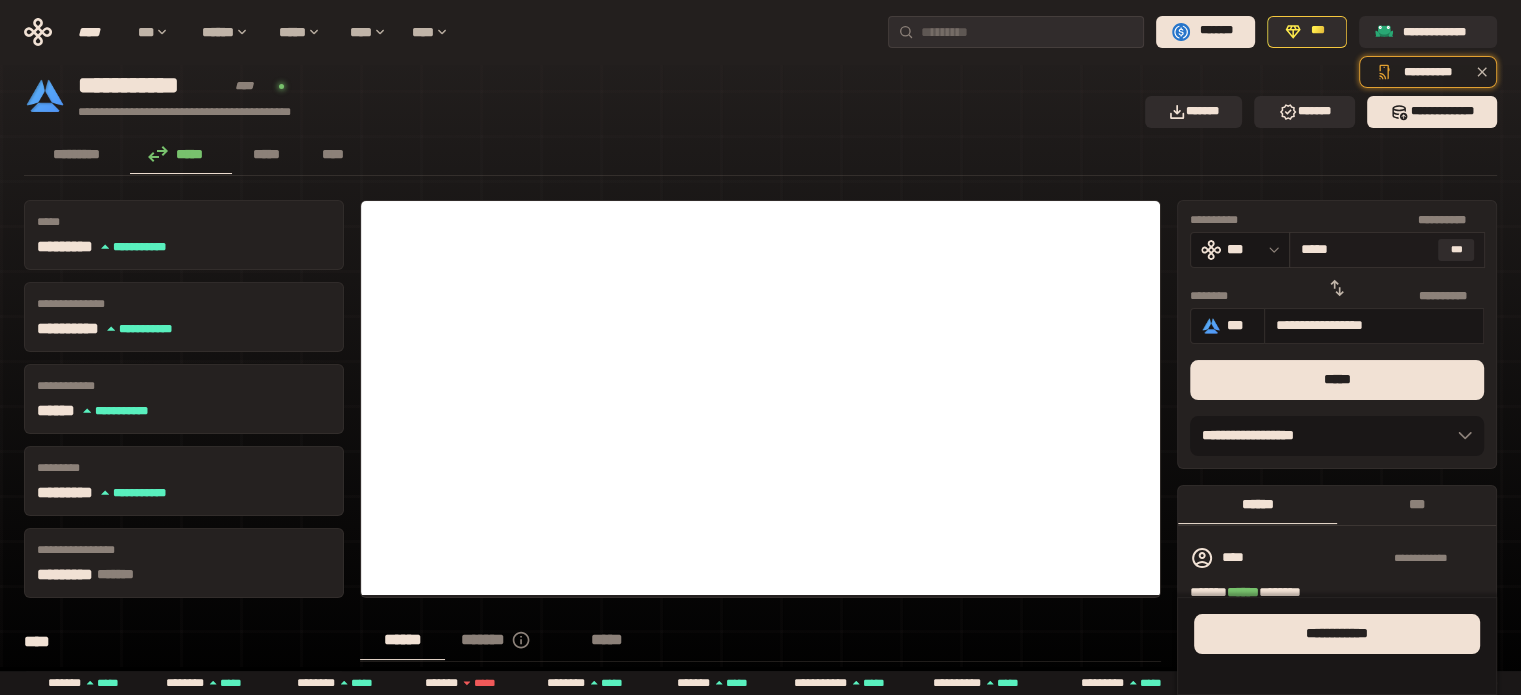 type on "******" 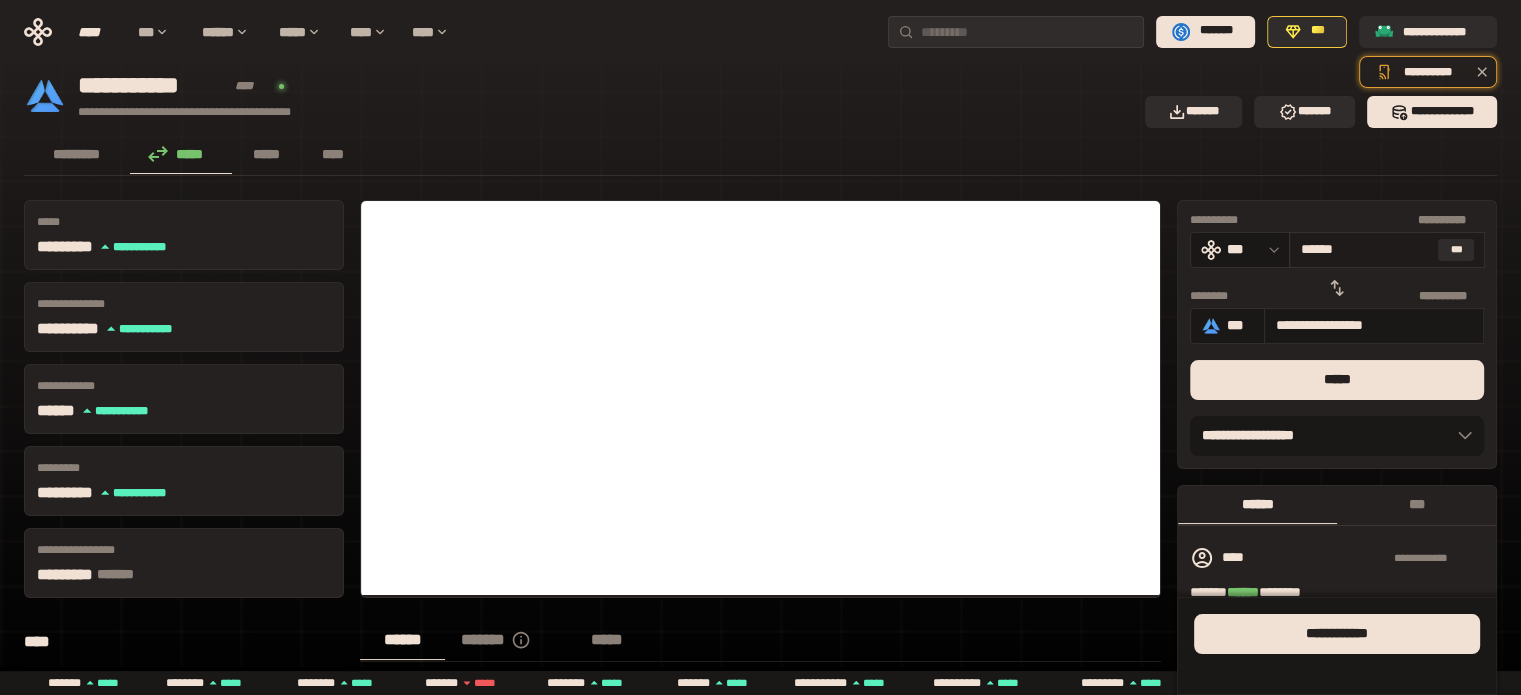 type on "**********" 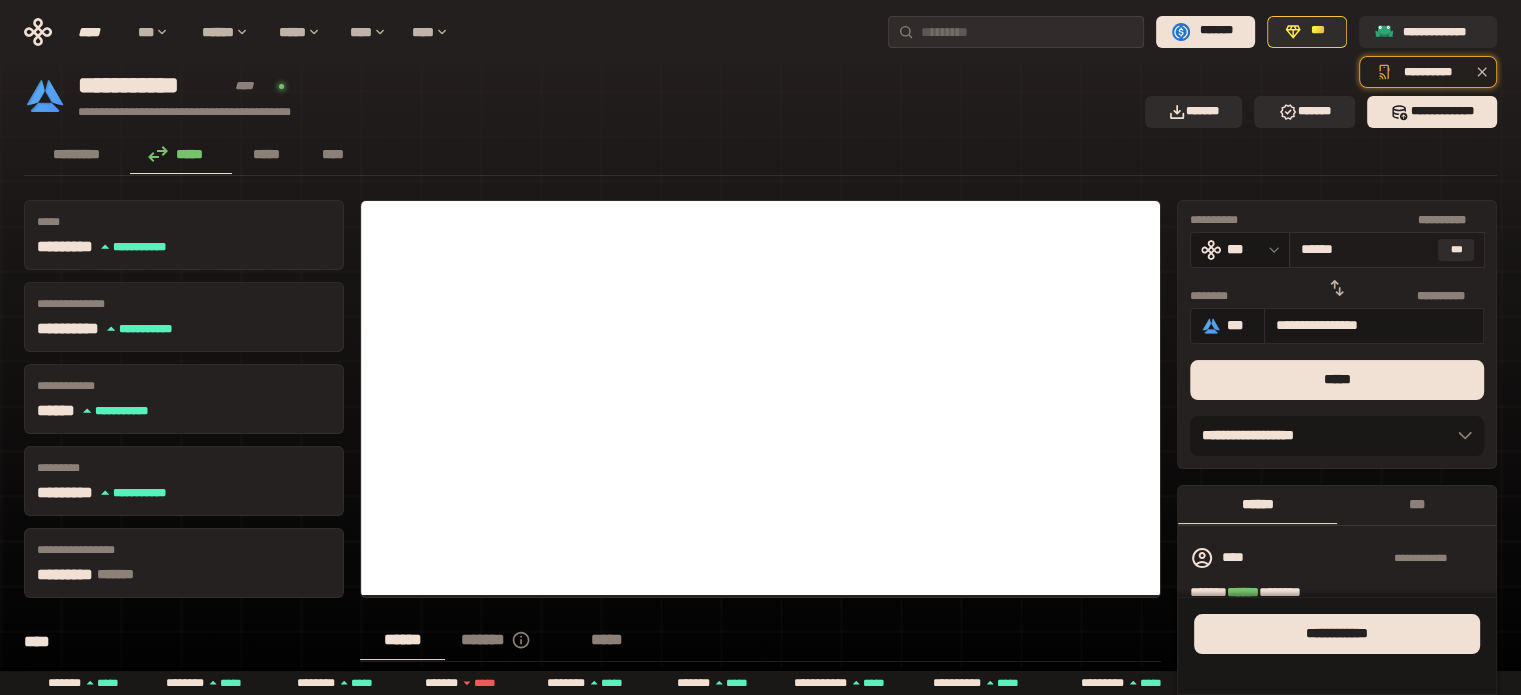 type on "******" 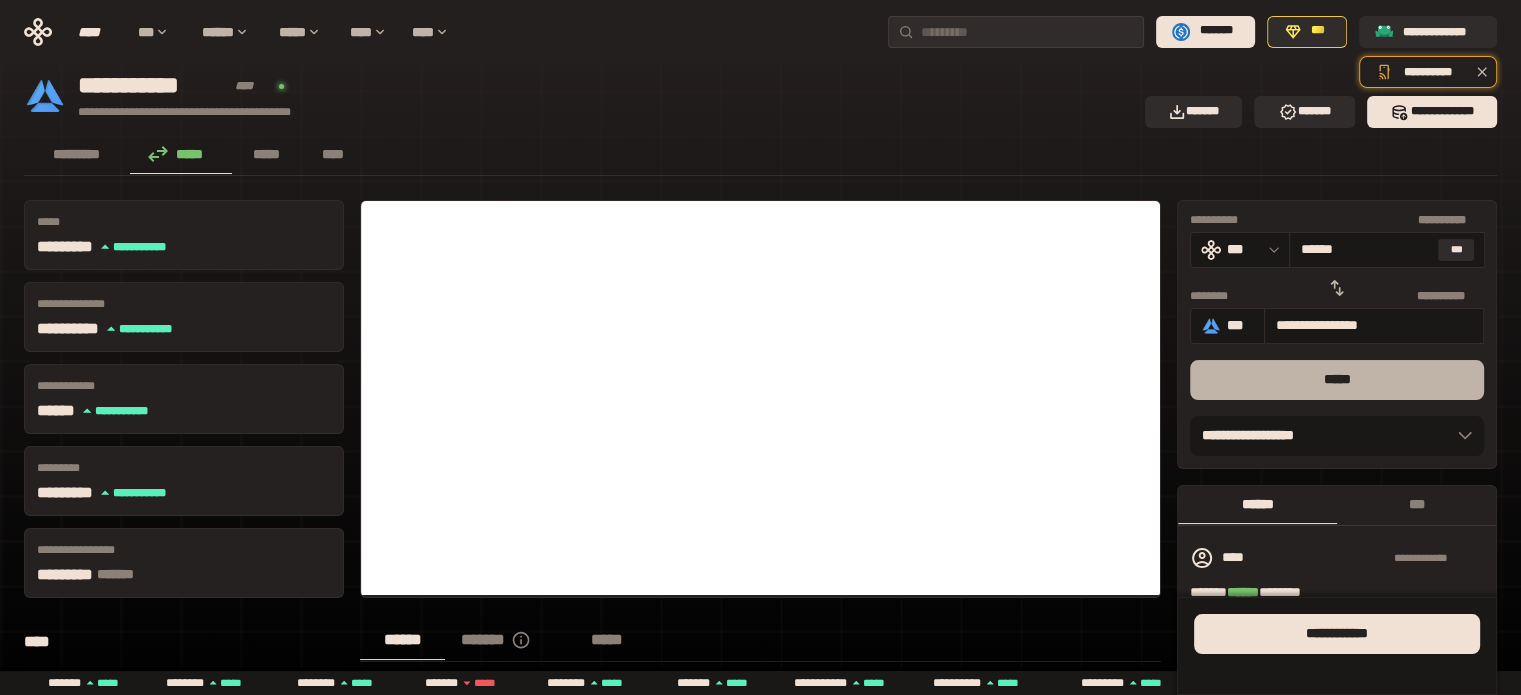 click on "*****" at bounding box center [1337, 380] 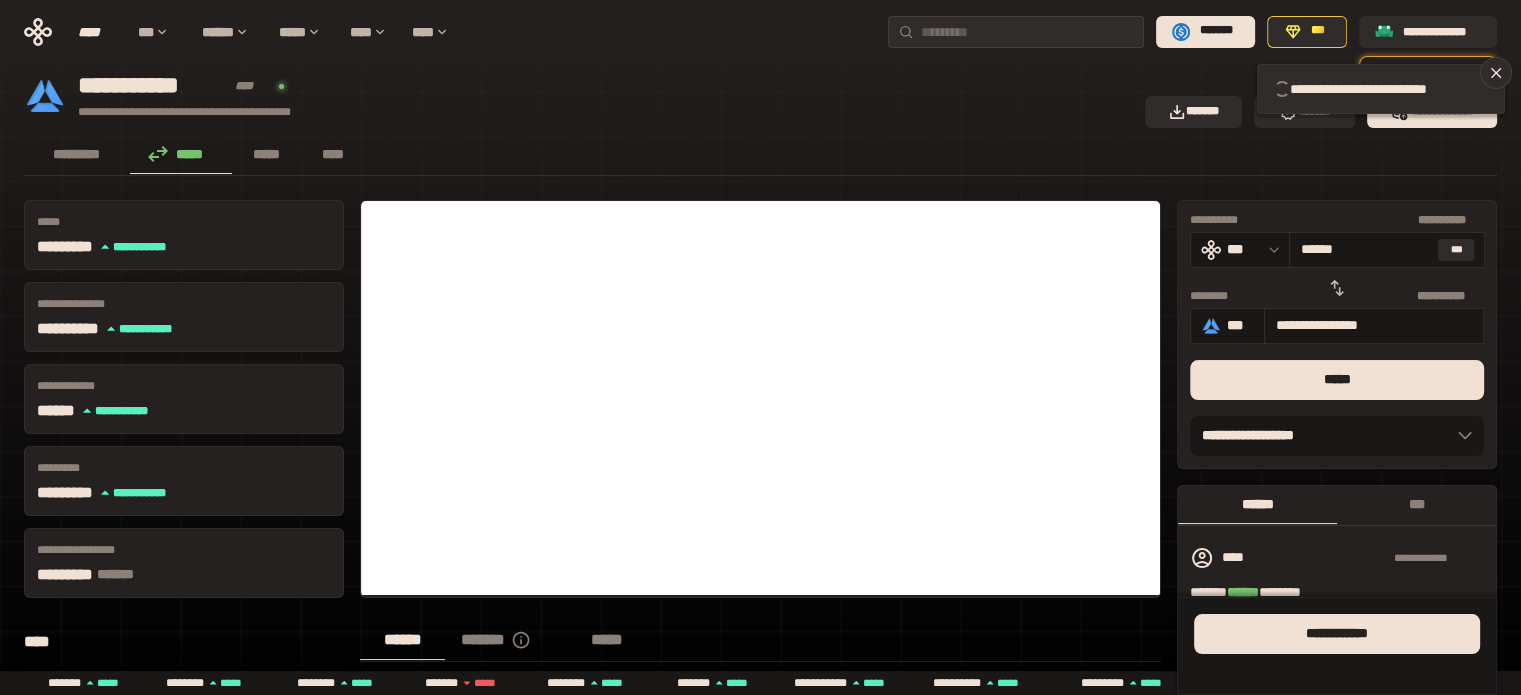 type 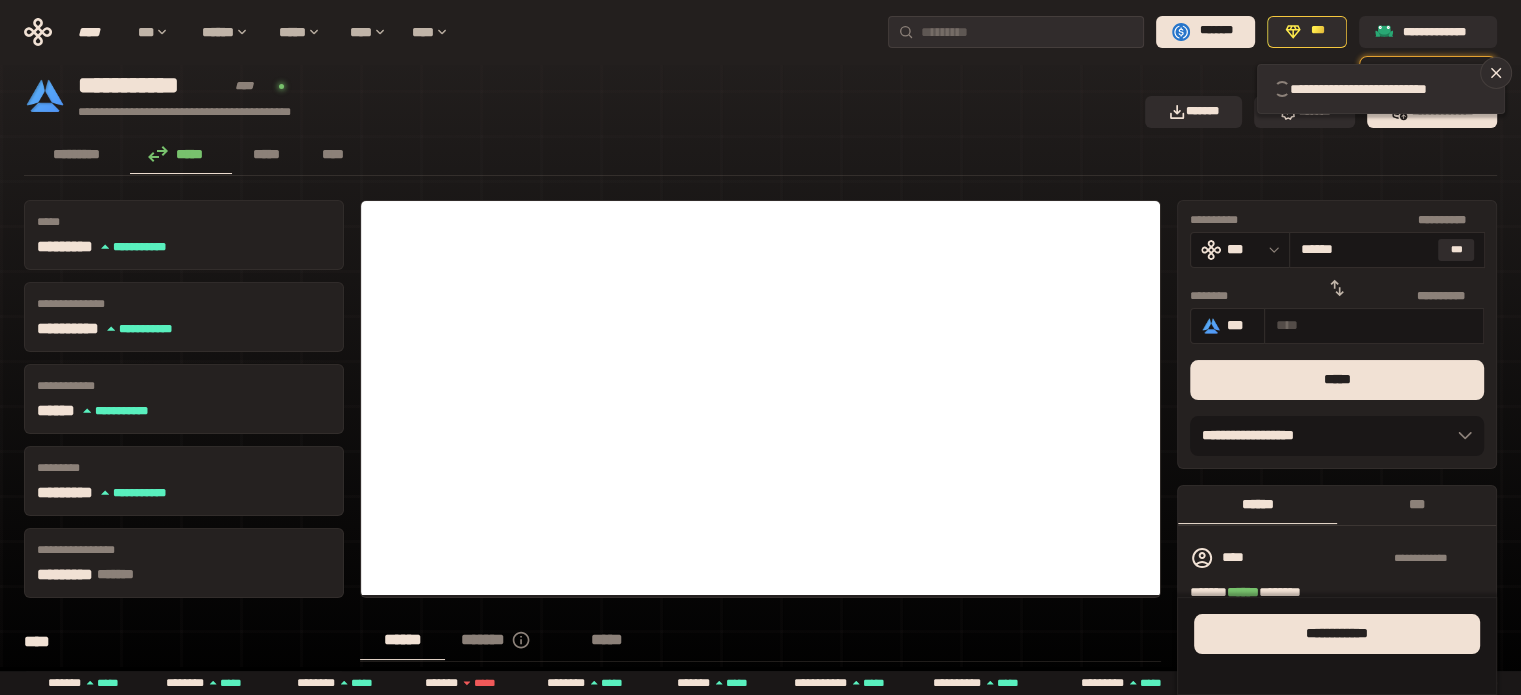 type 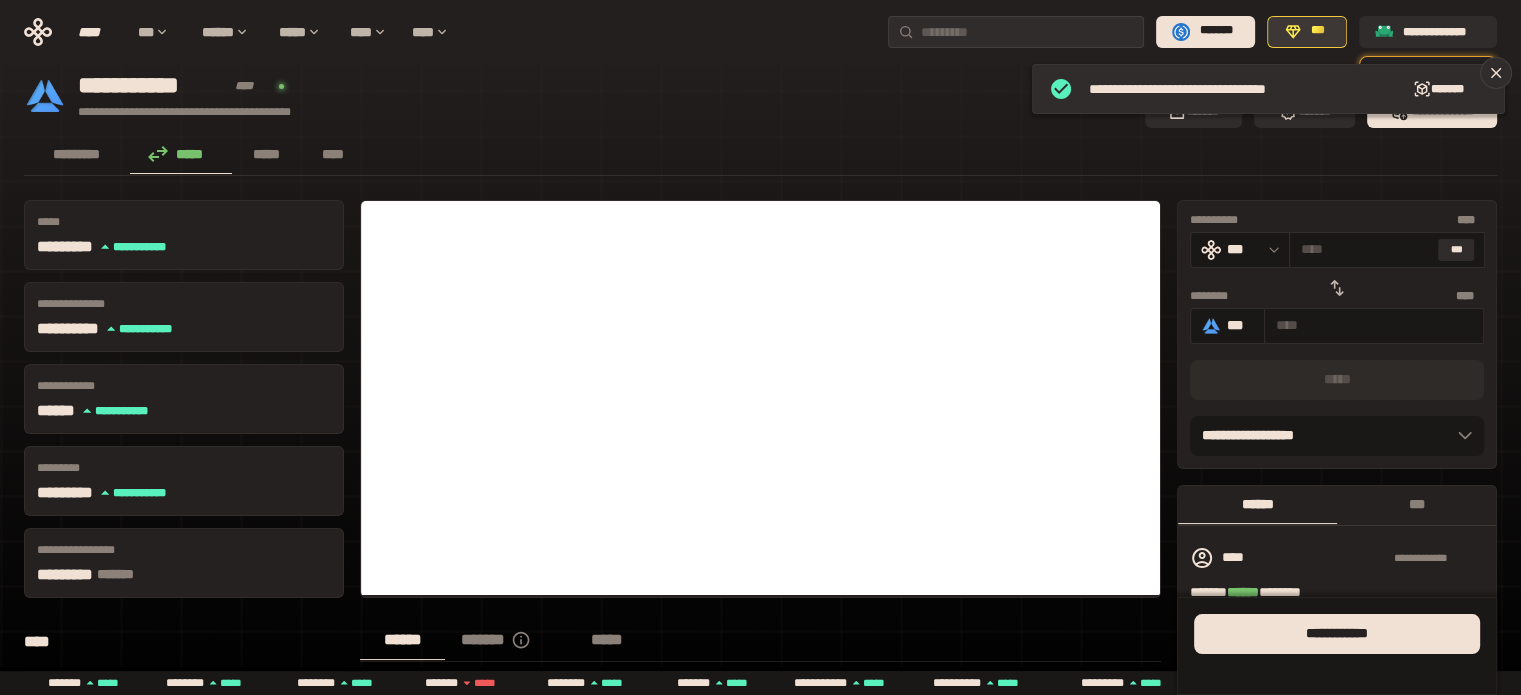 click on "***" at bounding box center [1318, 31] 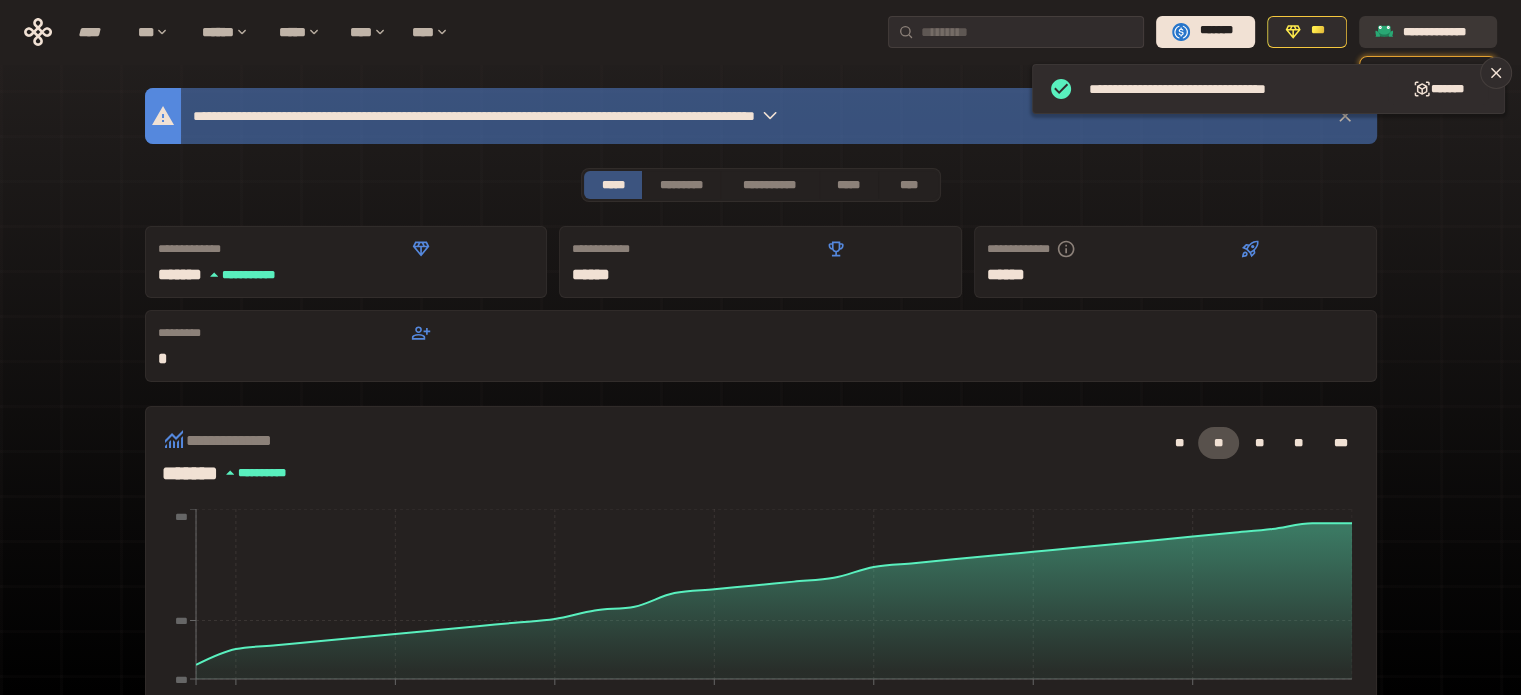 click on "**********" at bounding box center (1442, 31) 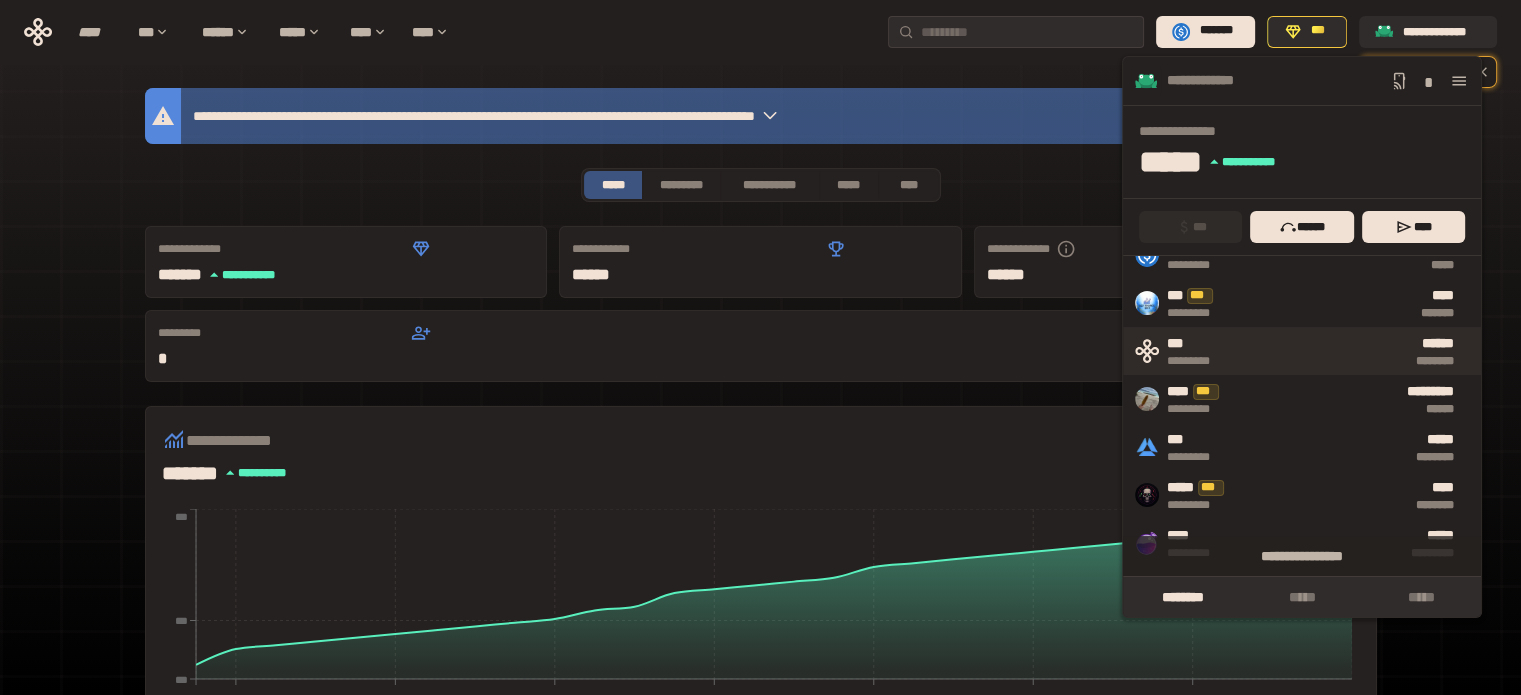 scroll, scrollTop: 0, scrollLeft: 0, axis: both 